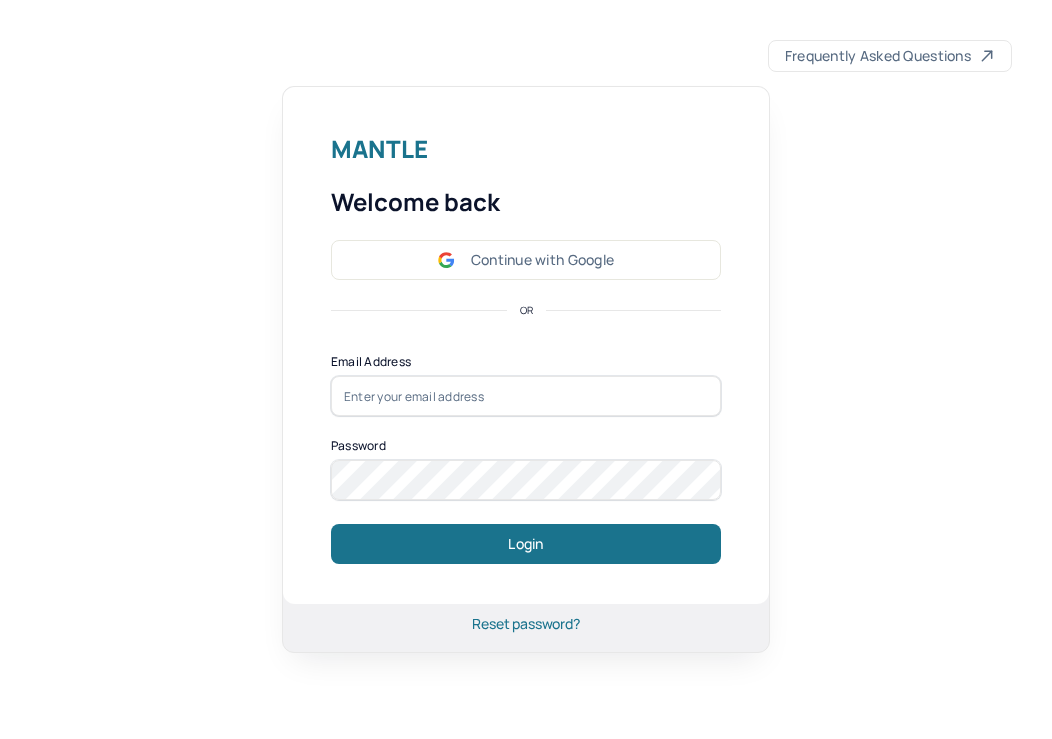 scroll, scrollTop: 0, scrollLeft: 0, axis: both 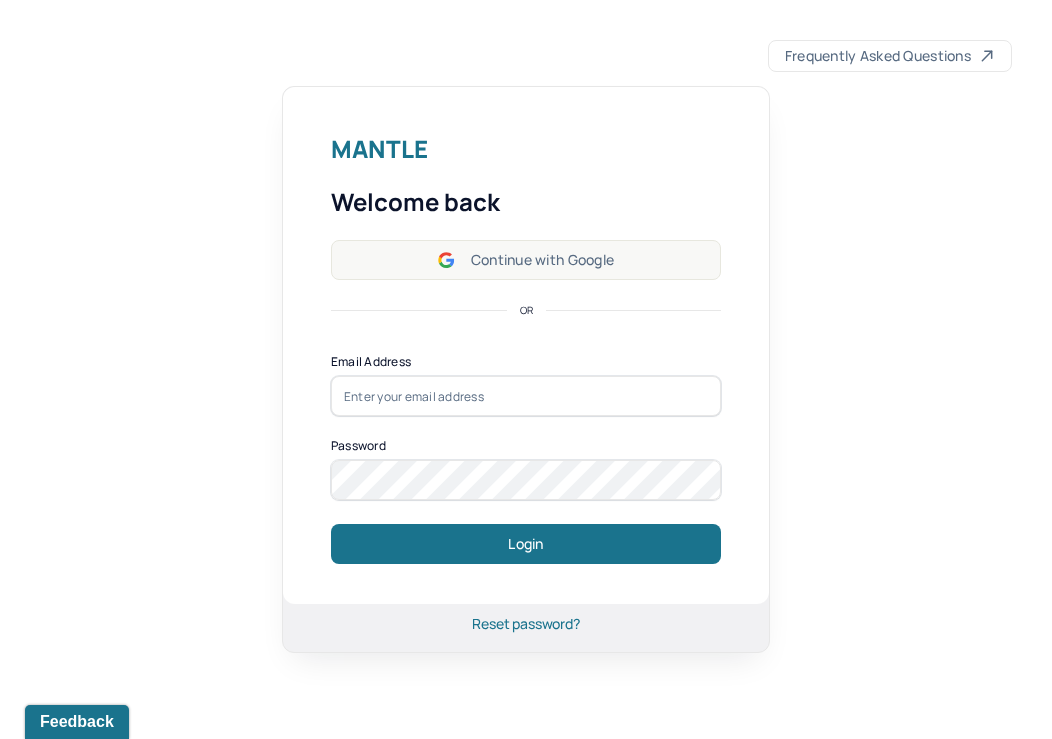 type on "[EMAIL]" 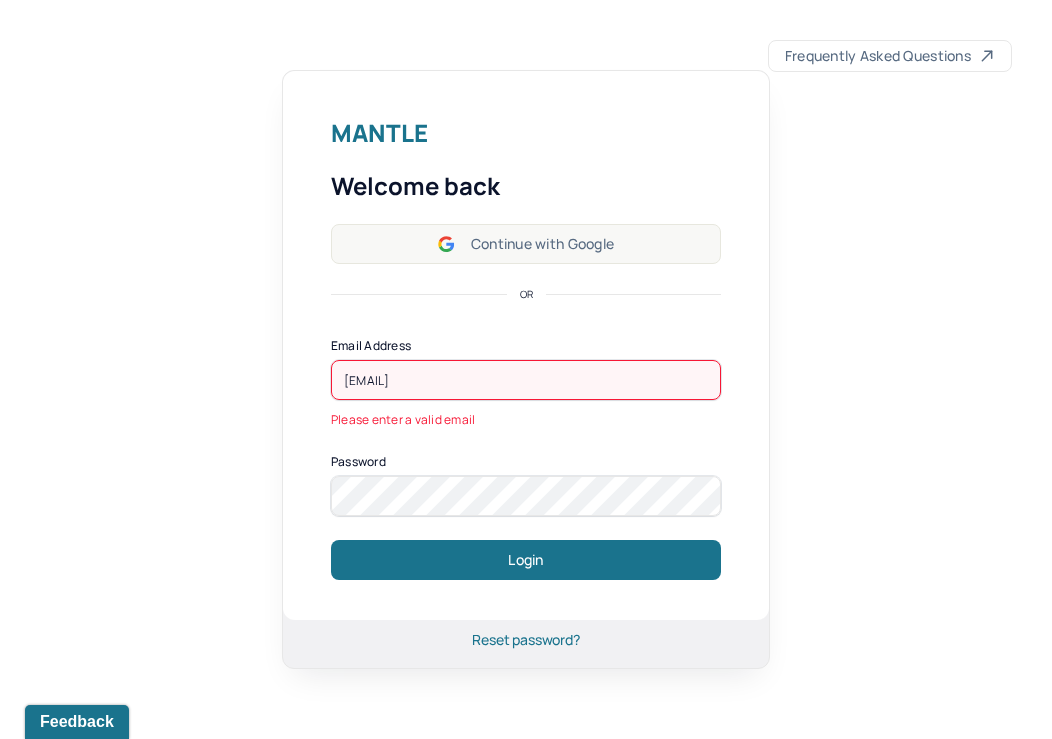click on "Continue with Google" at bounding box center [526, 244] 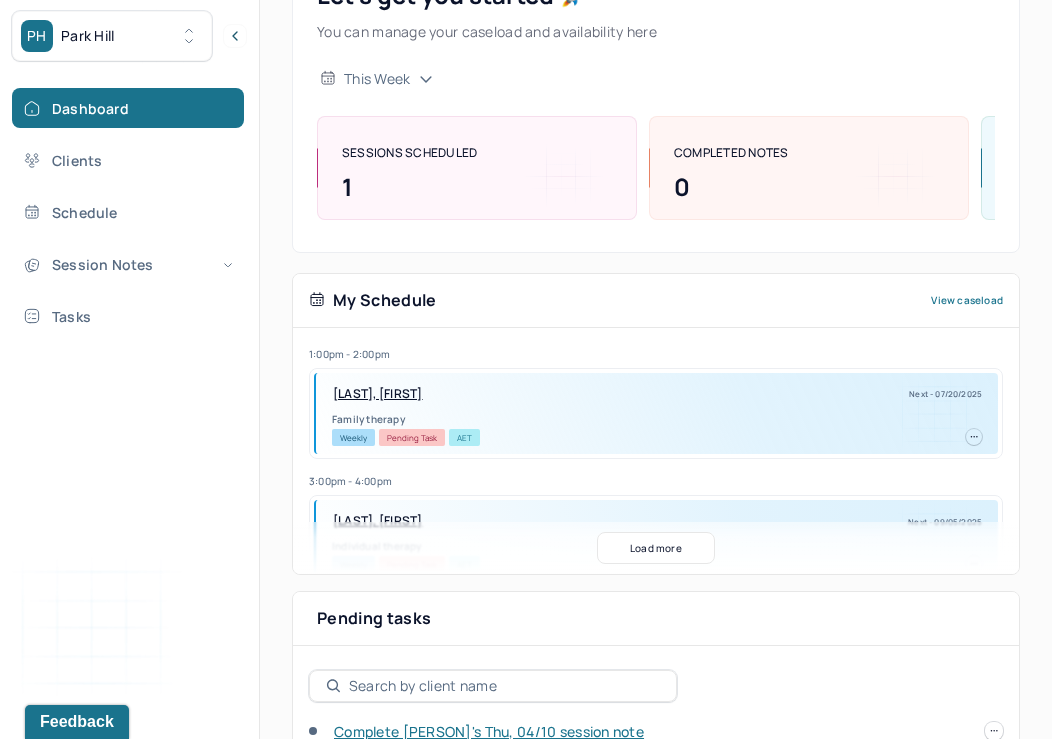 scroll, scrollTop: 300, scrollLeft: 0, axis: vertical 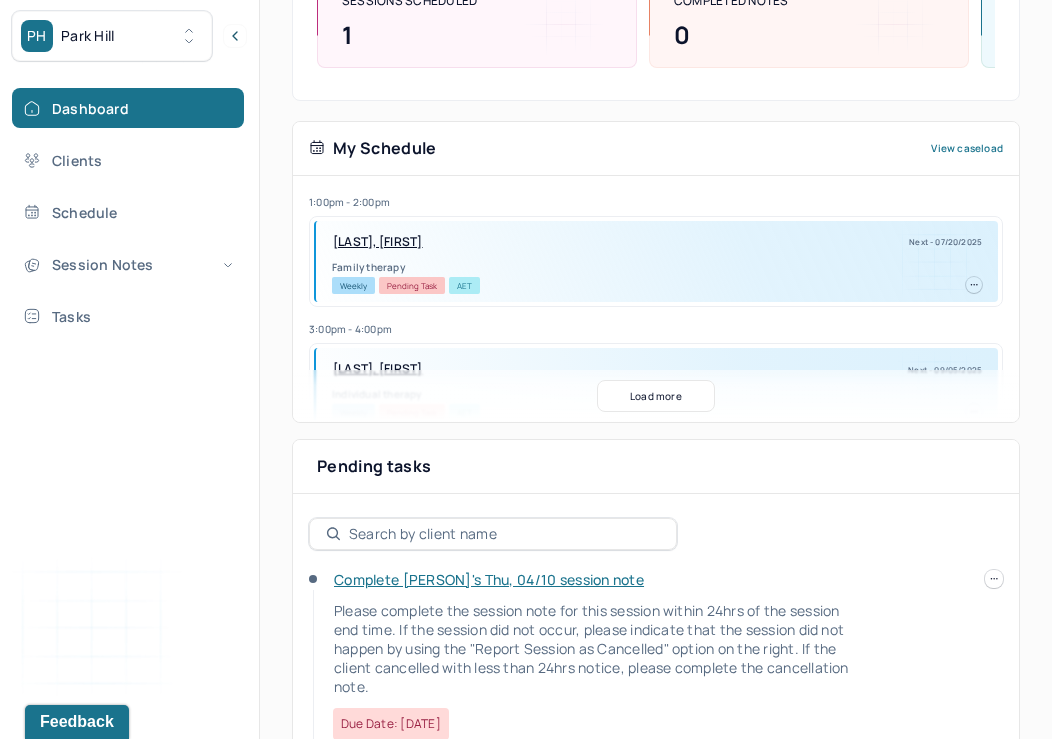 click on "Load more" at bounding box center (656, 396) 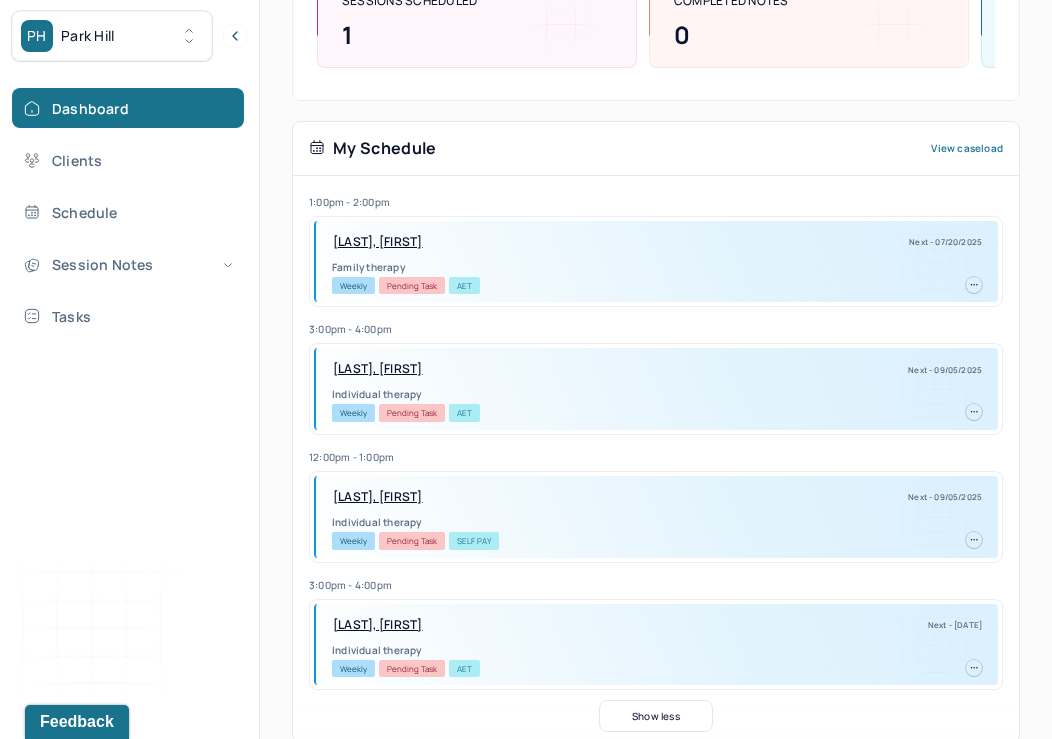 click on "[LAST], [FIRST]" at bounding box center [378, 369] 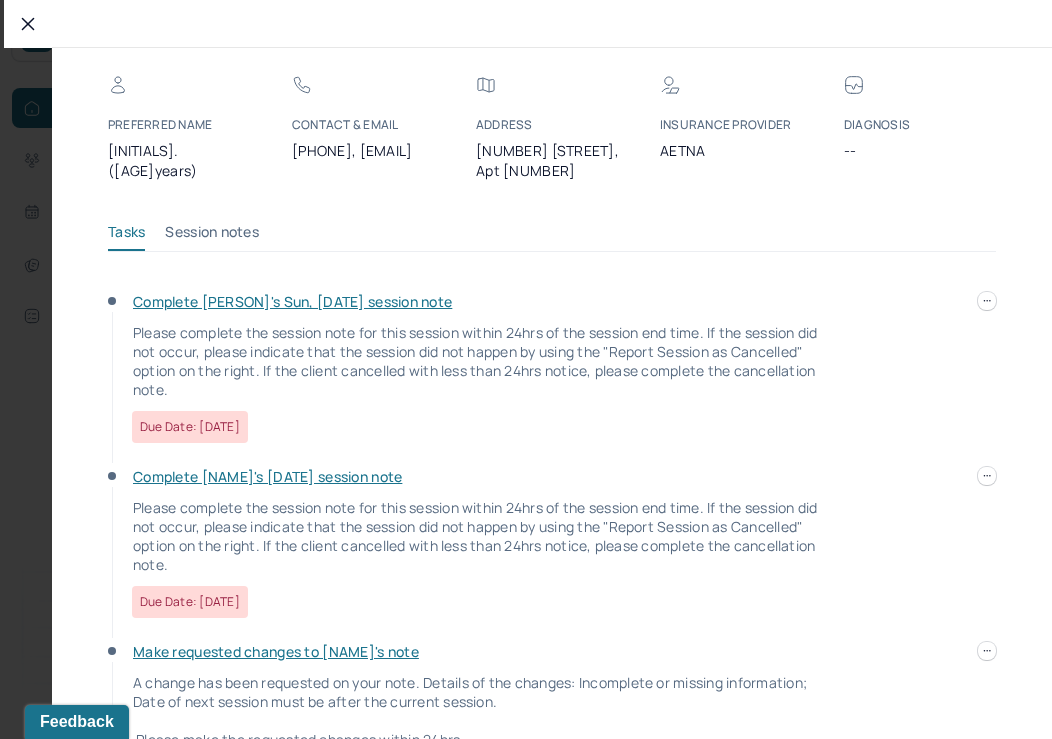 scroll, scrollTop: 0, scrollLeft: 0, axis: both 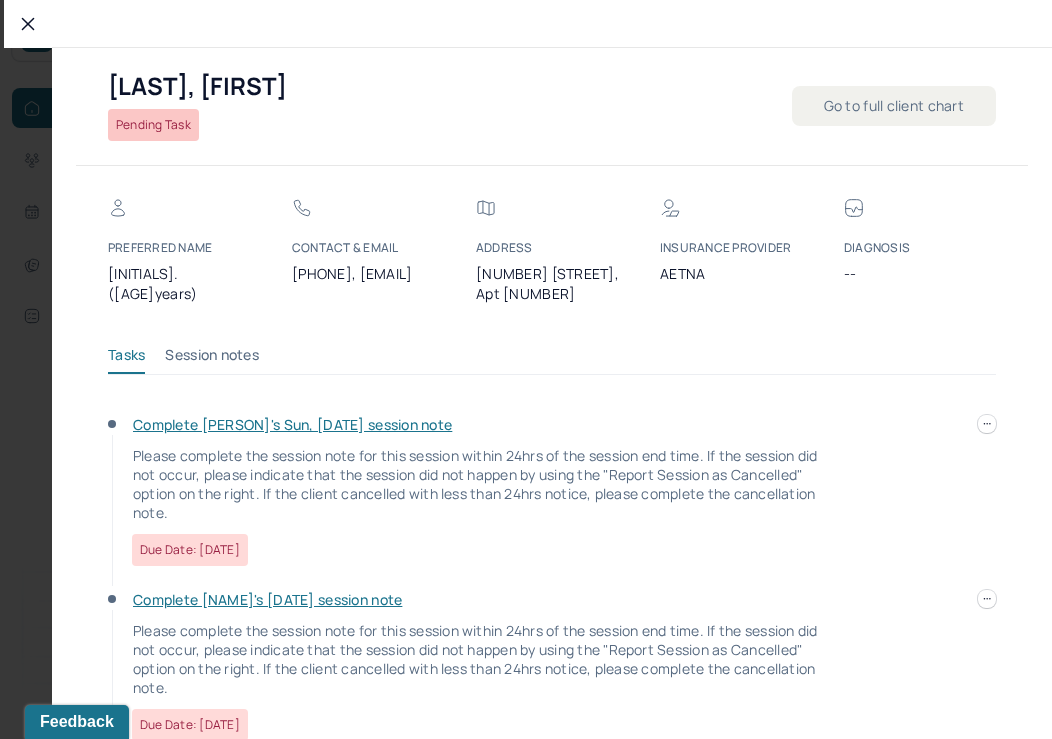click on "Go to full client chart" at bounding box center [894, 106] 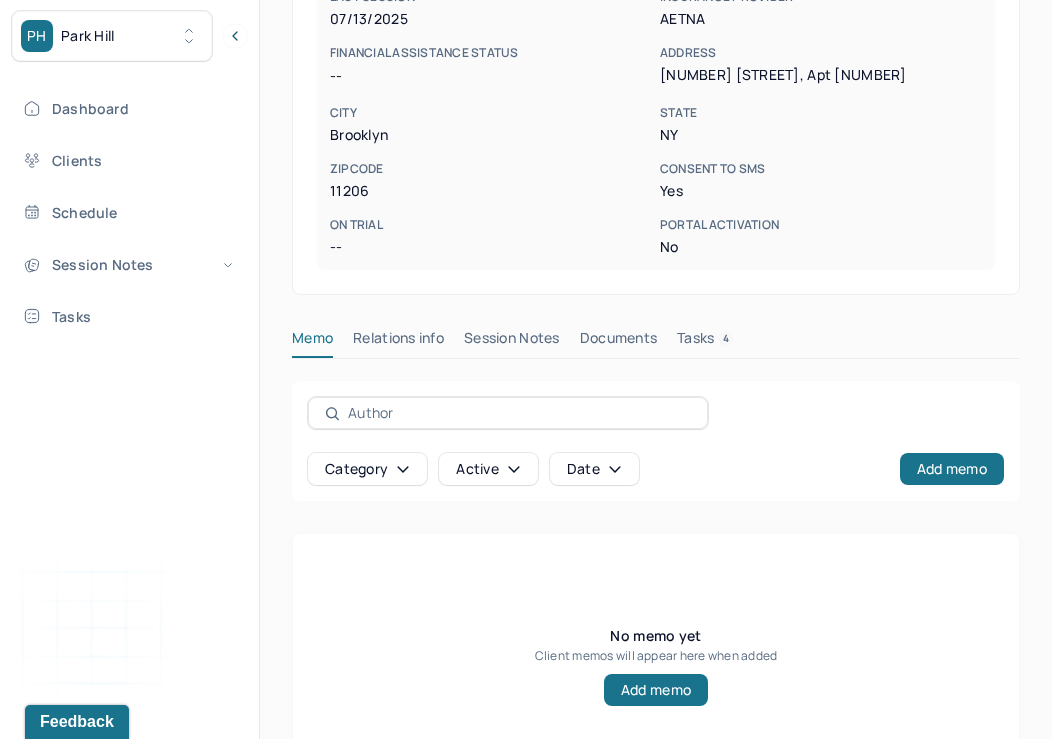 scroll, scrollTop: 491, scrollLeft: 0, axis: vertical 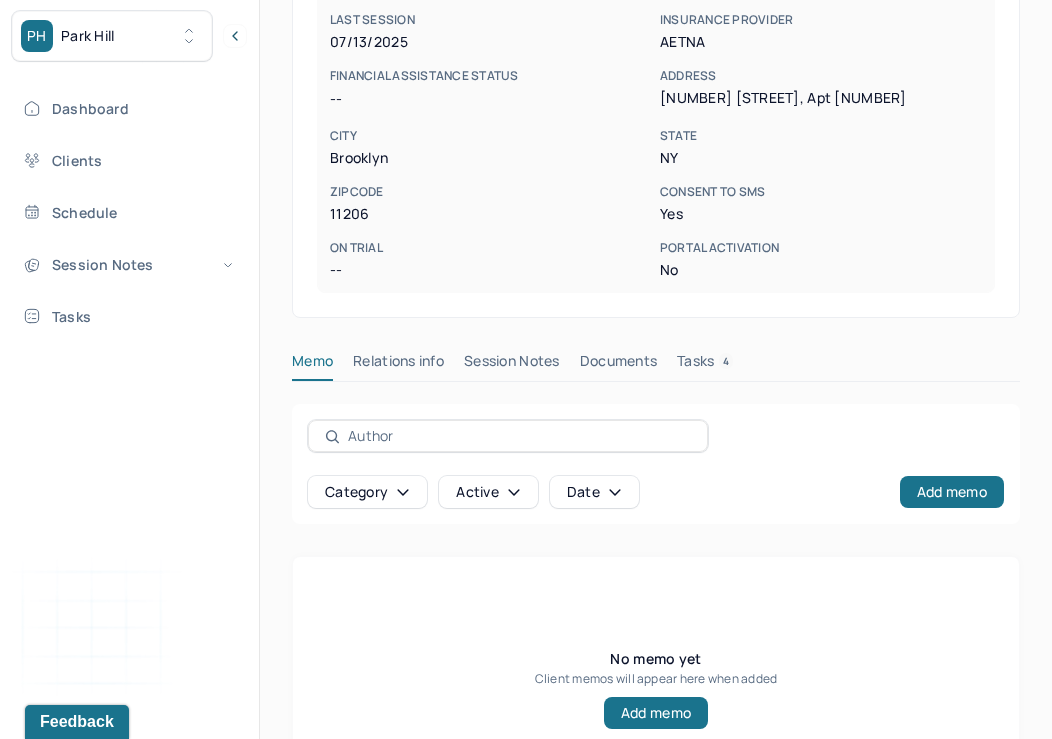 click on "Session Notes" at bounding box center [512, 365] 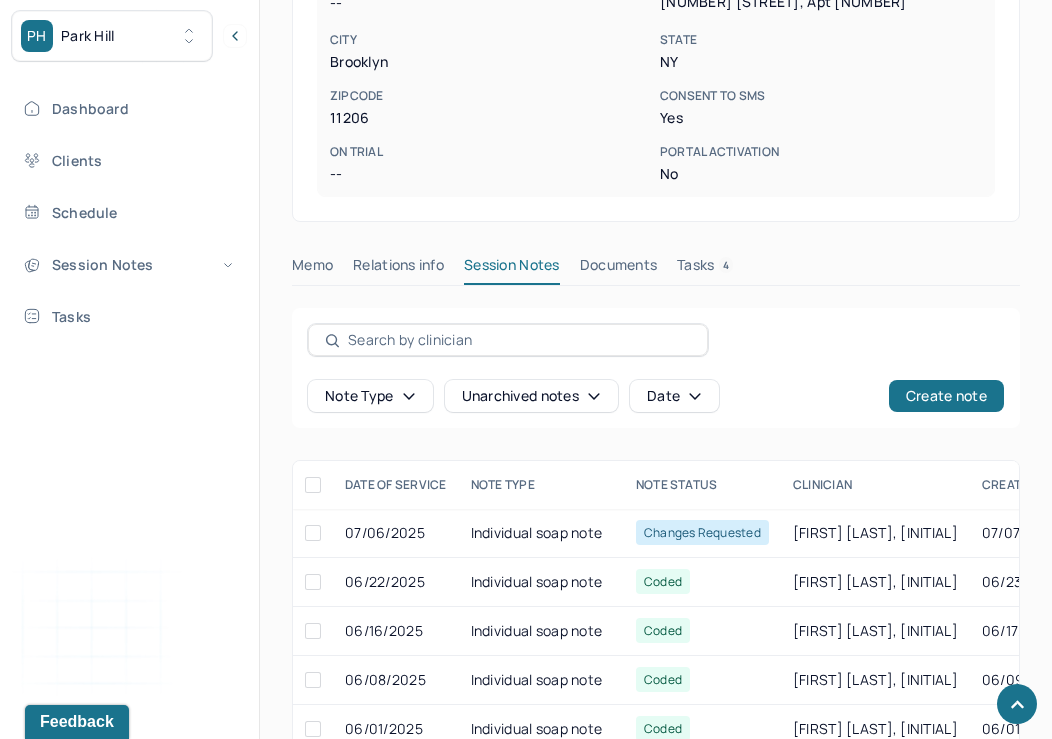 scroll, scrollTop: 676, scrollLeft: 0, axis: vertical 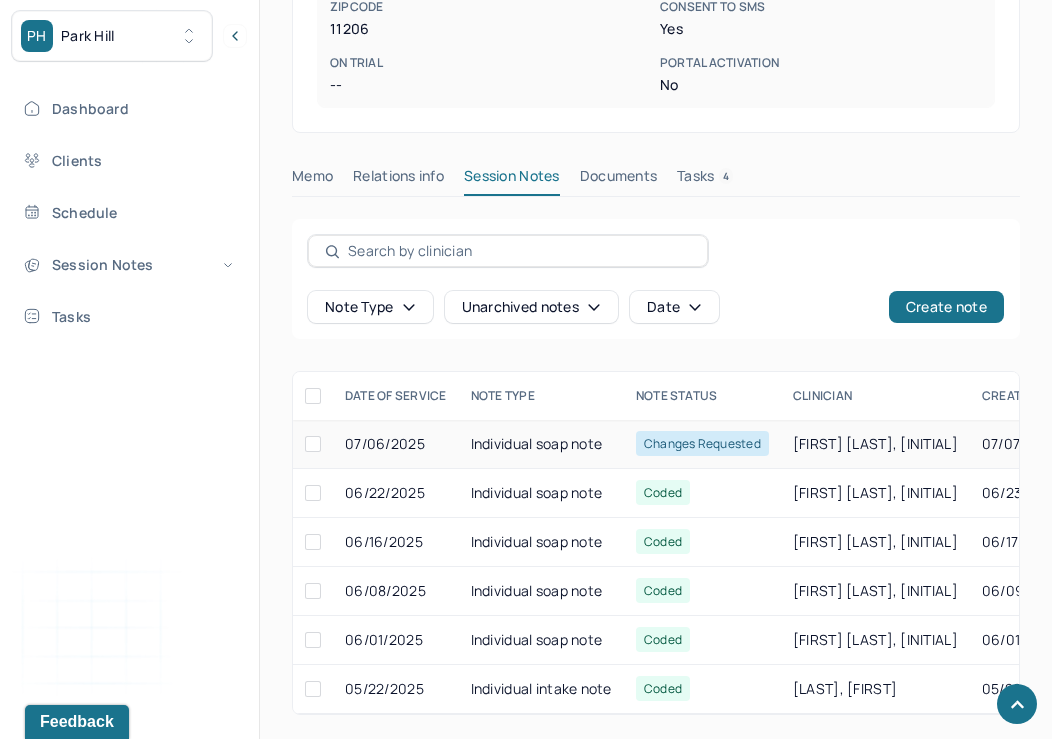 click on "Changes requested" at bounding box center [702, 443] 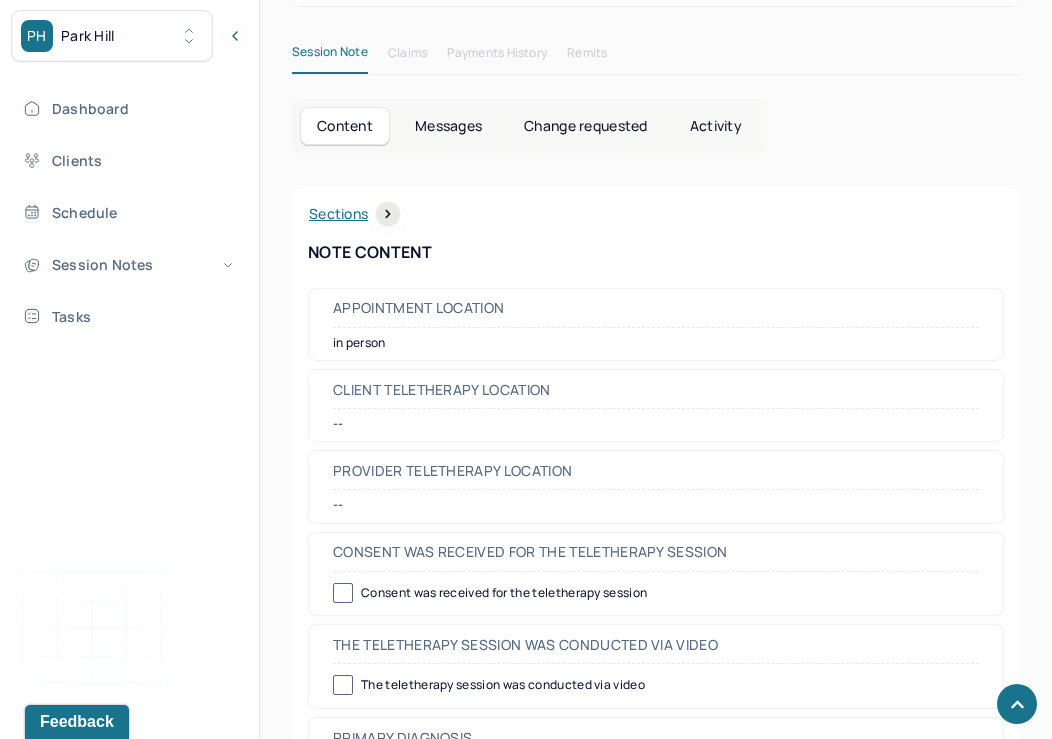 scroll, scrollTop: 626, scrollLeft: 0, axis: vertical 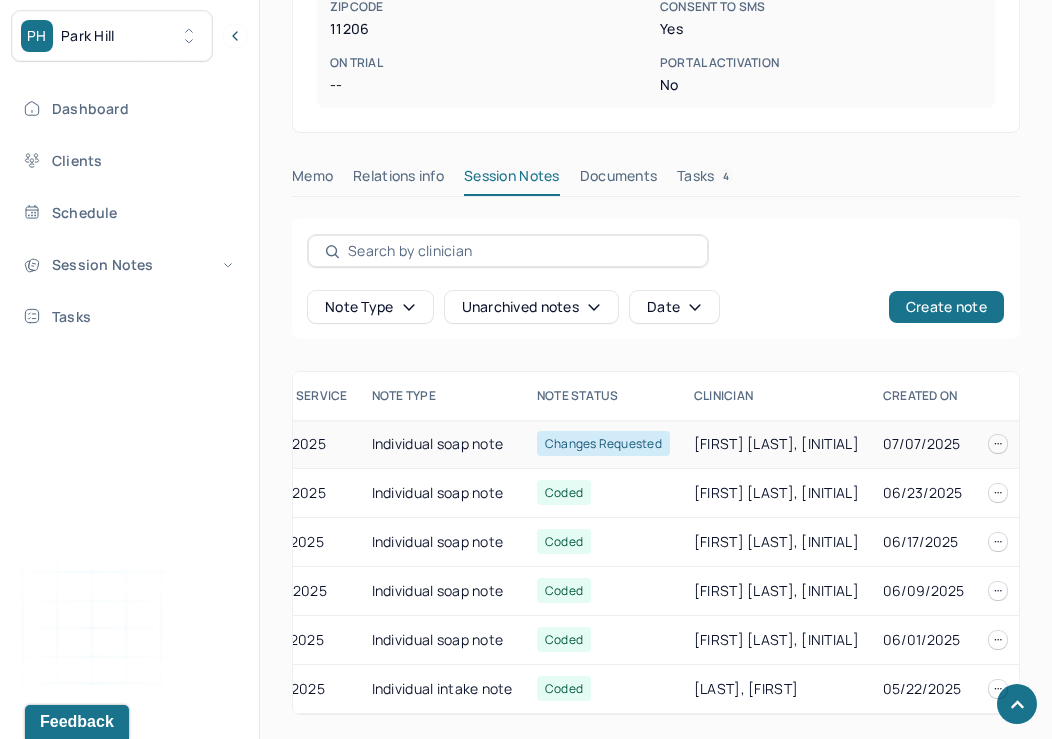 click on "07/07/2025" at bounding box center (924, 444) 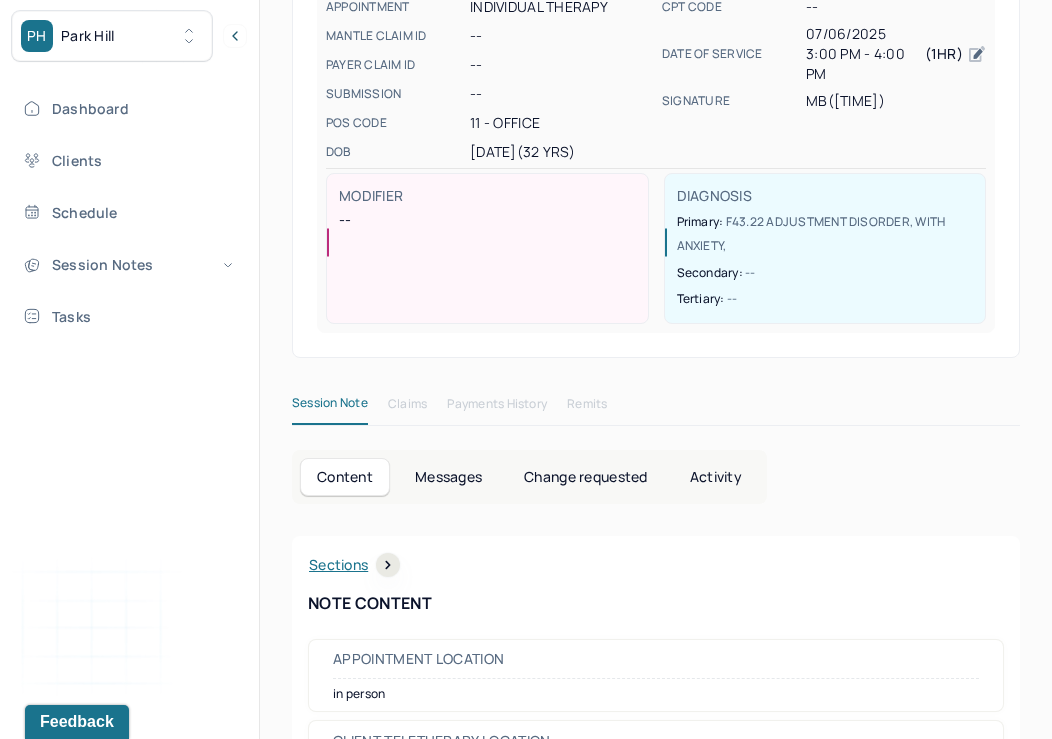 scroll, scrollTop: 0, scrollLeft: 0, axis: both 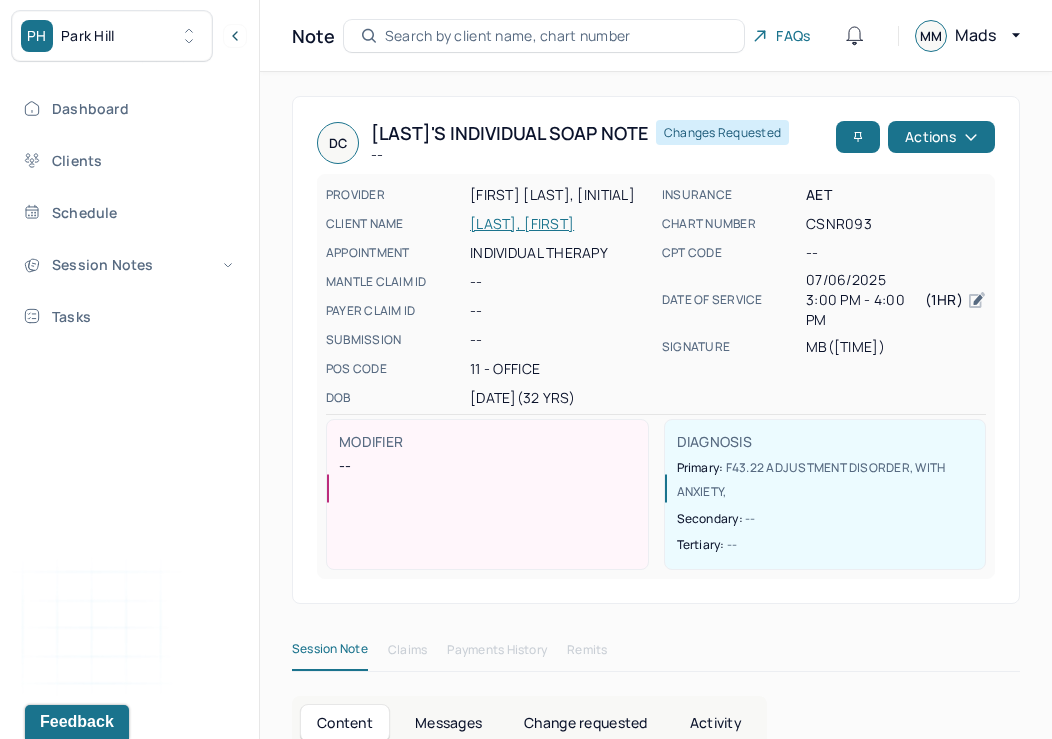 click on "Changes requested" at bounding box center (722, 132) 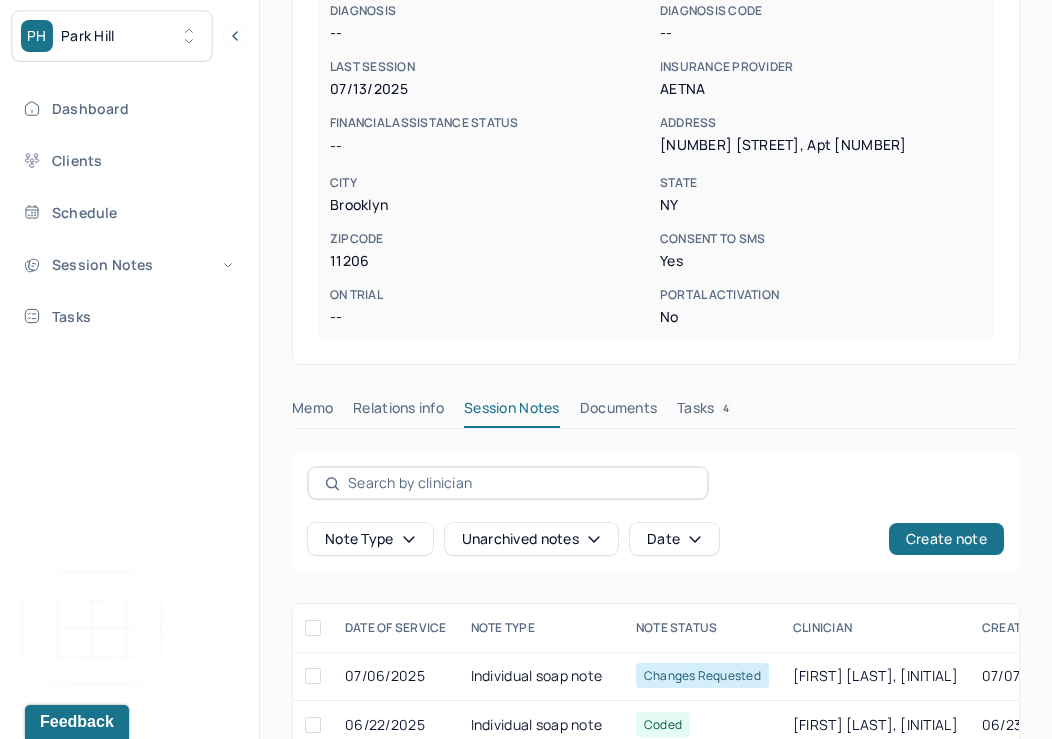 scroll, scrollTop: 450, scrollLeft: 0, axis: vertical 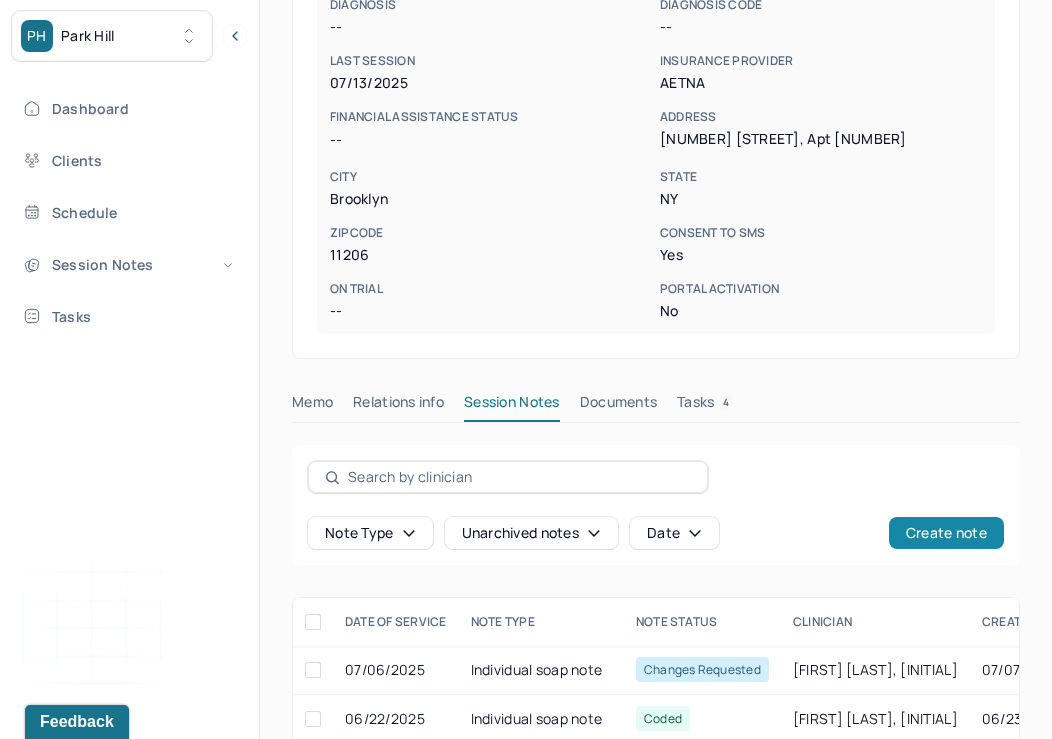 click on "Create note" at bounding box center (946, 533) 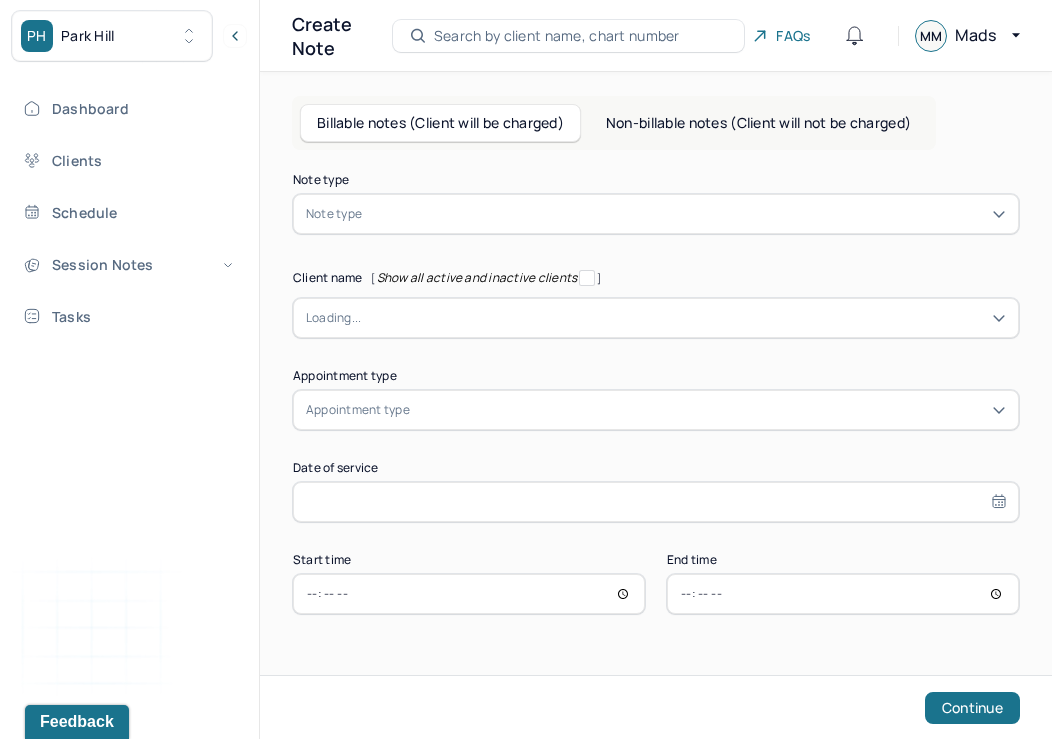 scroll, scrollTop: 0, scrollLeft: 0, axis: both 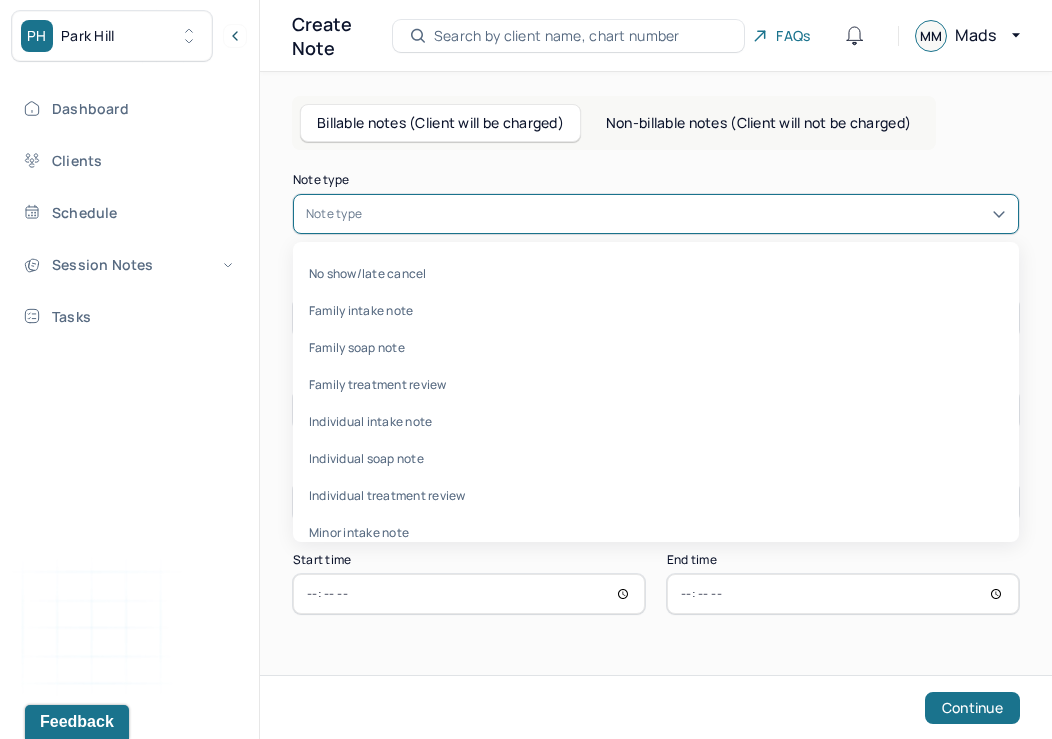 click at bounding box center [686, 214] 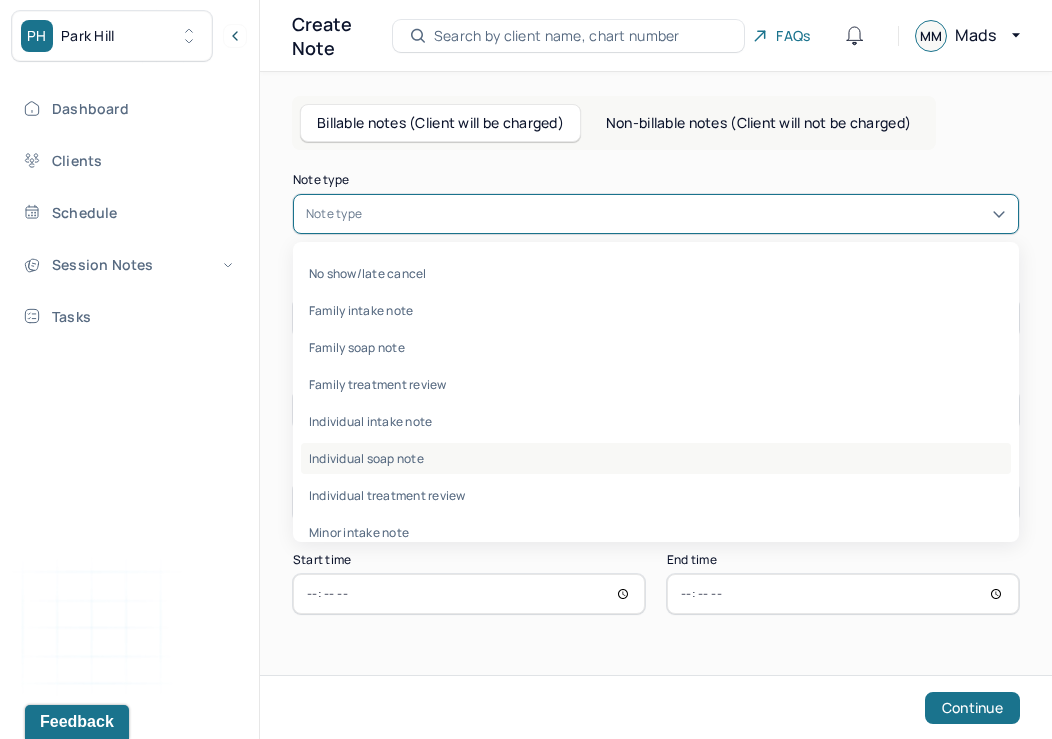 click on "Individual soap note" at bounding box center [656, 458] 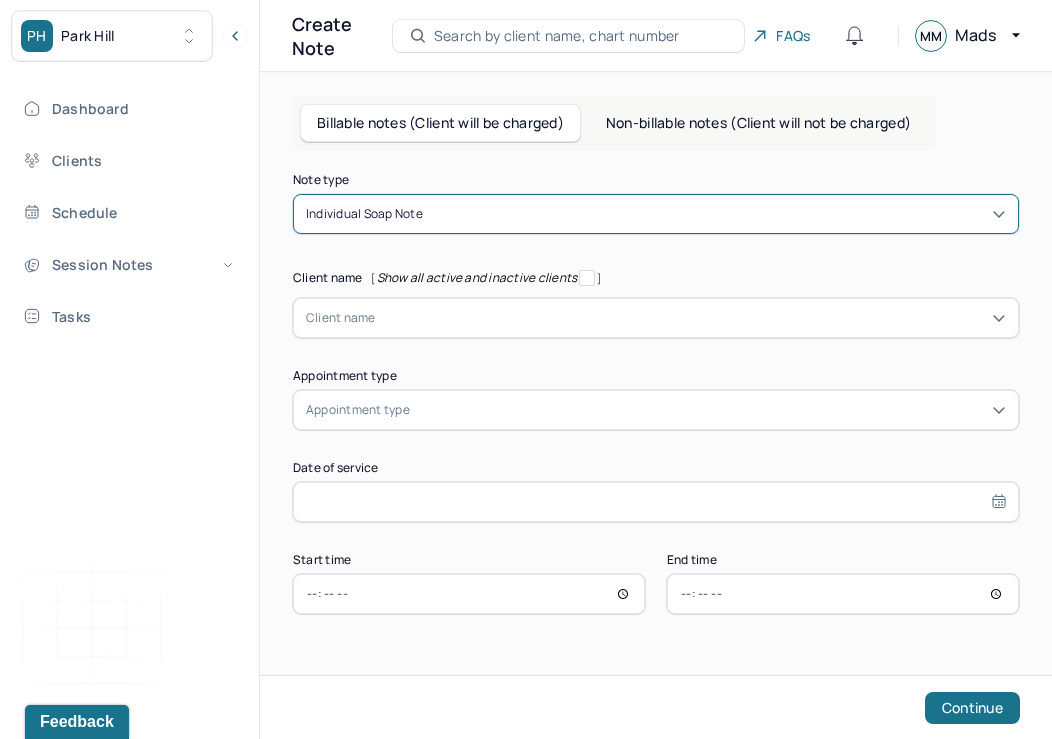 click at bounding box center [691, 318] 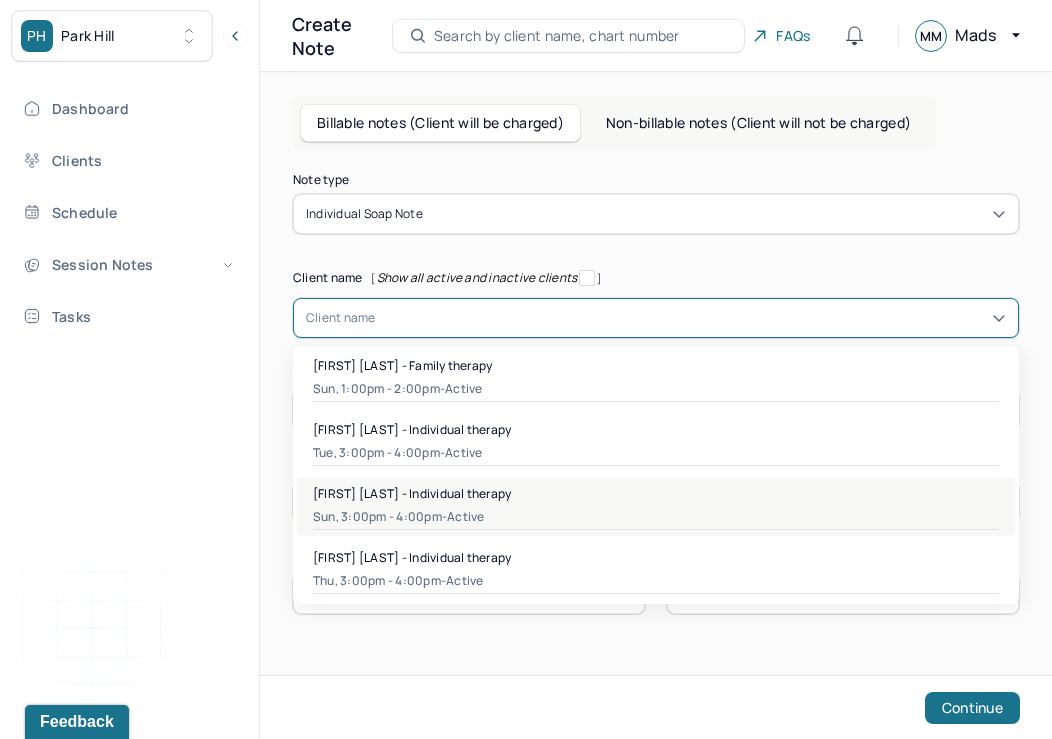 click on "Sun, 3:00pm - 4:00pm  -  active" at bounding box center (656, 517) 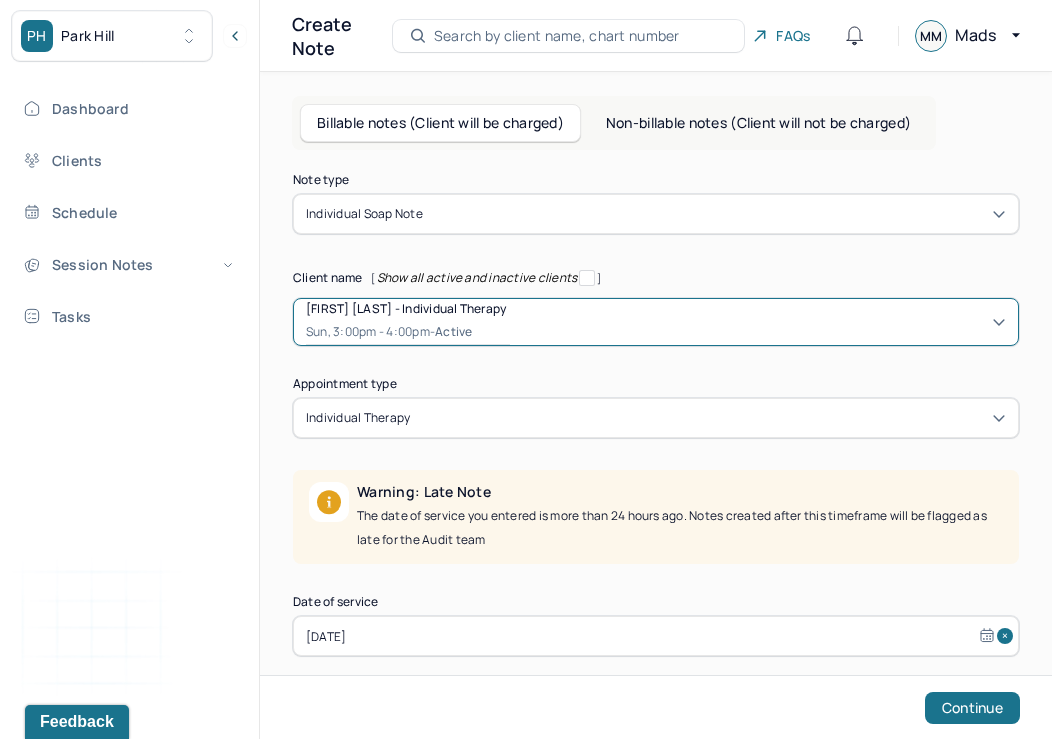 click at bounding box center (710, 418) 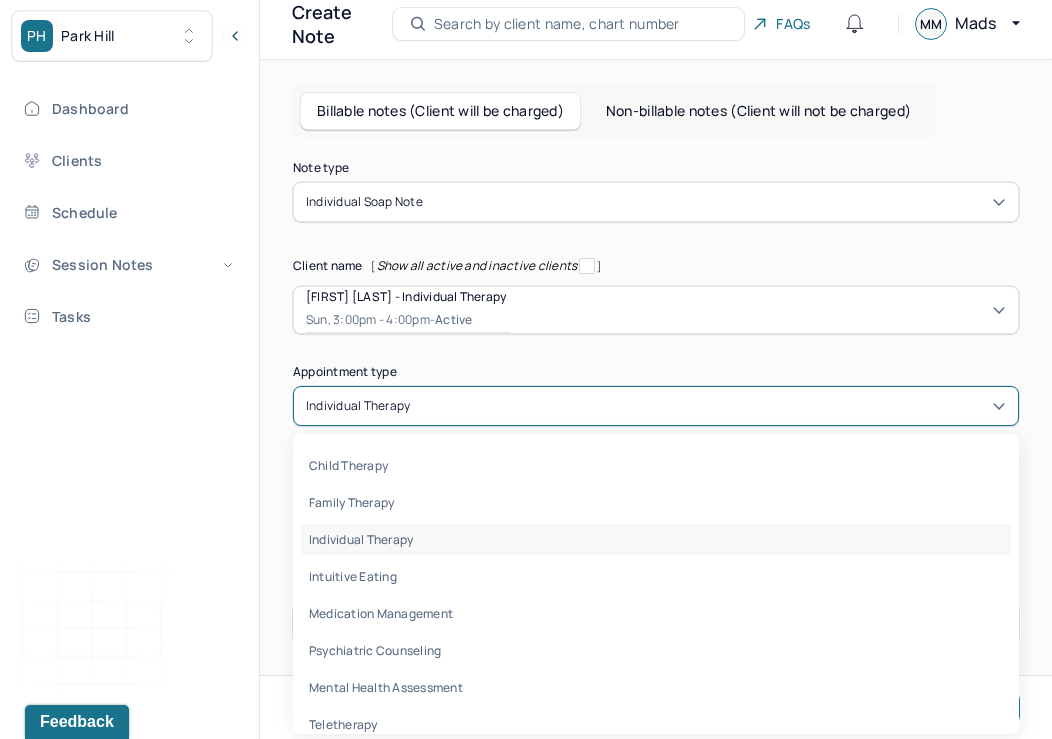 scroll, scrollTop: 14, scrollLeft: 0, axis: vertical 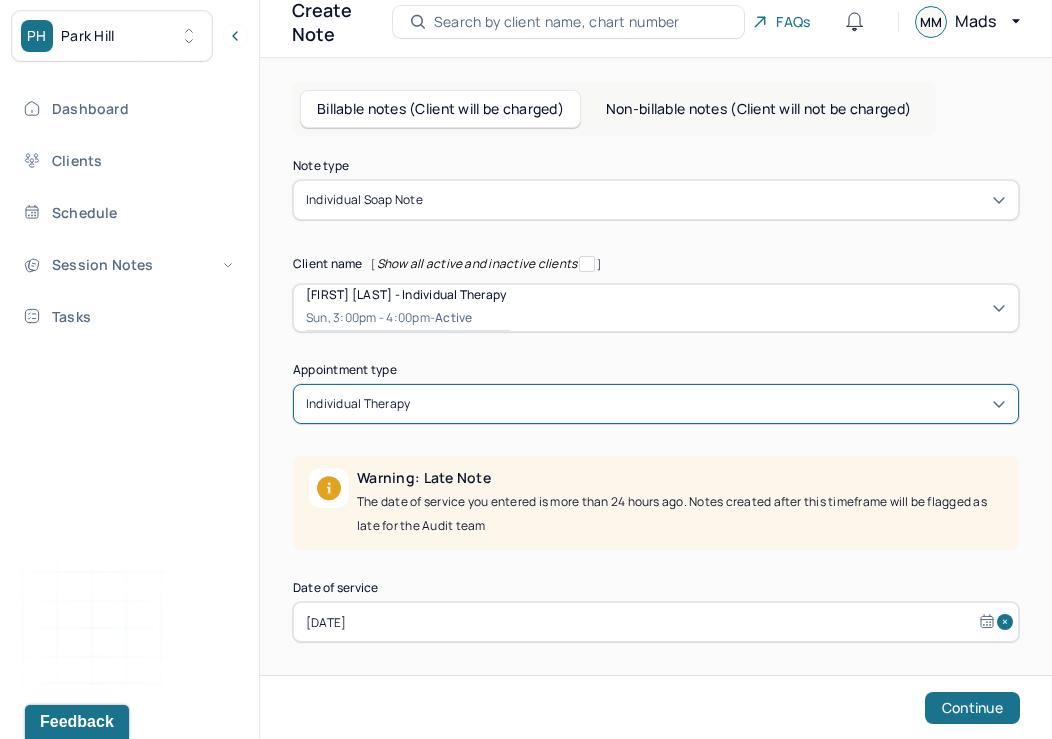 click at bounding box center [710, 404] 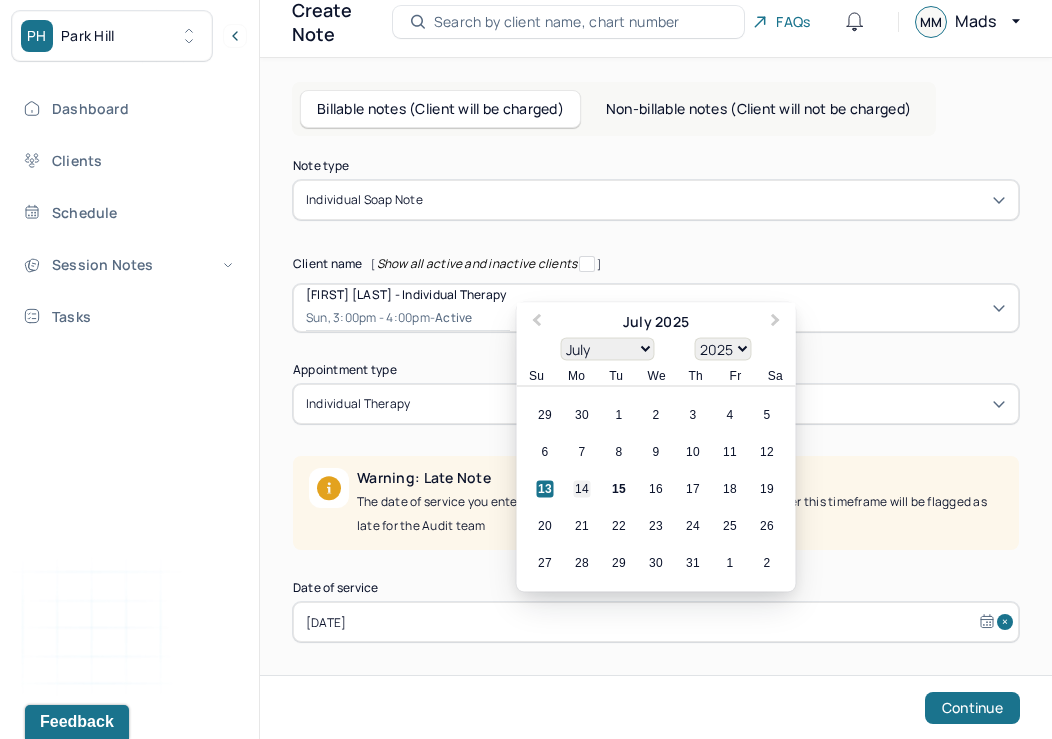 click on "14" at bounding box center [582, 489] 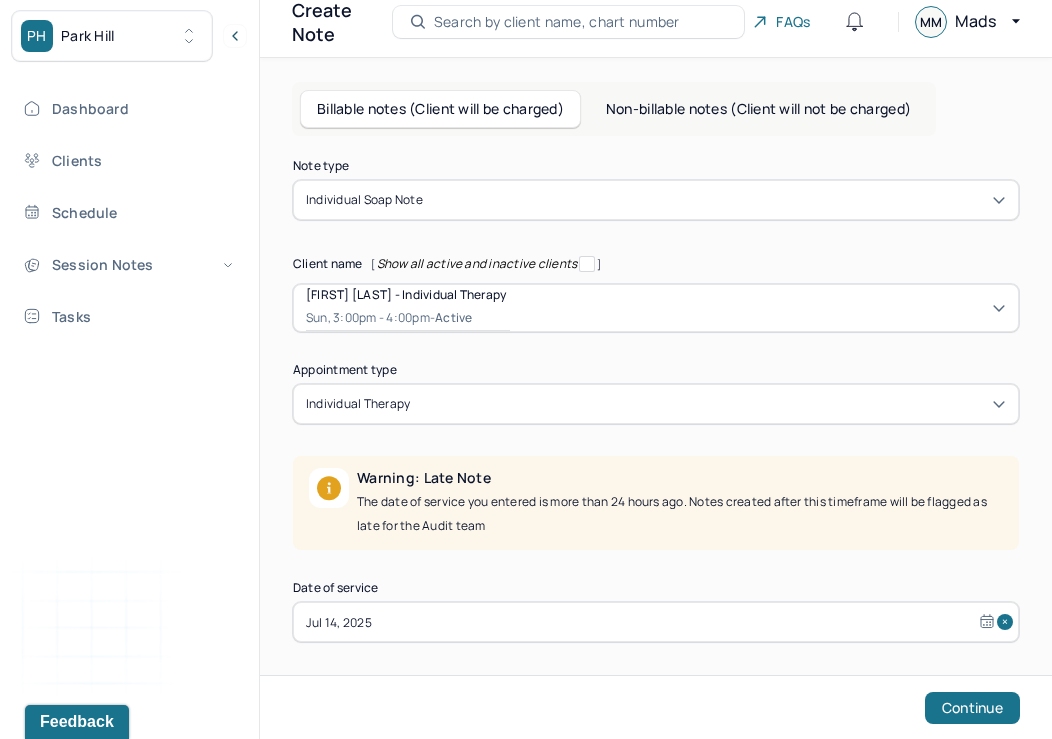 scroll, scrollTop: 114, scrollLeft: 0, axis: vertical 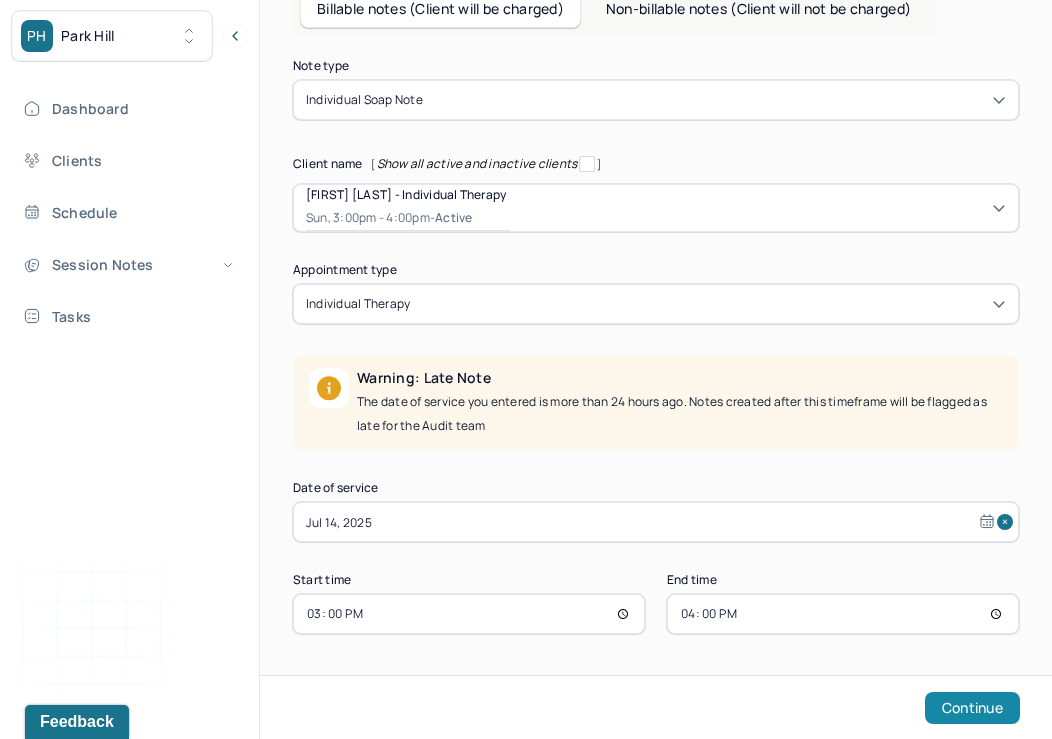 click on "Continue" at bounding box center (972, 708) 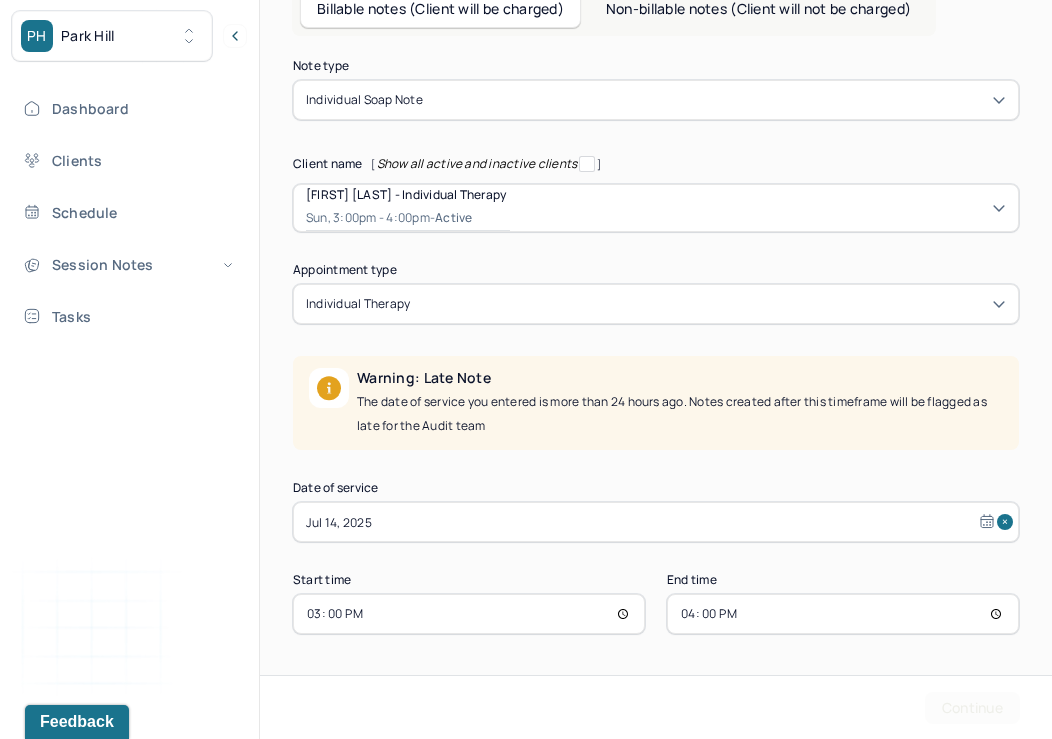 scroll, scrollTop: 0, scrollLeft: 0, axis: both 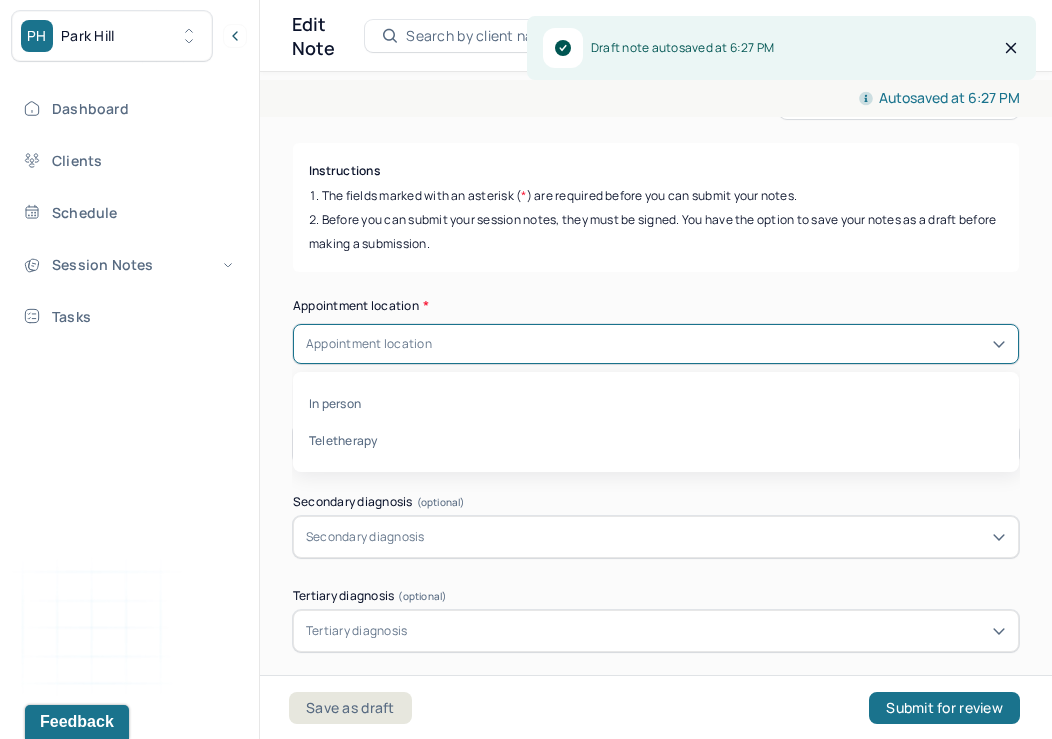 click on "Appointment location" at bounding box center [656, 344] 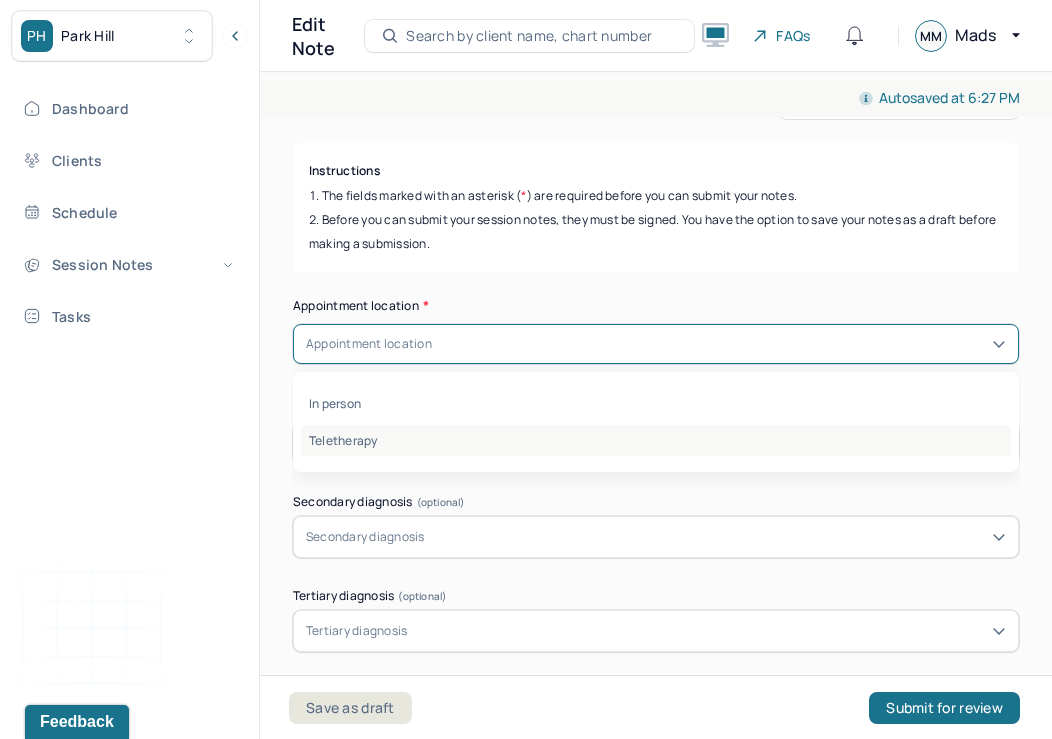 click on "Teletherapy" at bounding box center [656, 440] 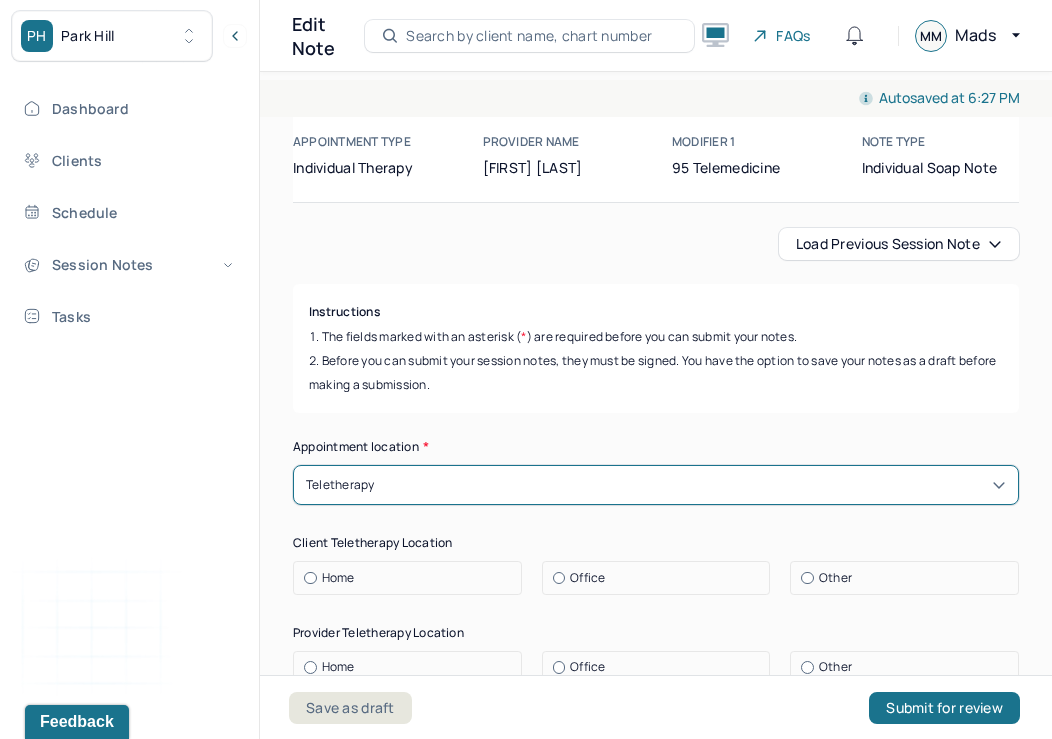 scroll, scrollTop: 0, scrollLeft: 0, axis: both 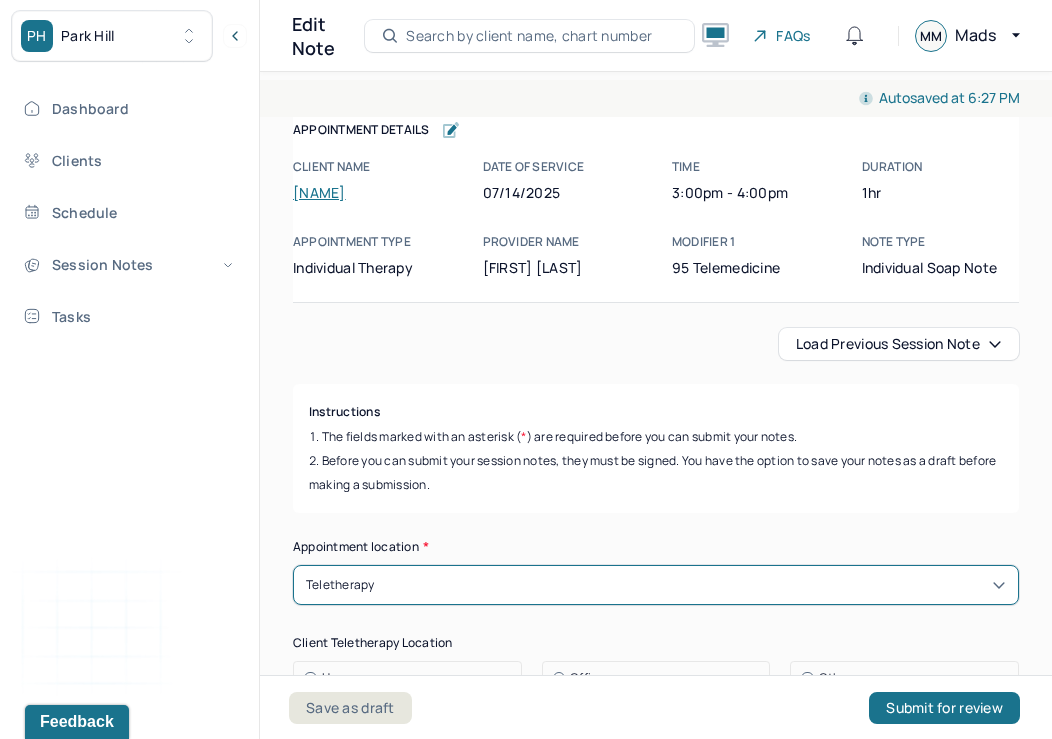 click on "Load previous session note" at bounding box center [899, 344] 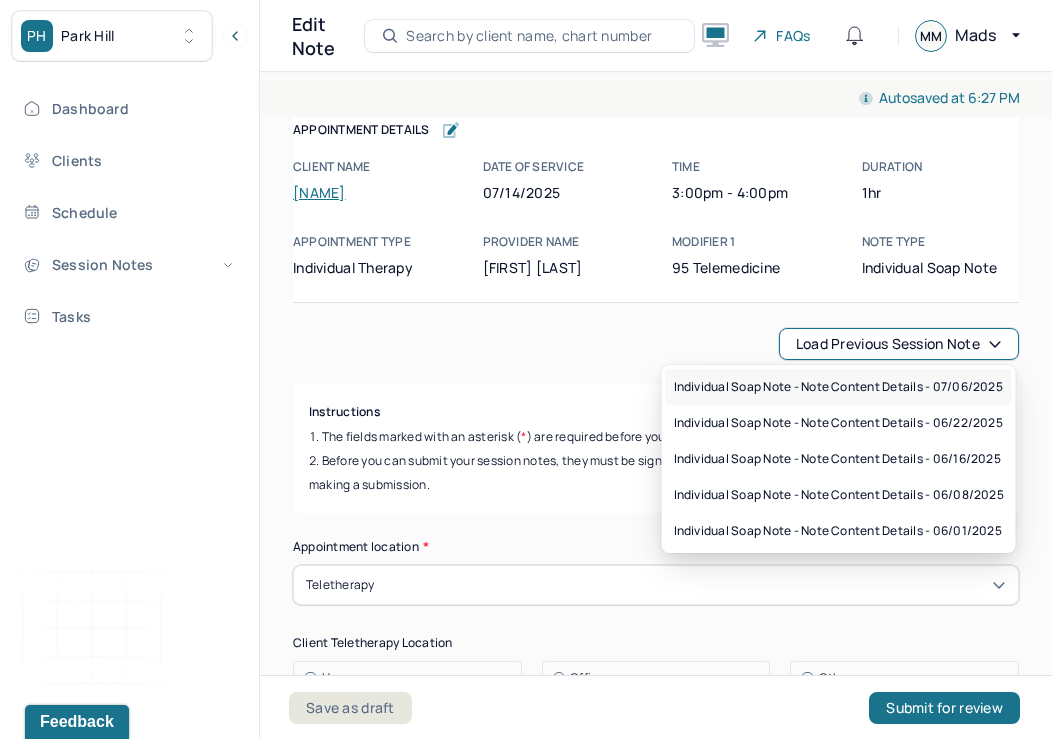 click on "Individual soap note   - Note content Details -   [DATE]" at bounding box center [838, 387] 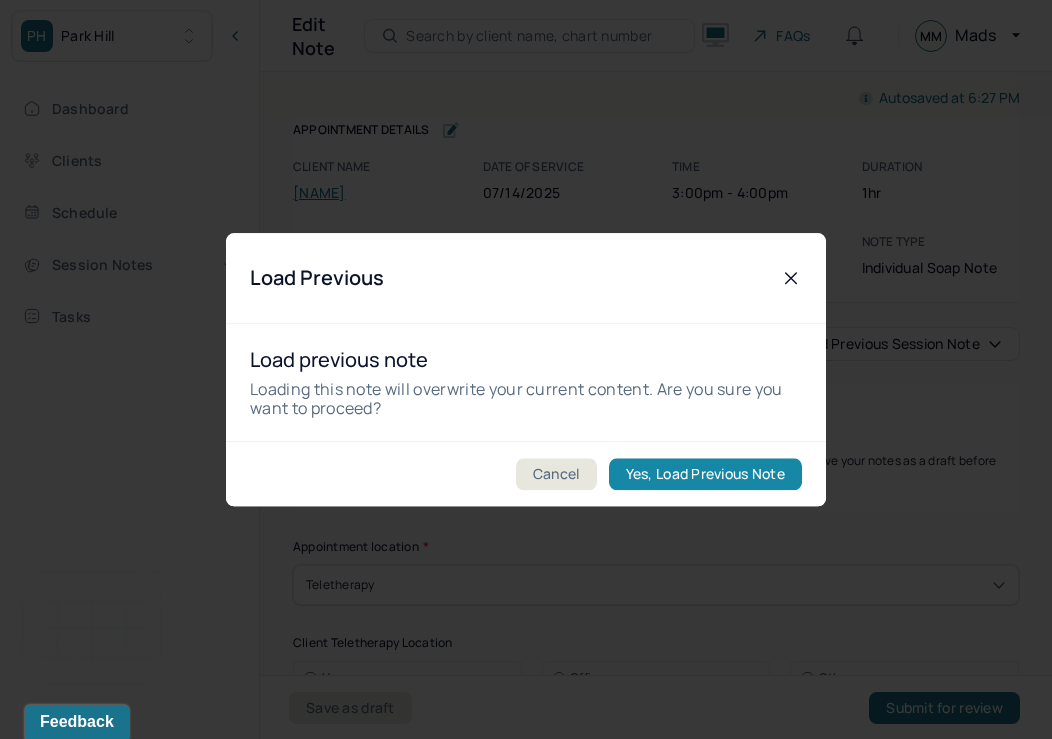 click on "Yes, Load Previous Note" at bounding box center (705, 474) 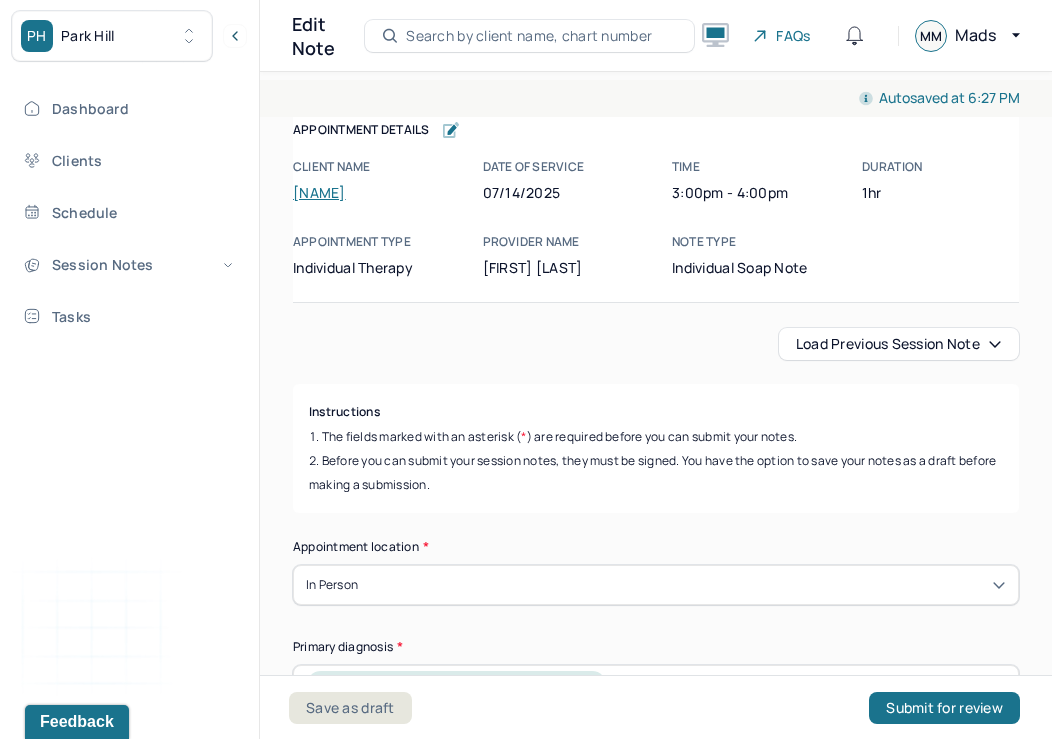 click on "Load previous session note" at bounding box center [899, 344] 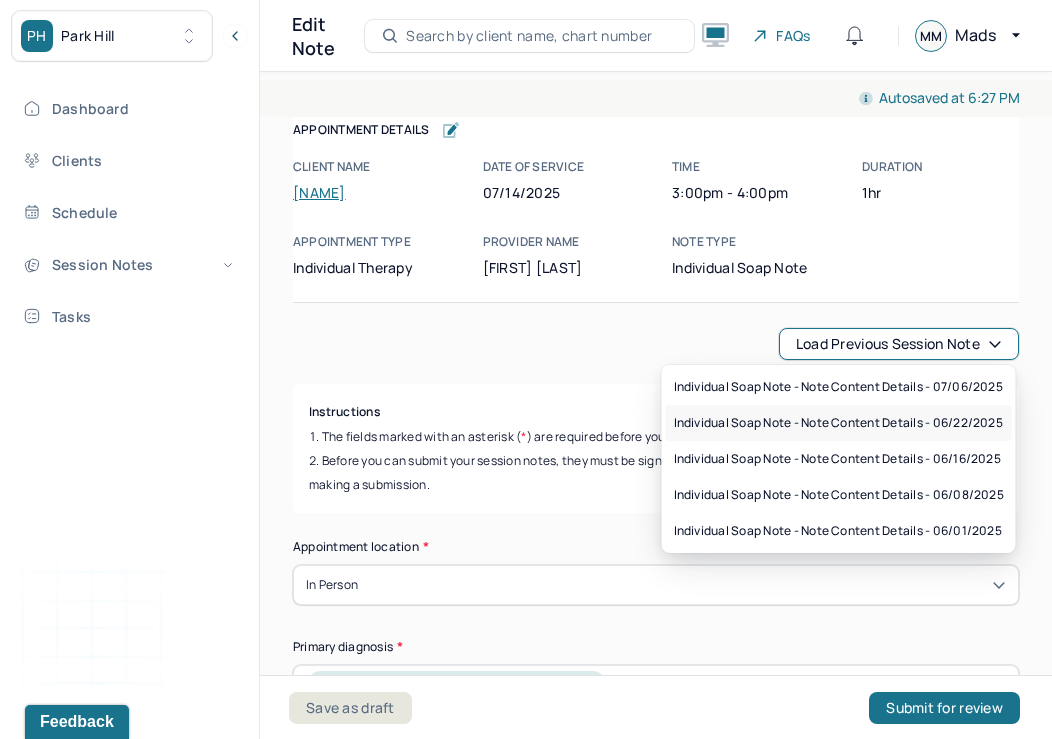 click on "Individual soap note   - Note content Details -   06/22/2025" at bounding box center (838, 423) 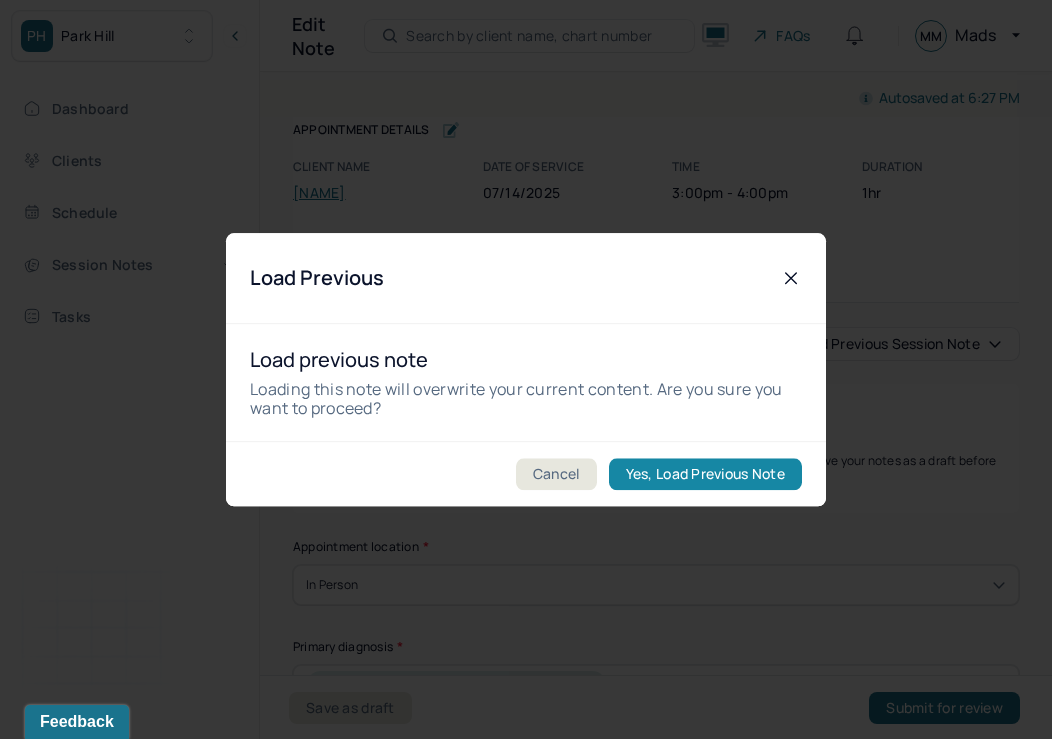 click on "Yes, Load Previous Note" at bounding box center [705, 474] 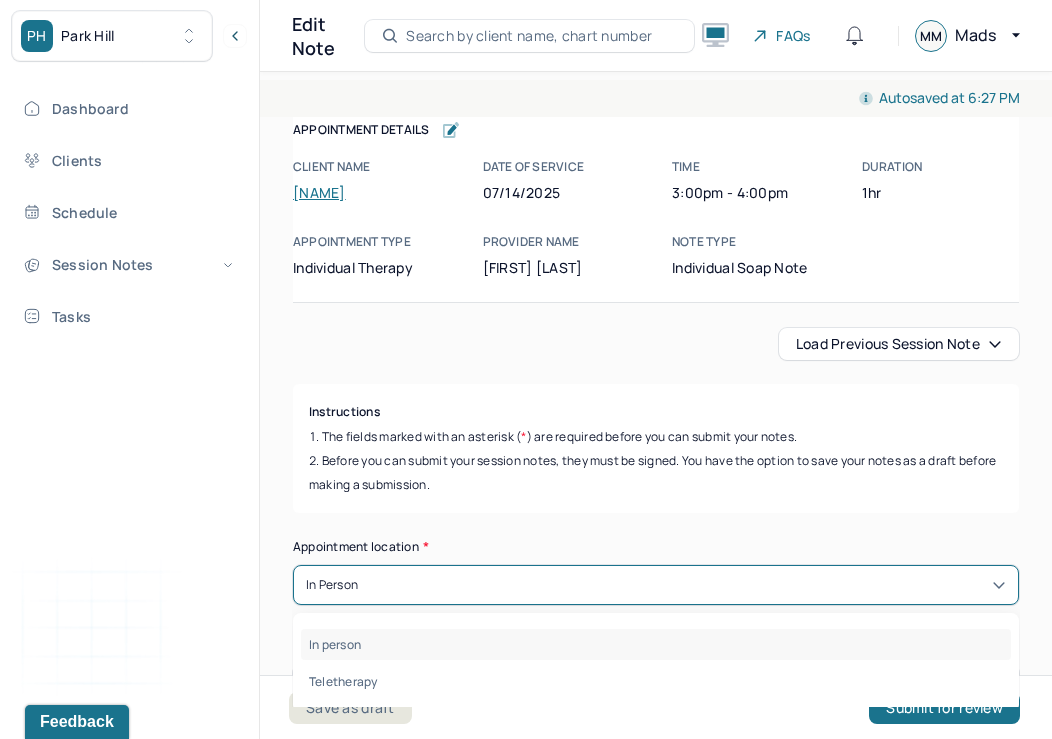 click on "In person" at bounding box center [656, 585] 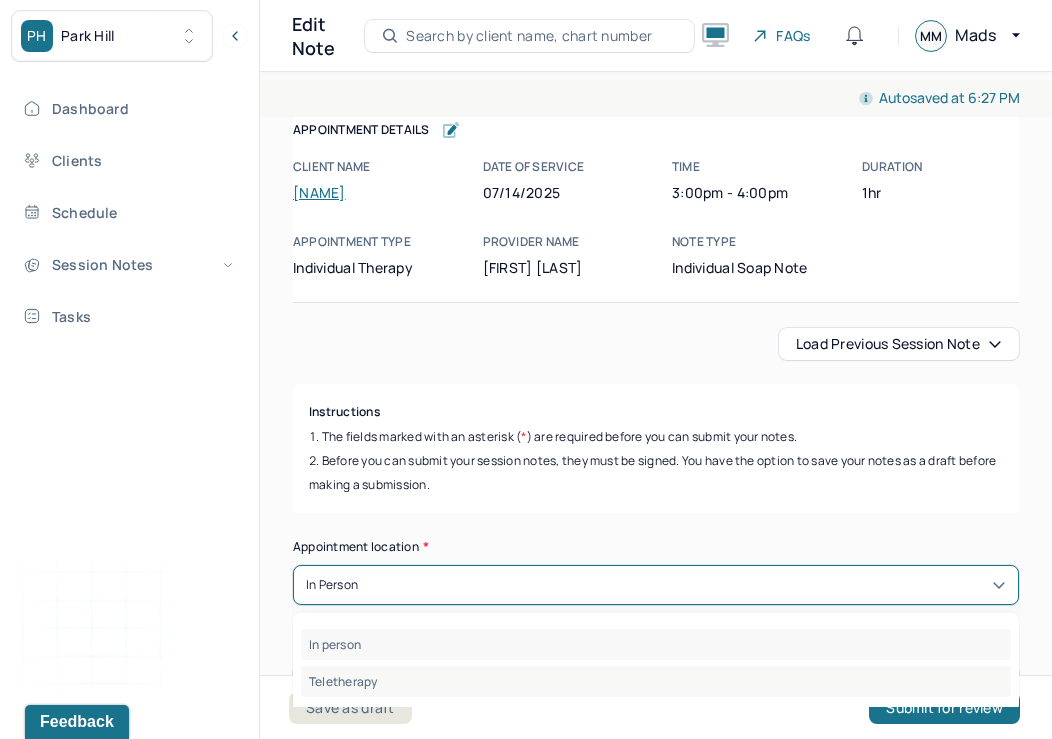 click on "Teletherapy" at bounding box center [656, 681] 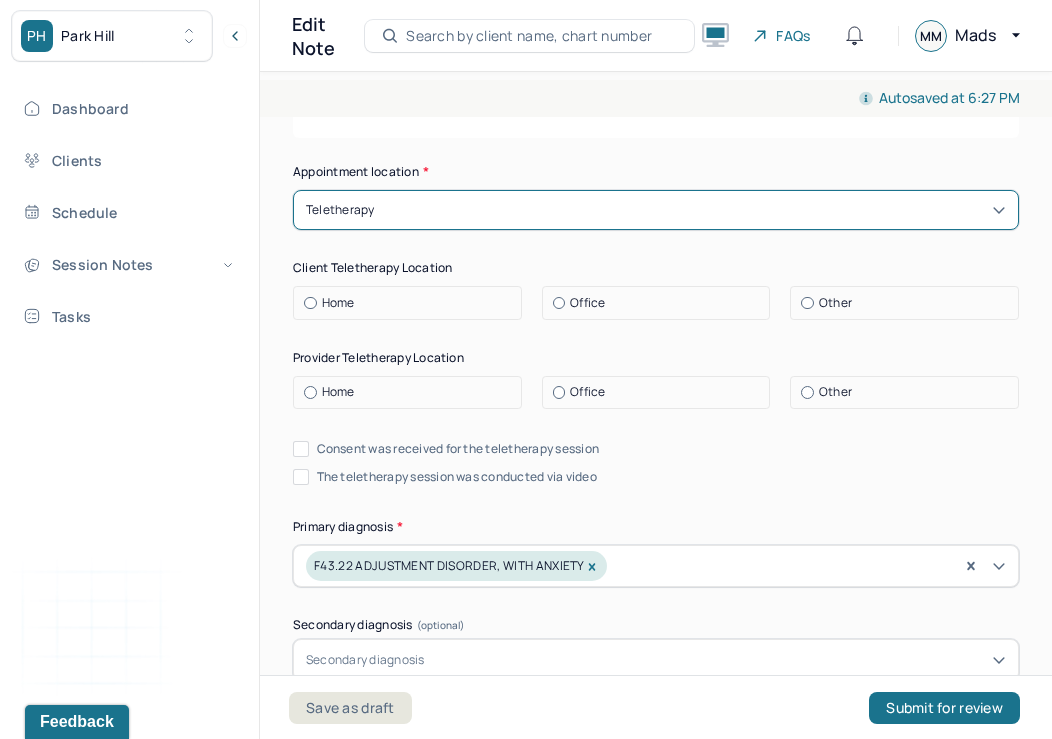scroll, scrollTop: 370, scrollLeft: 0, axis: vertical 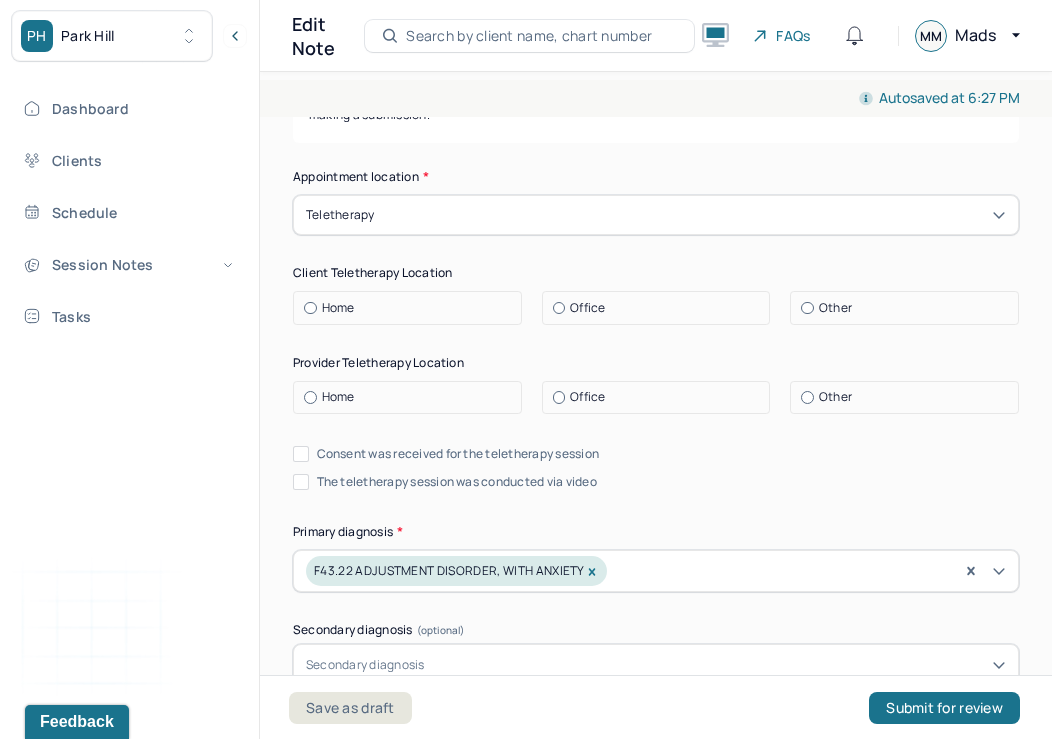click on "Home" at bounding box center (412, 308) 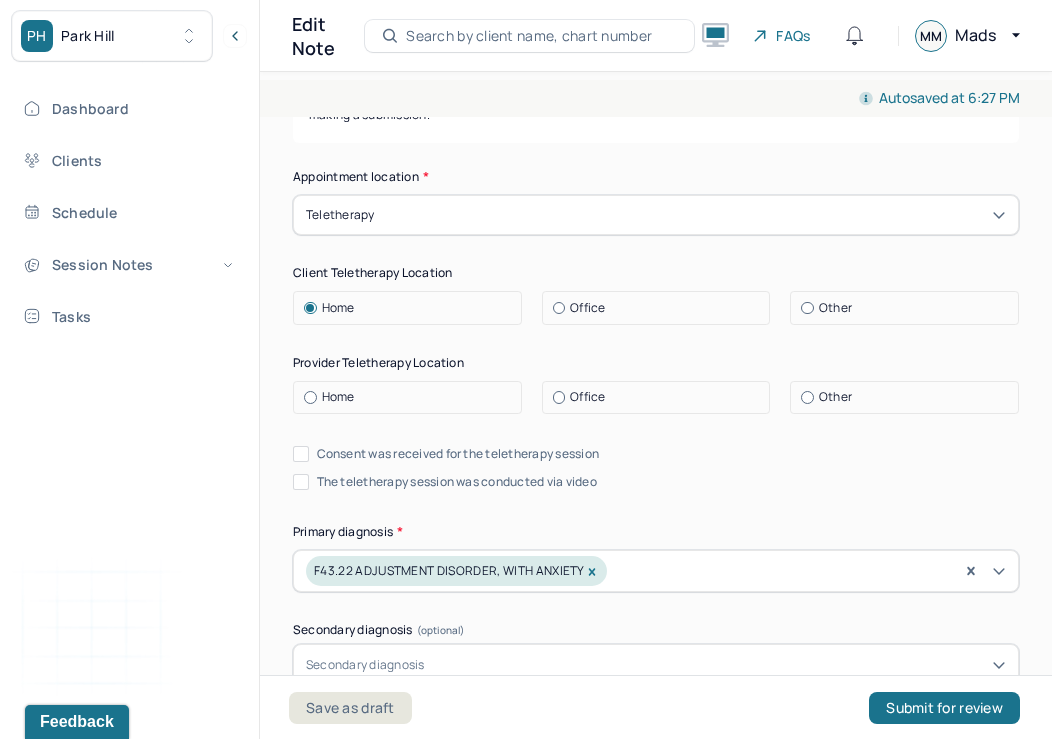 click at bounding box center [310, 397] 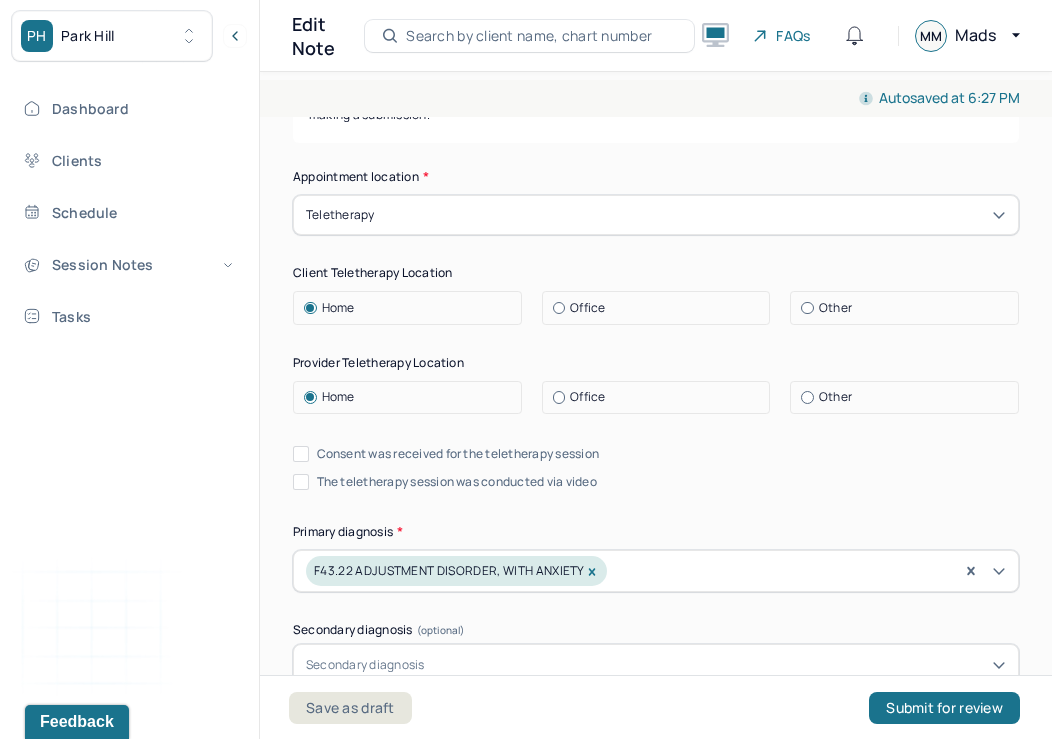 click on "F43.22 ADJUSTMENT DISORDER, WITH ANXIETY" at bounding box center (449, 571) 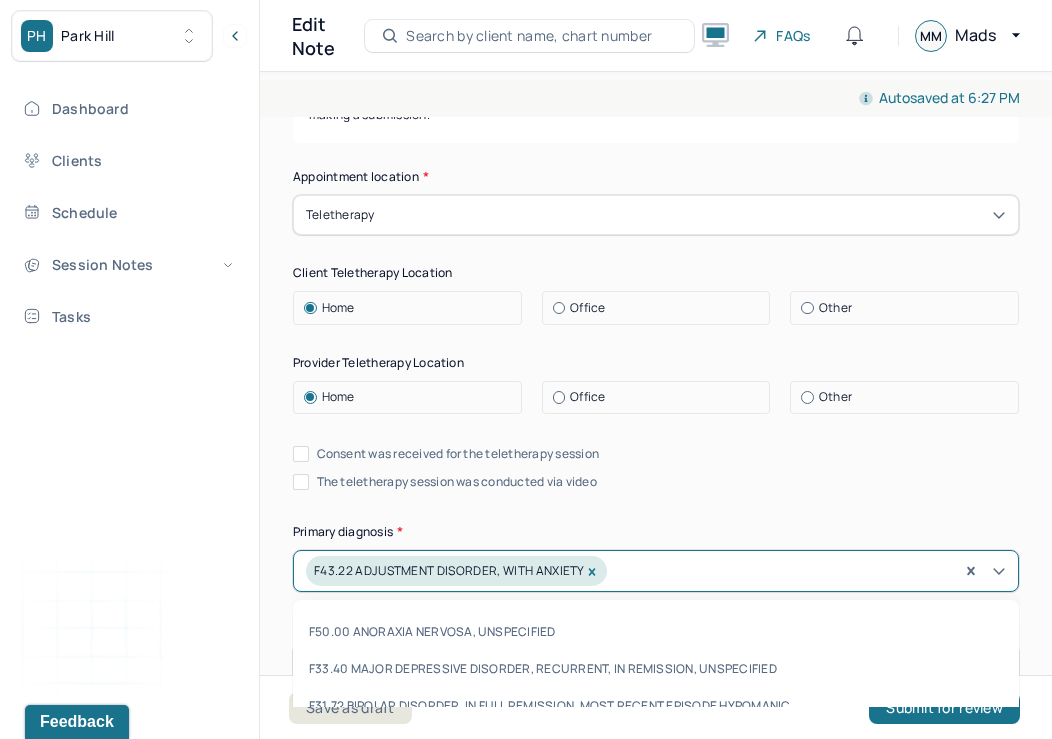 click on "Primary diagnosis *" at bounding box center [656, 532] 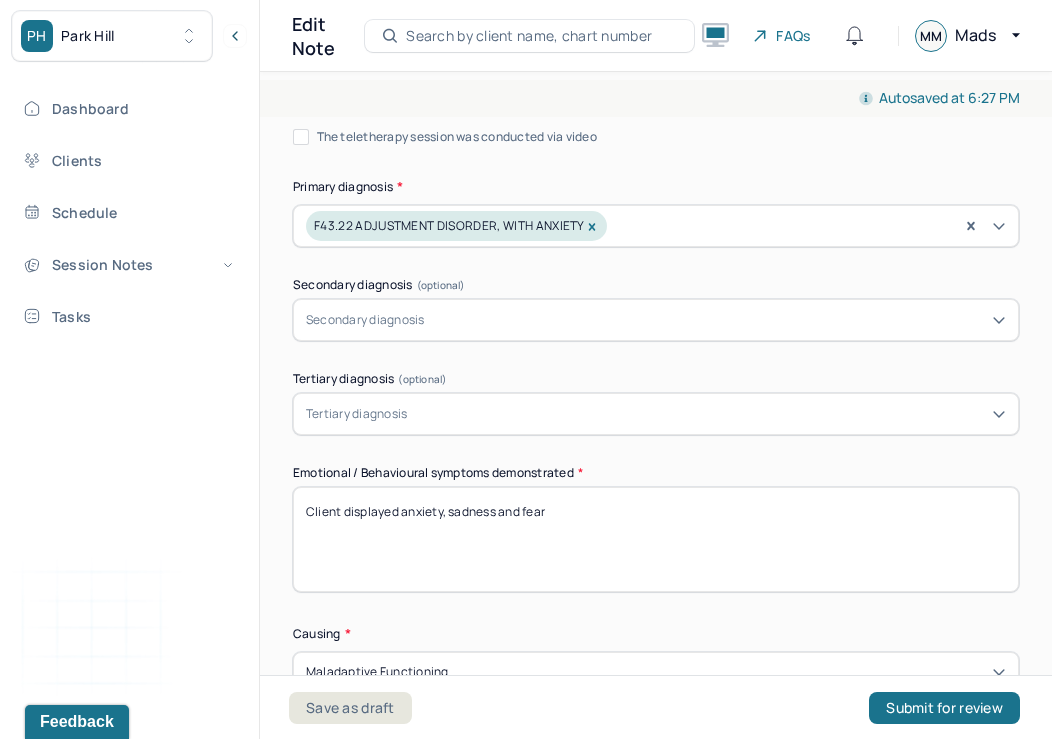 scroll, scrollTop: 716, scrollLeft: 0, axis: vertical 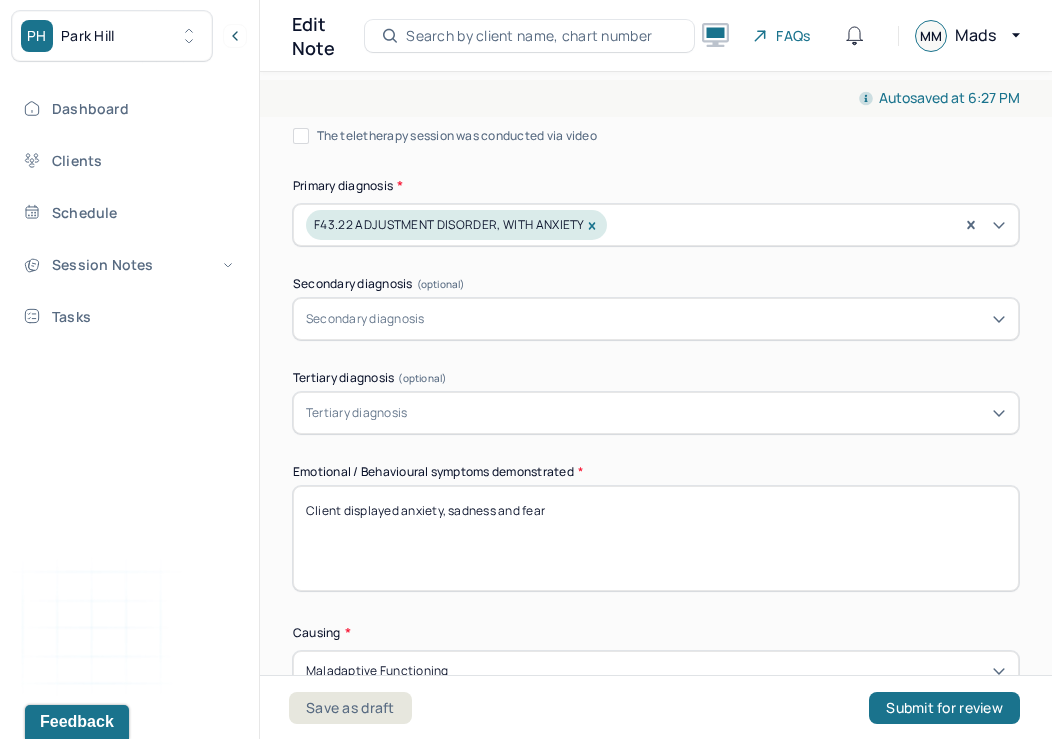 click on "Client displayed anxiety, sadness and fear" at bounding box center (656, 538) 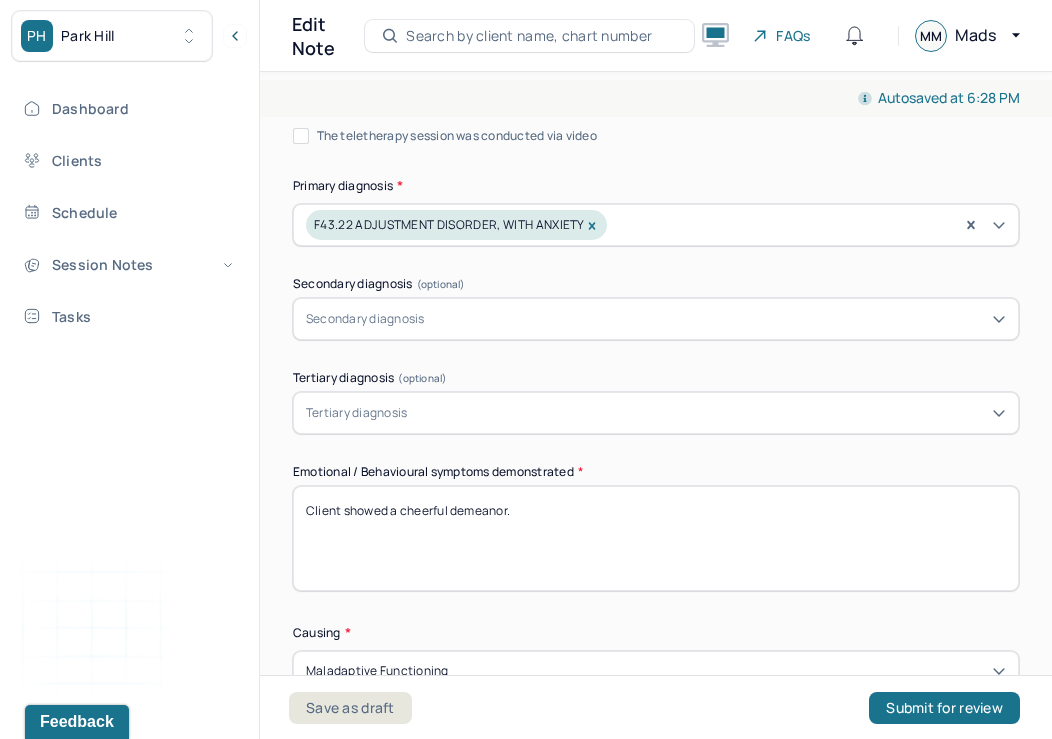 click on "*" at bounding box center [580, 472] 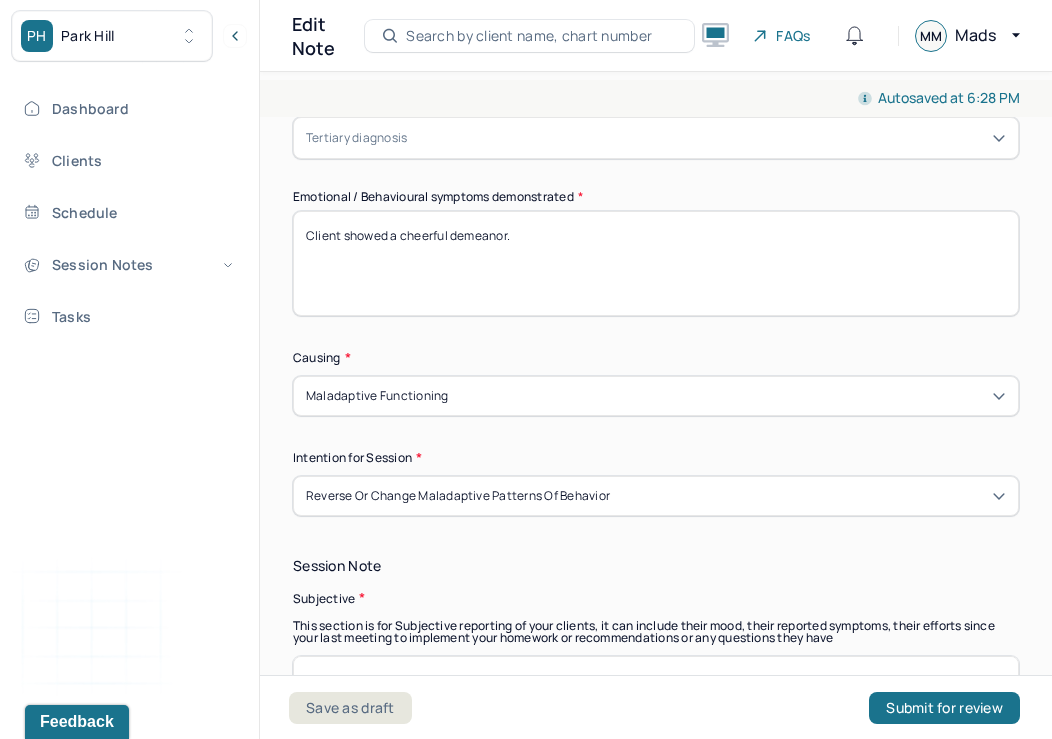 scroll, scrollTop: 996, scrollLeft: 0, axis: vertical 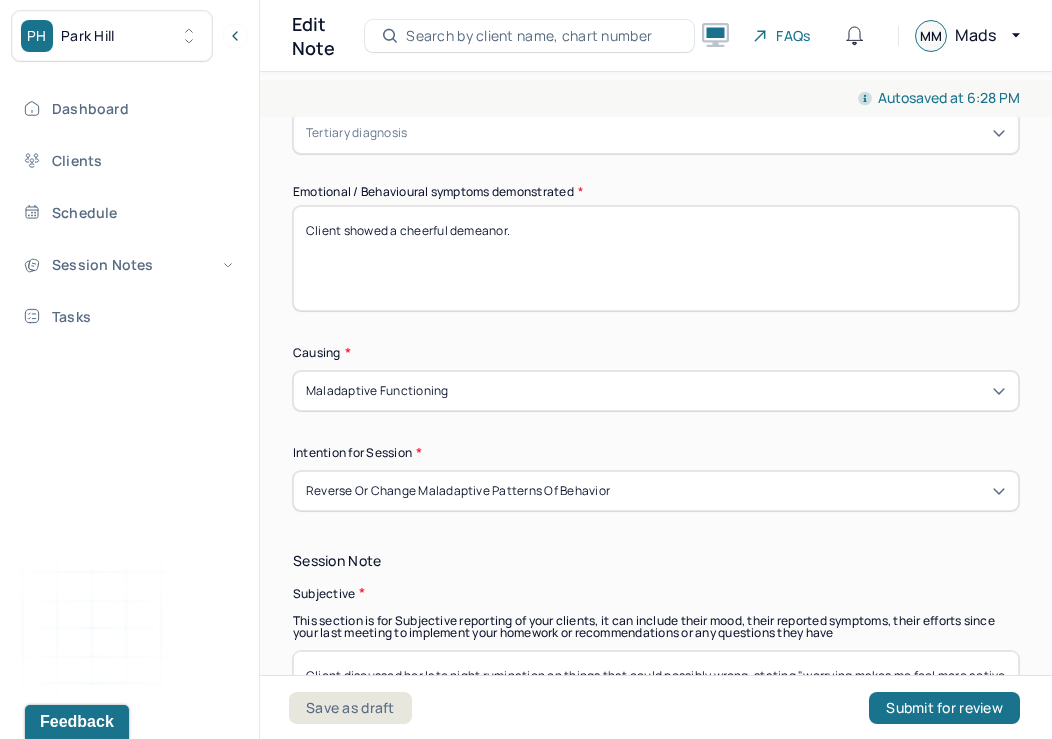 click on "Client showed a cheerful demeanor." at bounding box center (656, 258) 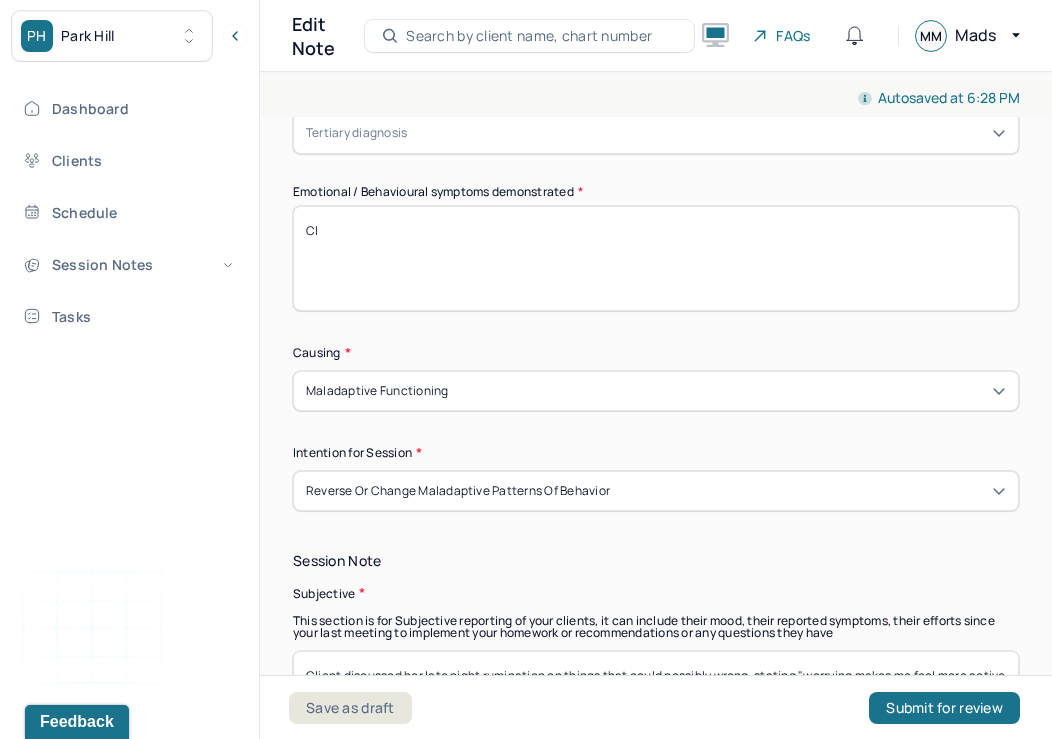 type on "C" 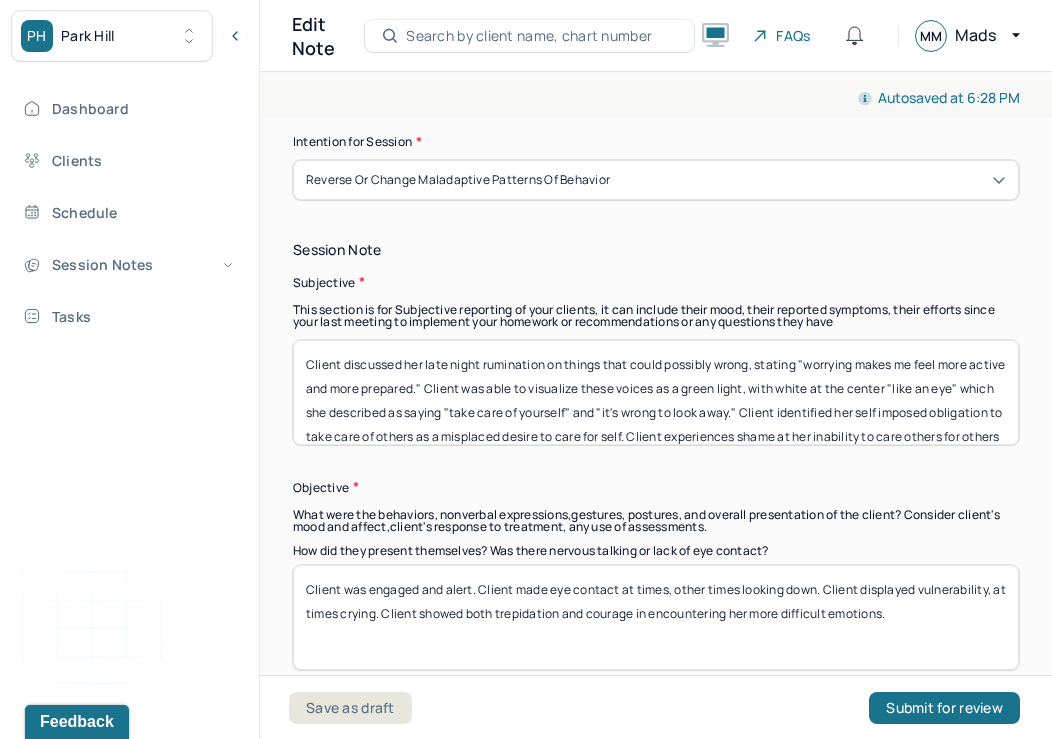 scroll, scrollTop: 1327, scrollLeft: 0, axis: vertical 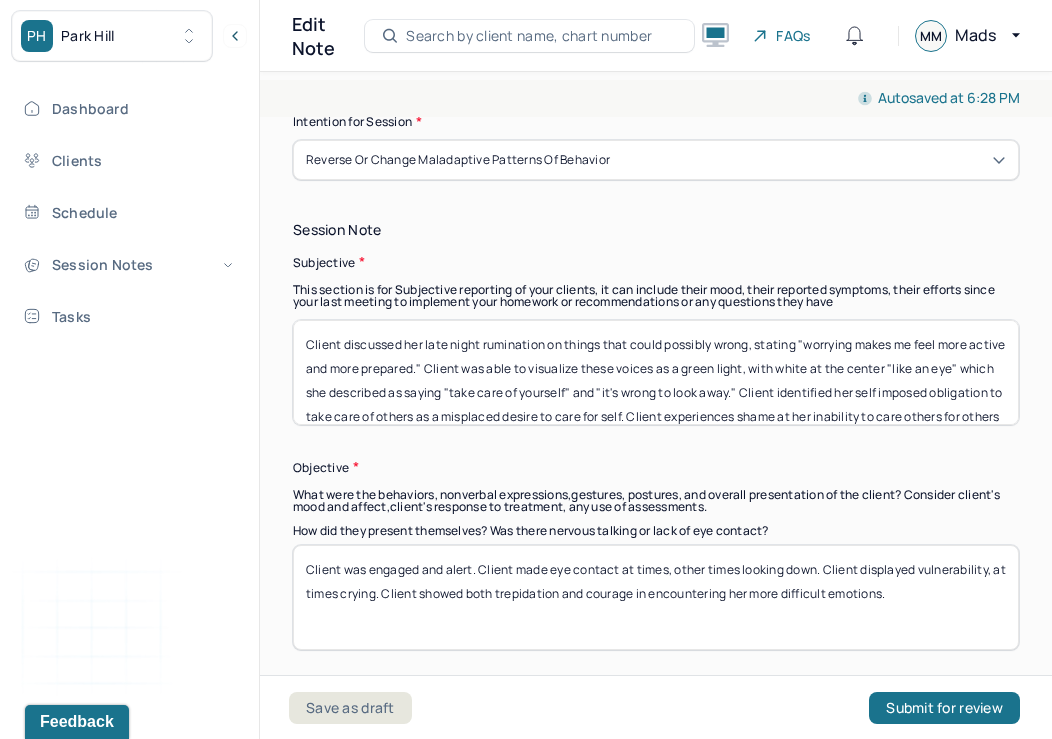 type on "Anxiety, hesitation, self-doubt" 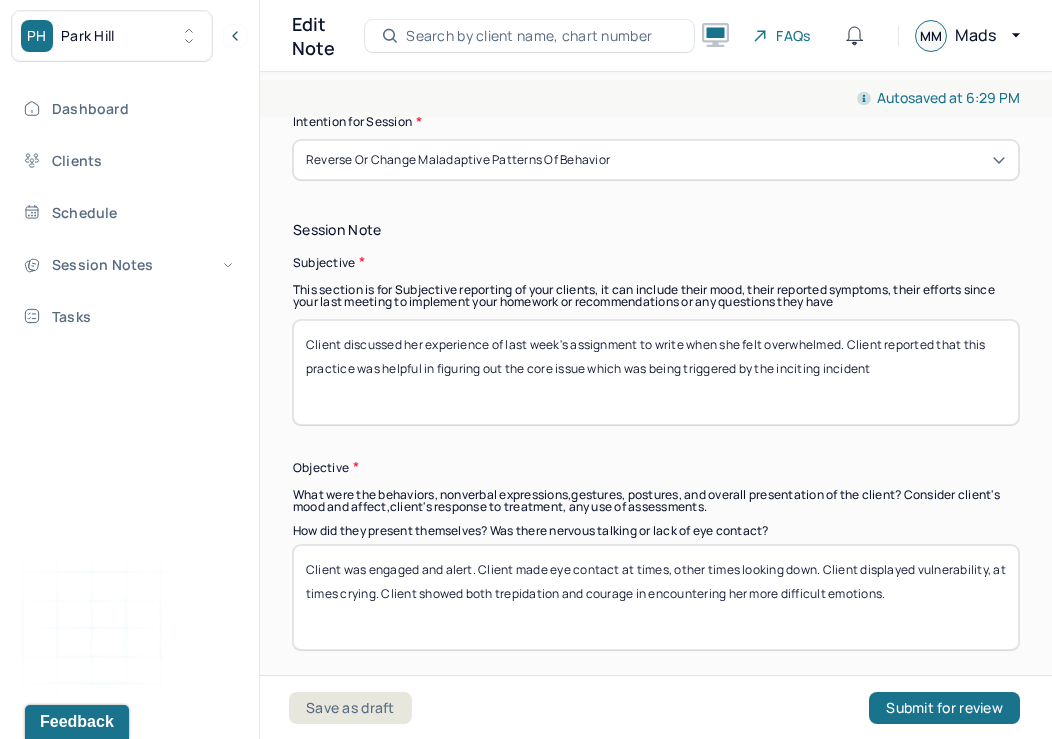 click on "Client discussed her experience of last week's assignment to write when she felt overwhelmed. Client reported that this practice was helpful in figuring out the core issue which was being triggered by the inciting" at bounding box center [656, 372] 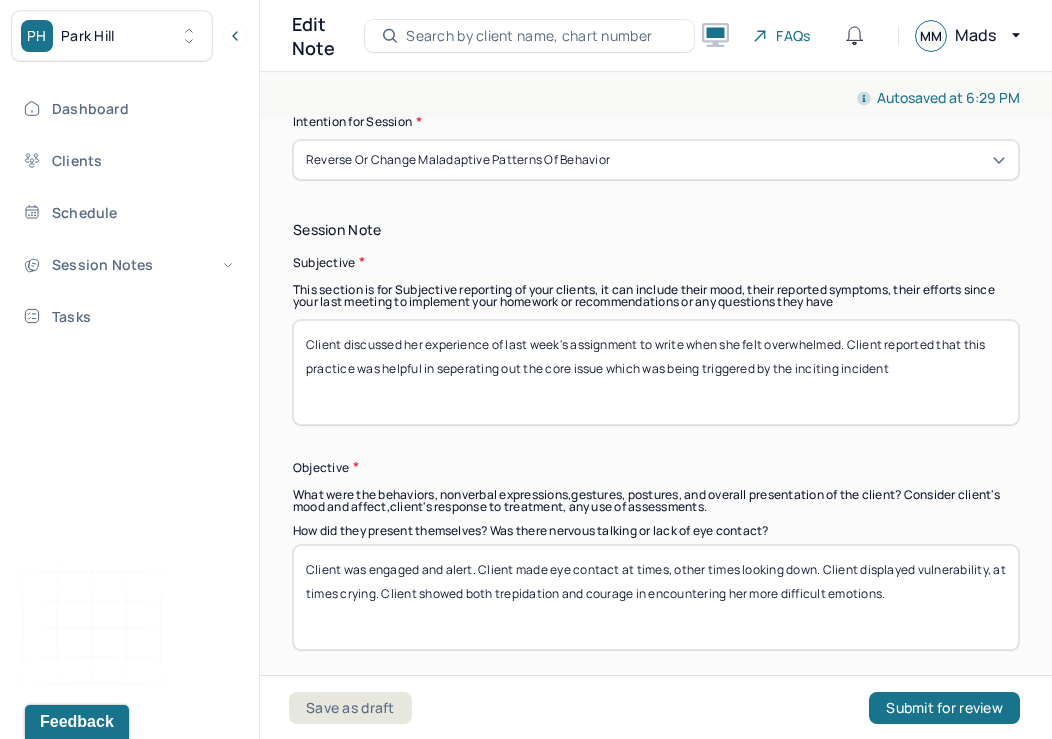 click on "Client discussed her experience of last week's assignment to write when she felt overwhelmed. Client reported that this practice was helpful in seperating out the core issue which was being triggered by the inciting incident" at bounding box center (656, 372) 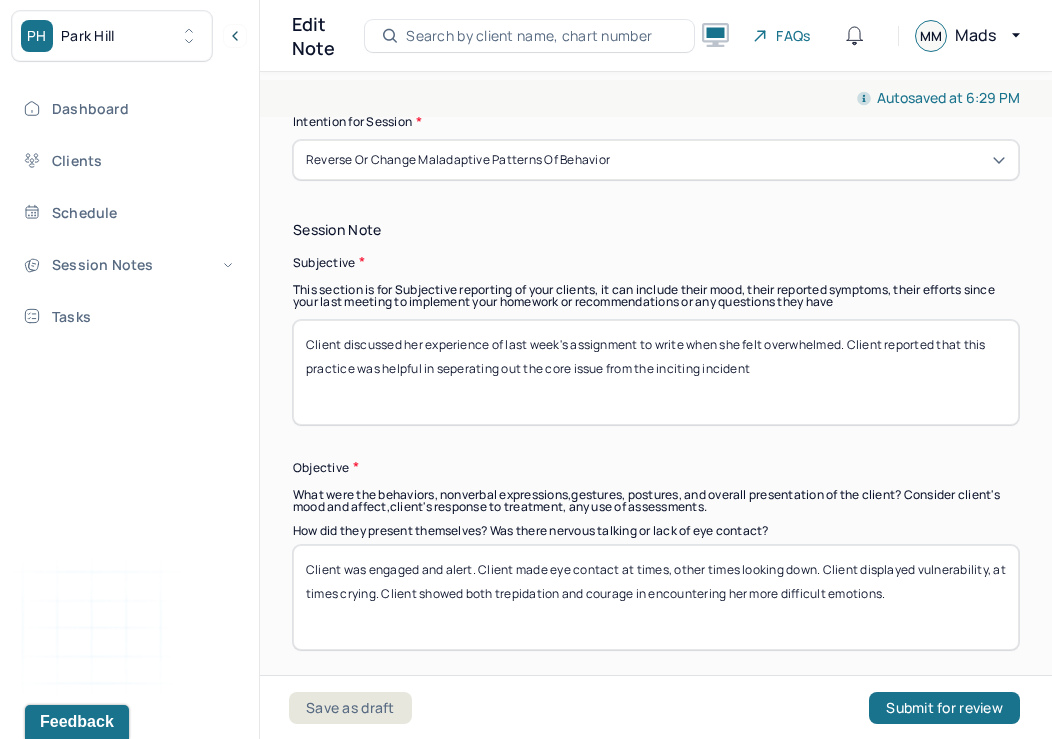 click on "Client discussed her experience of last week's assignment to write when she felt overwhelmed. Client reported that this practice was helpful in seperating out the core issue from the inciting incident" at bounding box center [656, 372] 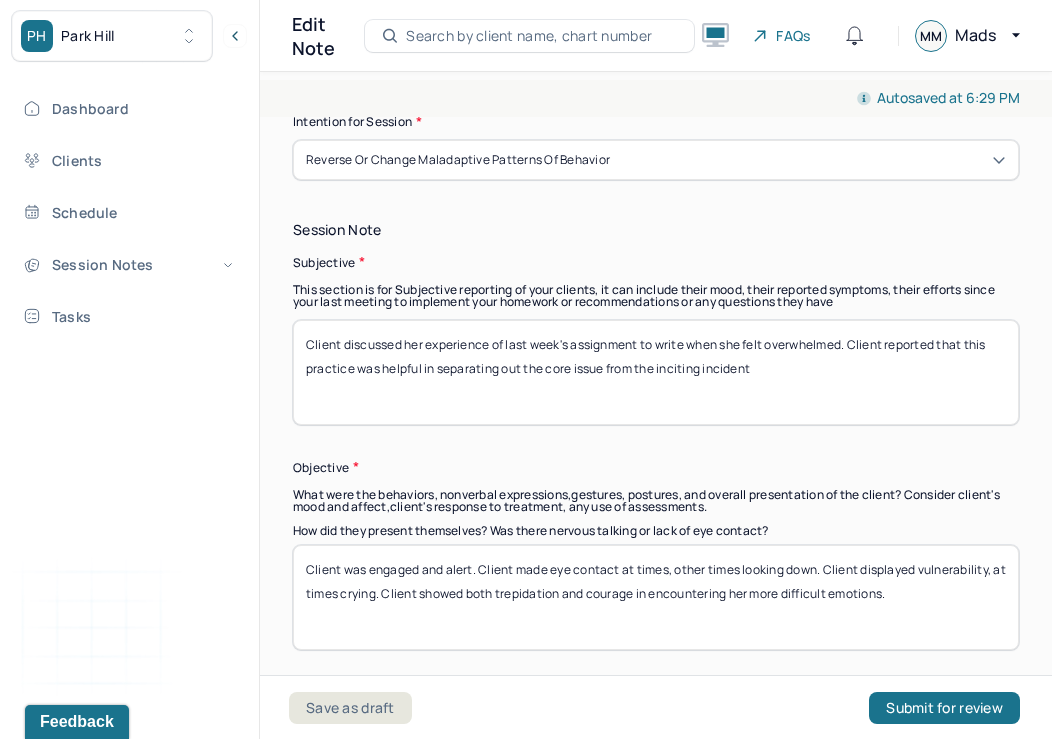 click on "Client discussed her experience of last week's assignment to write when she felt overwhelmed. Client reported that this practice was helpful in separating out the core issue from the inciting incident" at bounding box center (656, 372) 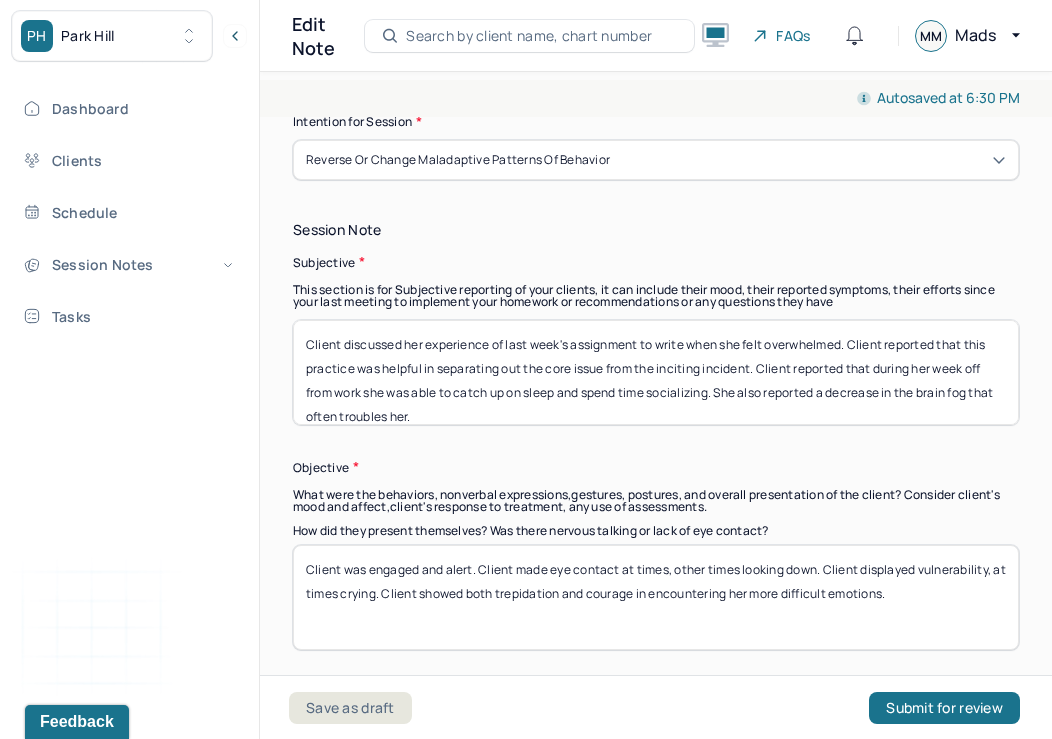 click on "Client discussed her experience of last week's assignment to write when she felt overwhelmed. Client reported that this practice was helpful in separating out the core issue from the inciting incident. Client reported that during her week off from work she was able to catch up on sleep and spend time socializing. She also reported a decrease in the brain fog that often troubles her." at bounding box center (656, 372) 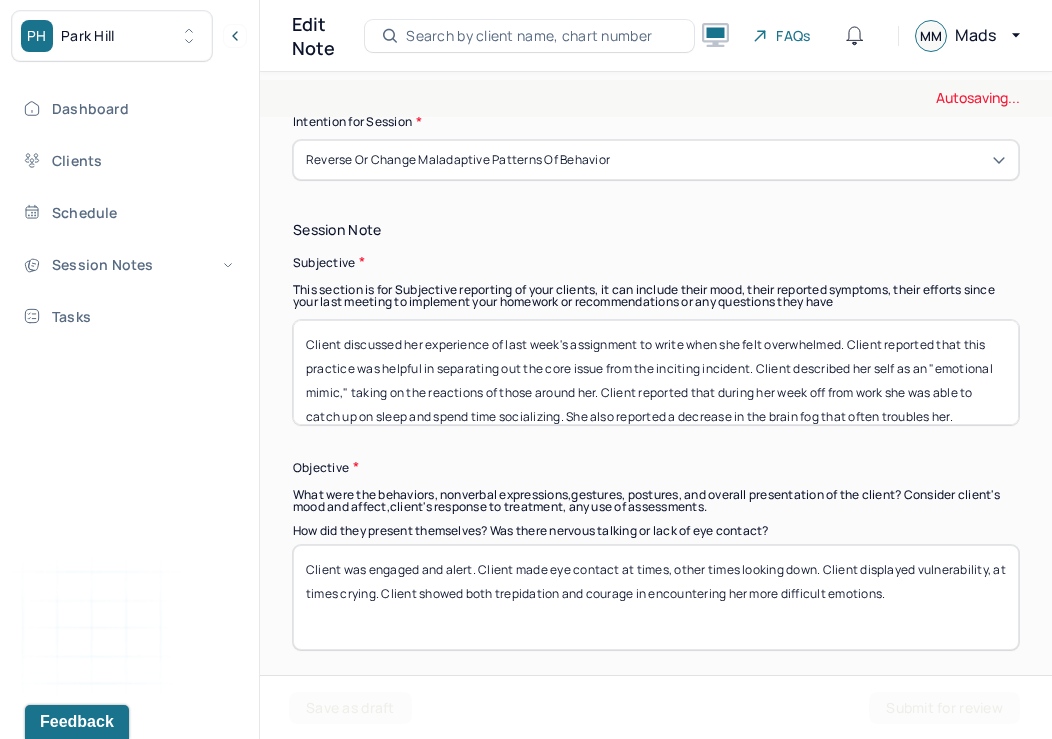 scroll, scrollTop: 16, scrollLeft: 0, axis: vertical 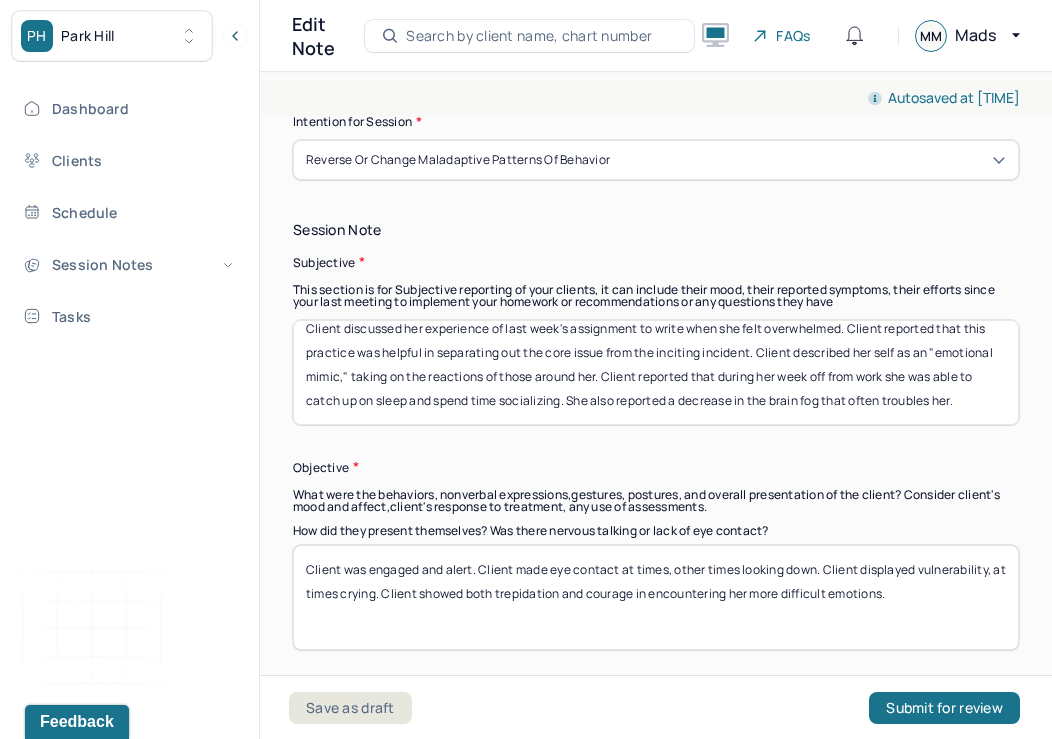 click on "Client discussed her experience of last week's assignment to write when she felt overwhelmed. Client reported that this practice was helpful in separating out the core issue from the inciting incident. Client described her self as an "emotional mimic," taking on the reactions of those around her. Client reported that during her week off from work she was able to catch up on sleep and spend time socializing. She also reported a decrease in the brain fog that often troubles her." at bounding box center [656, 372] 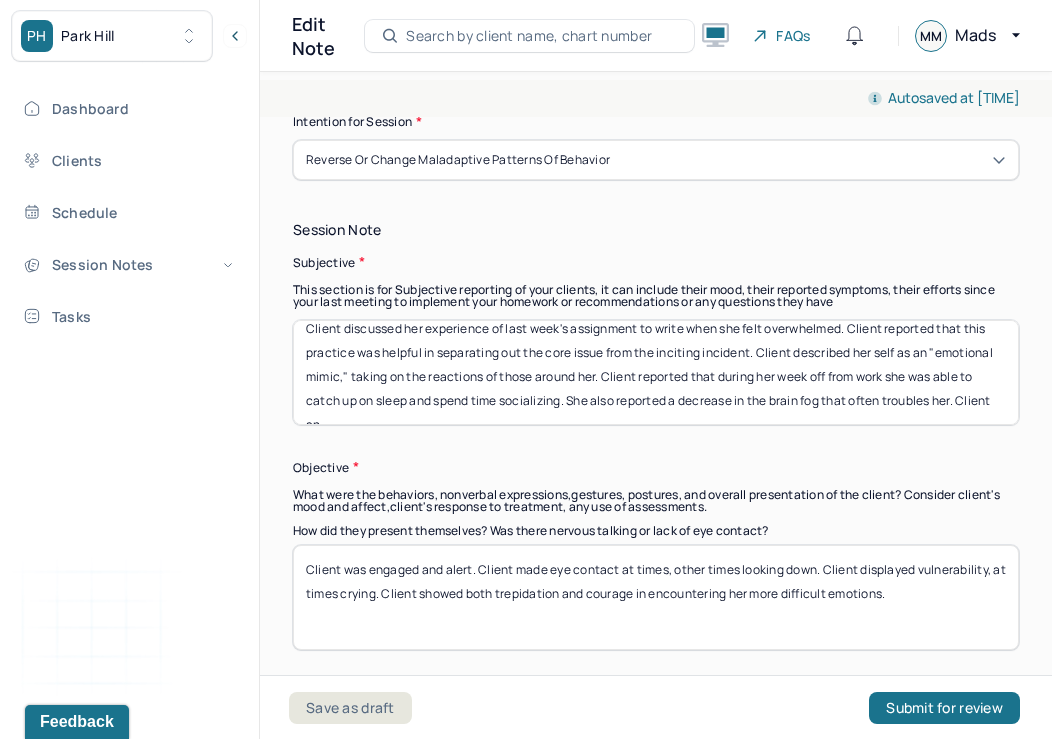 scroll, scrollTop: 24, scrollLeft: 0, axis: vertical 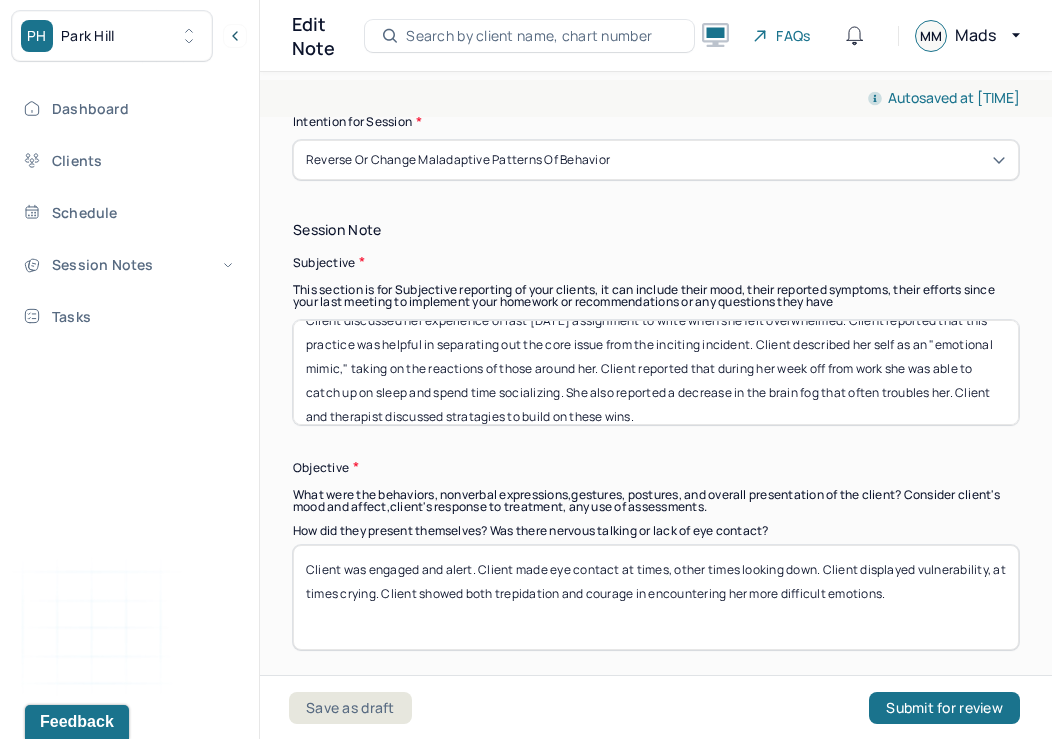 click on "Client discussed her experience of last [DATE] assignment to write when she felt overwhelmed. Client reported that this practice was helpful in separating out the core issue from the inciting incident. Client described her self as an "emotional mimic," taking on the reactions of those around her. Client reported that during her week off from work she was able to catch up on sleep and spend time socializing. She also reported a decrease in the brain fog that often troubles her. Client and therapist discussed stratagies to build on these wins." at bounding box center [656, 372] 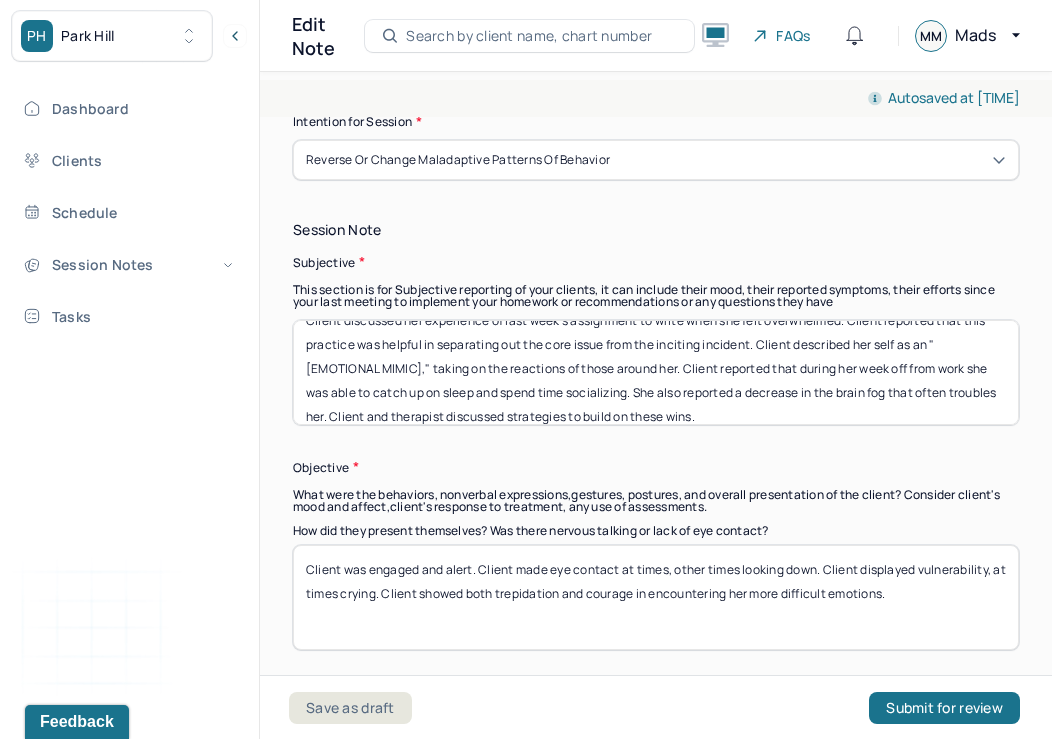 click on "Client discussed her experience of last week's assignment to write when she felt overwhelmed. Client reported that this practice was helpful in separating out the core issue from the inciting incident. Client described her self as an "[EMOTIONAL MIMIC]," taking on the reactions of those around her. Client reported that during her week off from work she was able to catch up on sleep and spend time socializing. She also reported a decrease in the brain fog that often troubles her. Client and therapist discussed strategies to build on these wins." at bounding box center (656, 372) 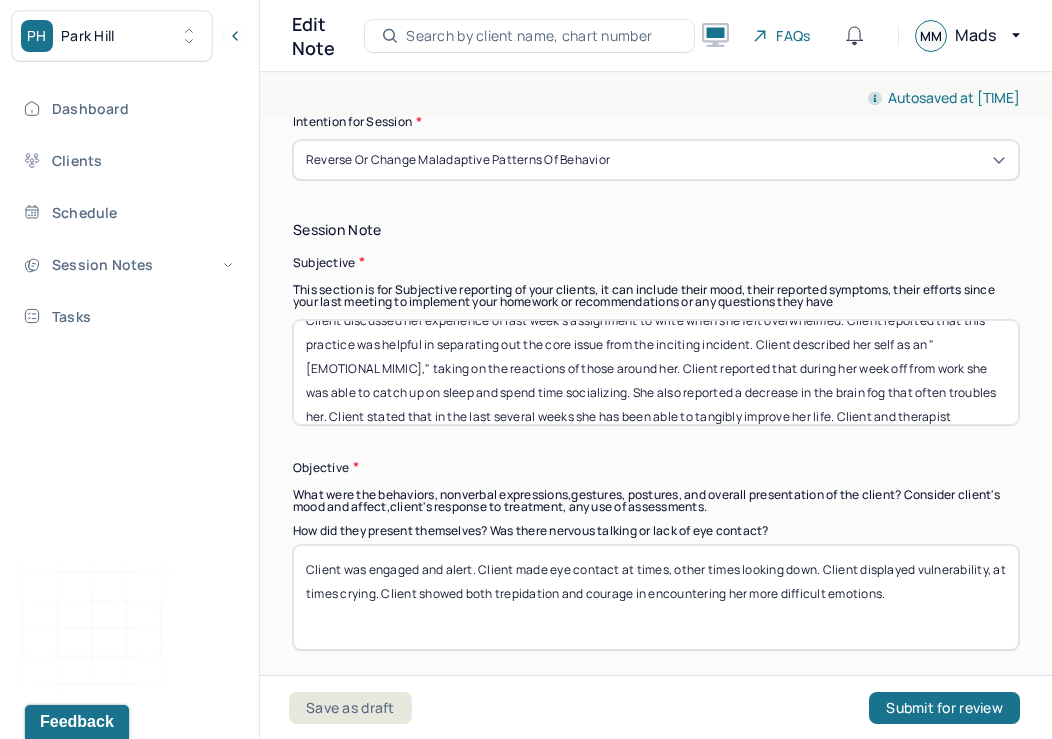 scroll, scrollTop: 64, scrollLeft: 0, axis: vertical 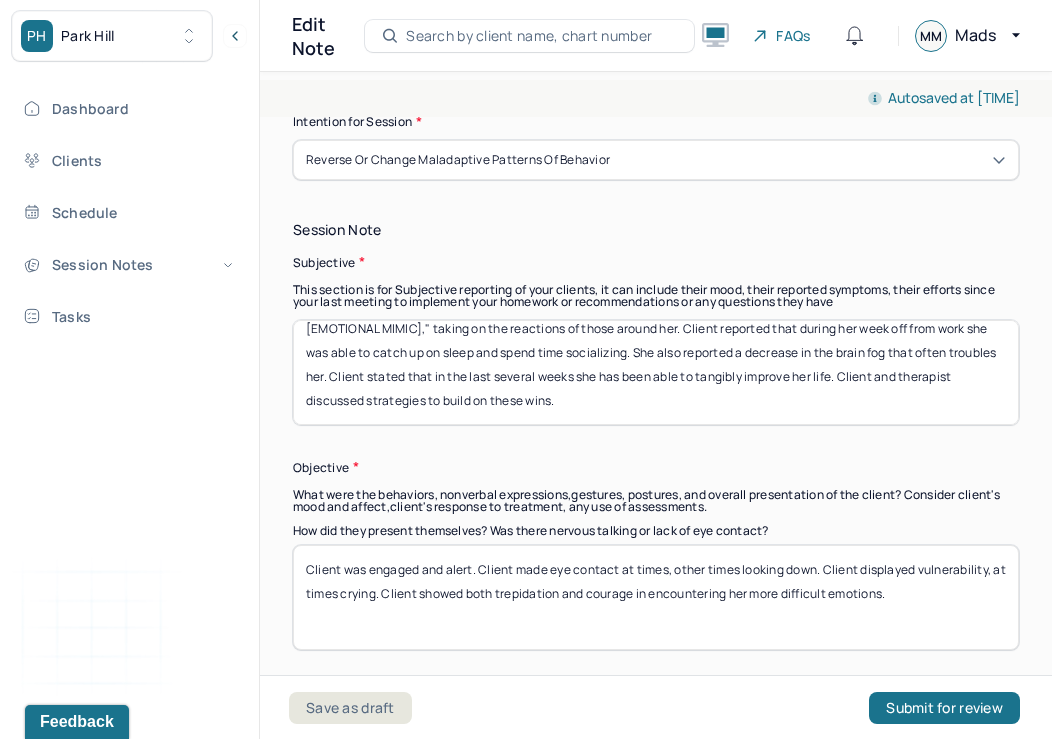 type on "Client discussed her experience of last week's assignment to write when she felt overwhelmed. Client reported that this practice was helpful in separating out the core issue from the inciting incident. Client described her self as an "[EMOTIONAL MIMIC]," taking on the reactions of those around her. Client reported that during her week off from work she was able to catch up on sleep and spend time socializing. She also reported a decrease in the brain fog that often troubles her. Client stated that in the last several weeks she has been able to tangibly improve her life. Client and therapist discussed strategies to build on these wins." 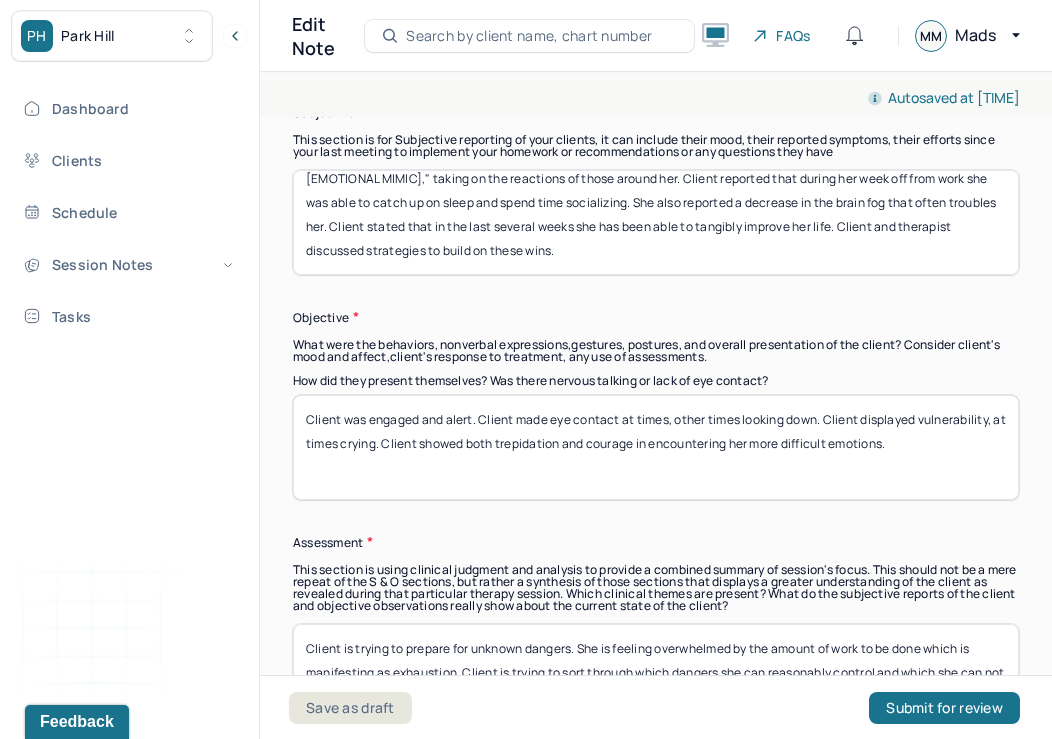 scroll, scrollTop: 1500, scrollLeft: 0, axis: vertical 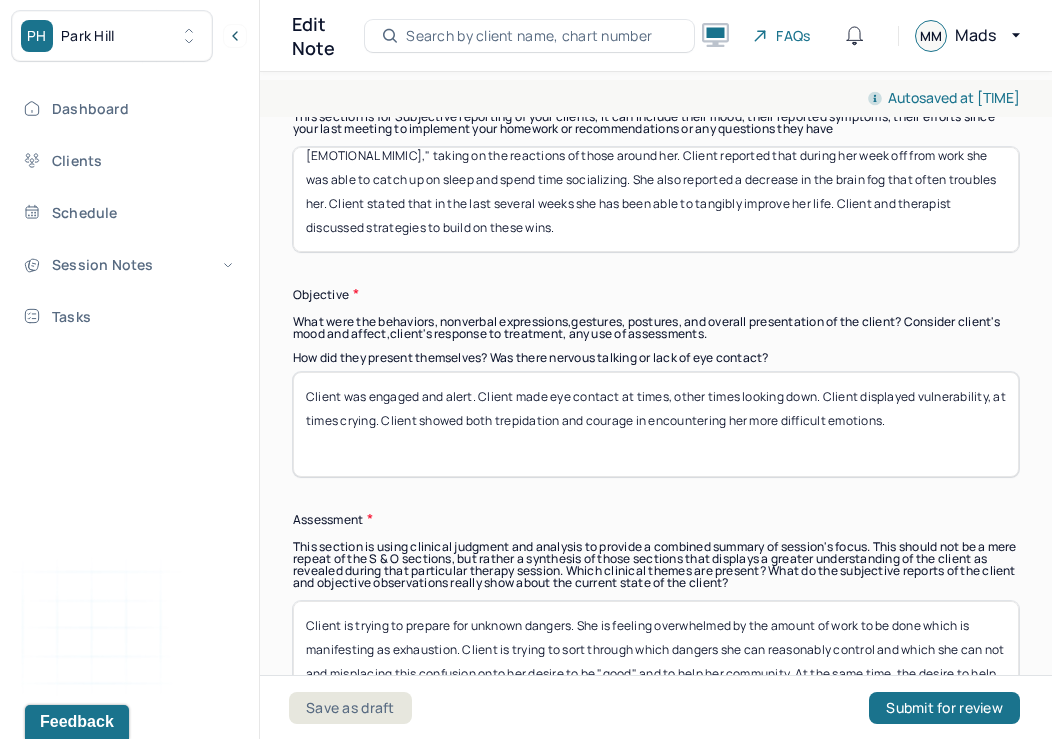 click on "Client was engaged and alert. Client made eye contact at times, other times looking down. Client displayed vulnerability, at times crying. Client showed both trepidation and courage in encountering her more difficult emotions." at bounding box center [656, 424] 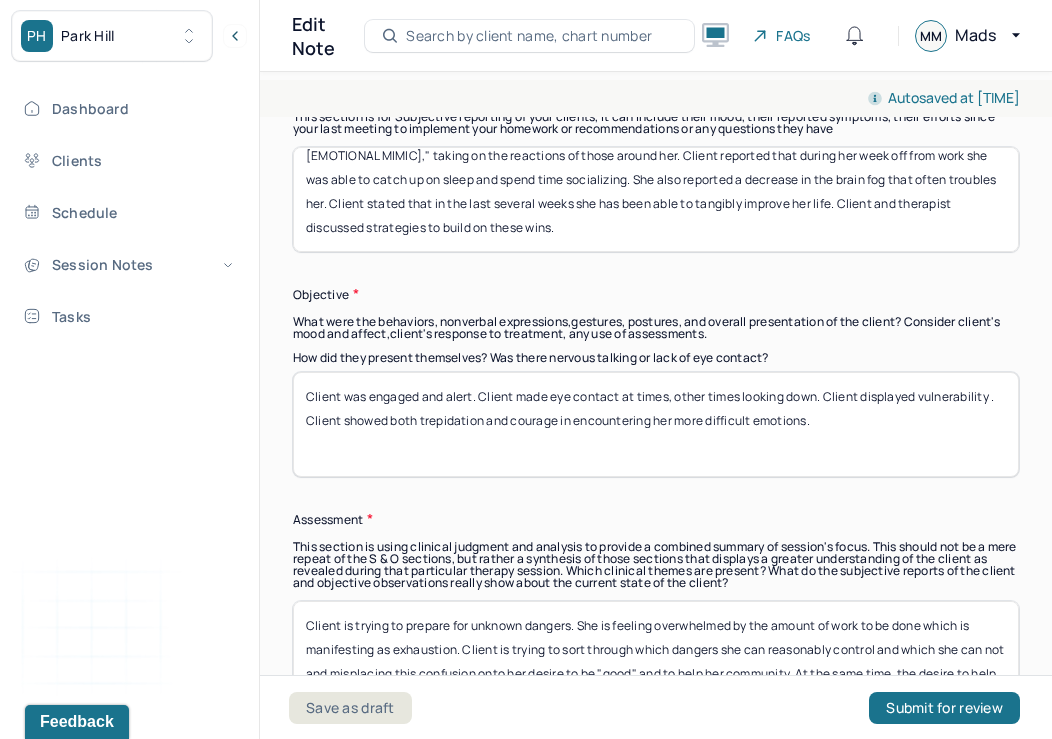 click on "Client was engaged and alert. Client made eye contact at times, other times looking down. Client displayed vulnerability . Client showed both trepidation and courage in encountering her more difficult emotions." at bounding box center (656, 424) 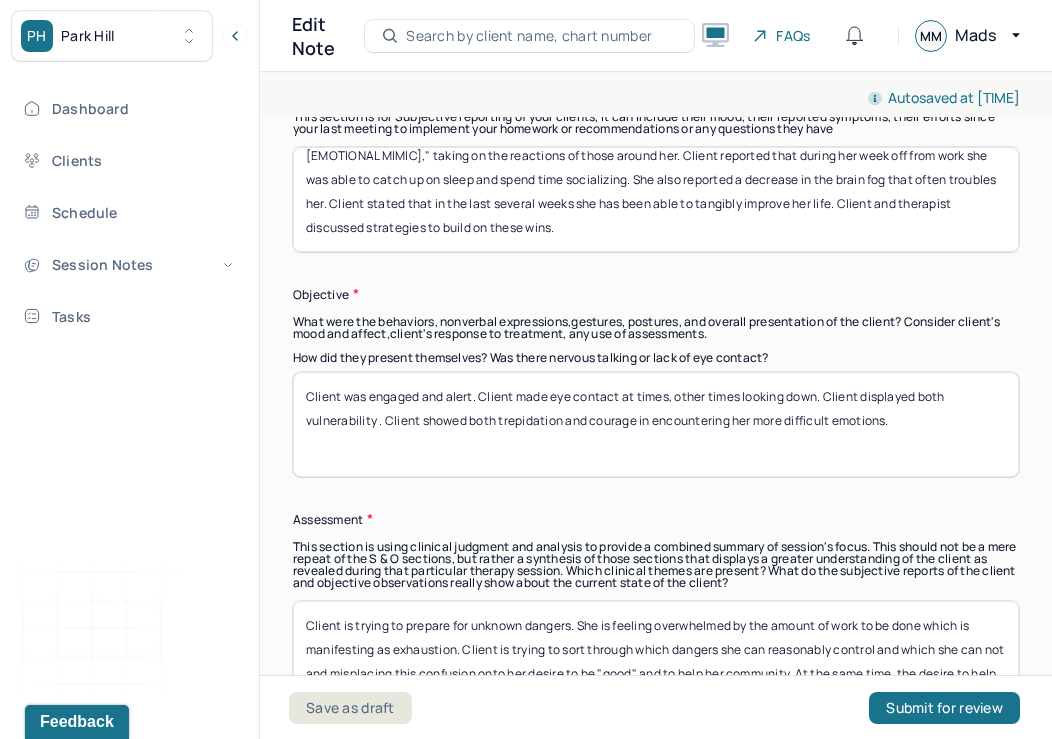 click on "Client was engaged and alert. Client made eye contact at times, other times looking down. Client displayed both vulnerability . Client showed both trepidation and courage in encountering her more difficult emotions." at bounding box center (656, 424) 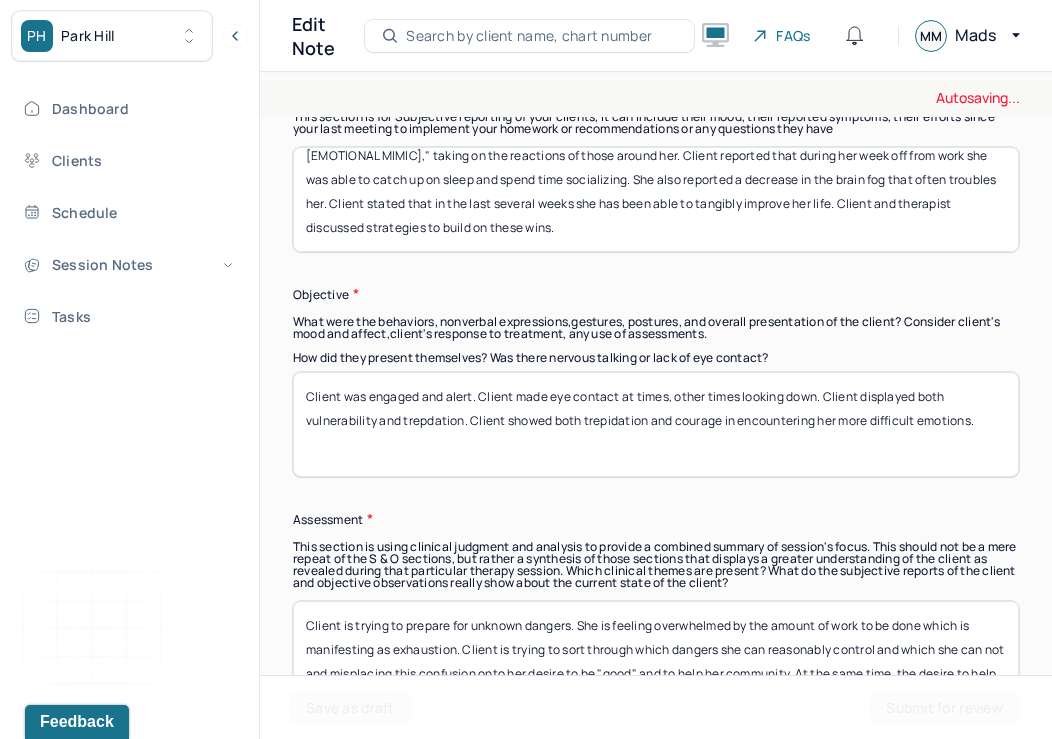click on "Client was engaged and alert. Client made eye contact at times, other times looking down. Client displayed both vulnerability and tr. Client showed both trepidation and courage in encountering her more difficult emotions." at bounding box center (656, 424) 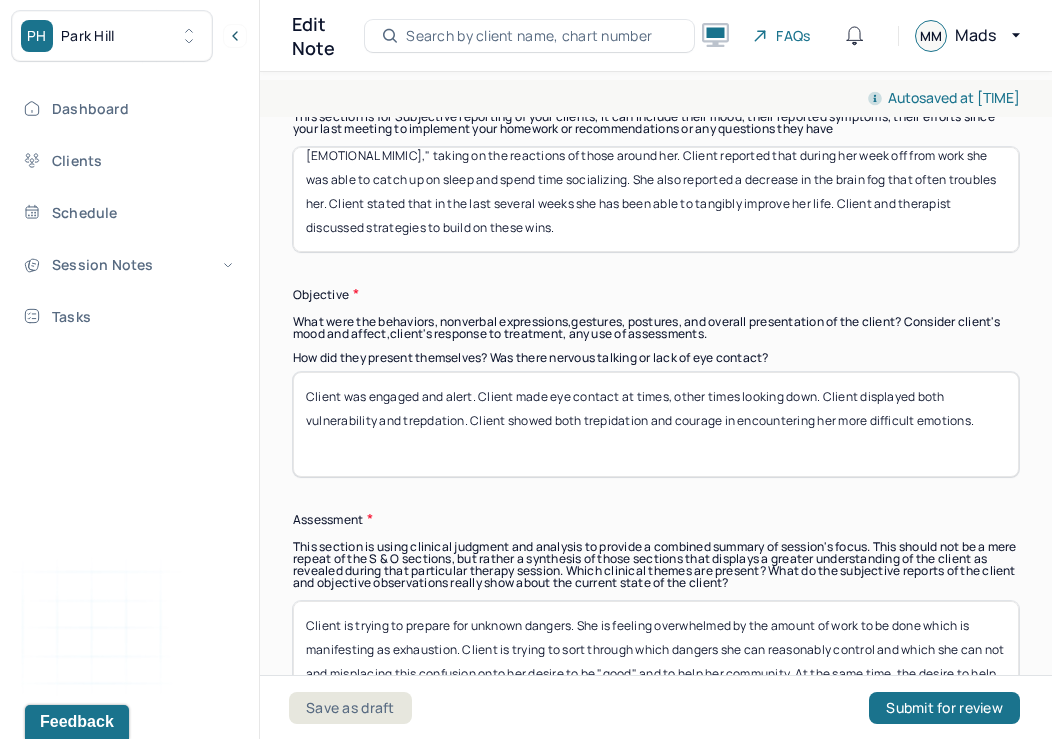 drag, startPoint x: 482, startPoint y: 424, endPoint x: 543, endPoint y: 575, distance: 162.85576 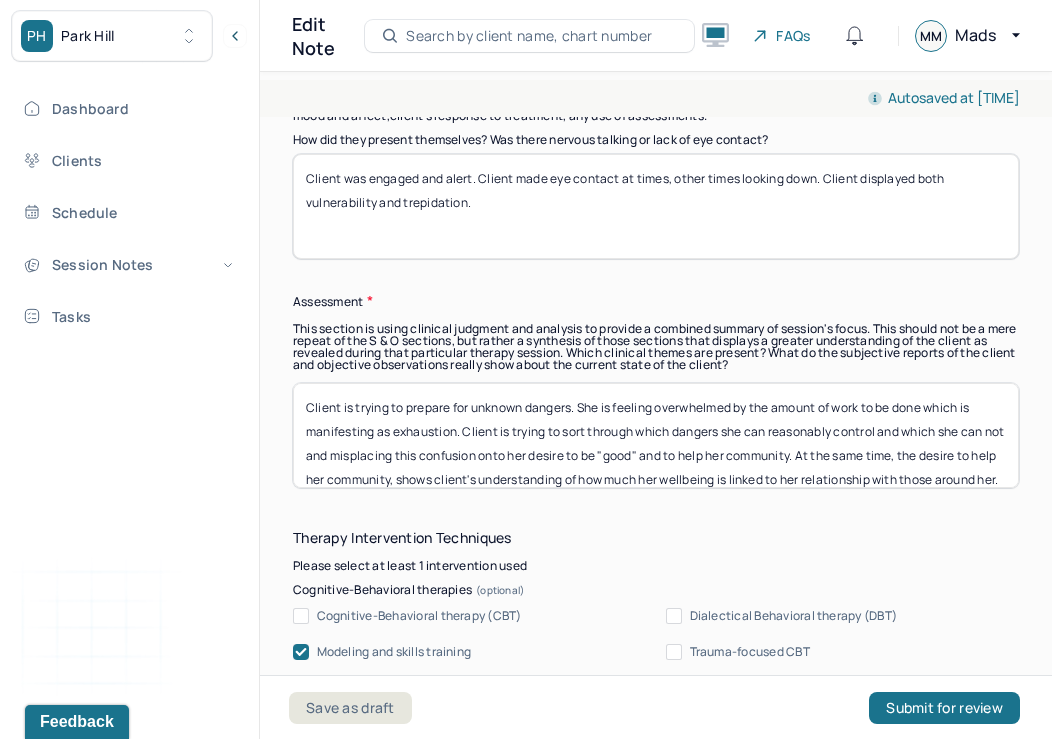 scroll, scrollTop: 1733, scrollLeft: 0, axis: vertical 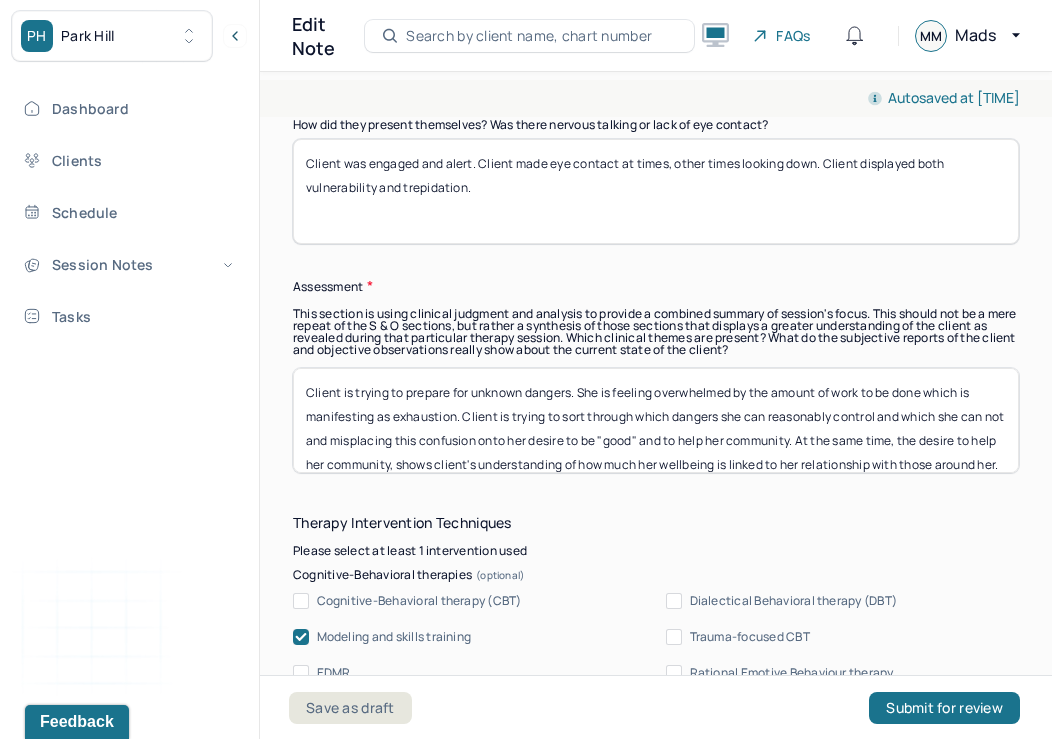 type on "Client was engaged and alert. Client made eye contact at times, other times looking down. Client displayed both vulnerability and trepidation." 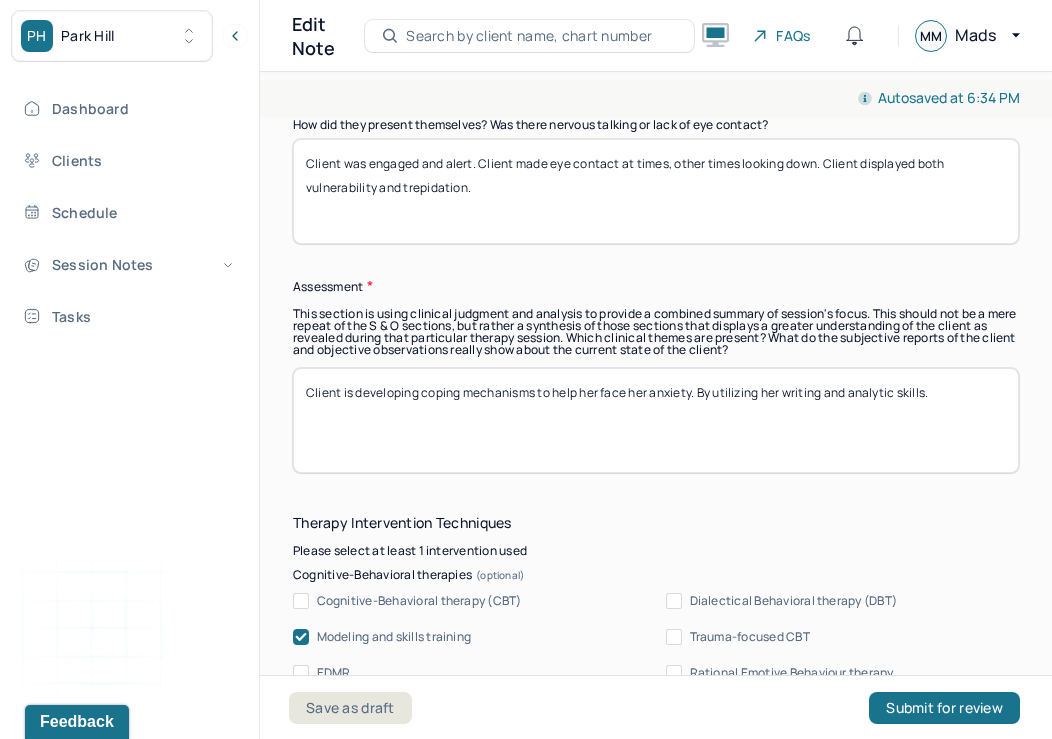 click on "Client is developing coping mechanisms to help her face her anxiety. By utilizing her writing and analytic skills." at bounding box center (656, 420) 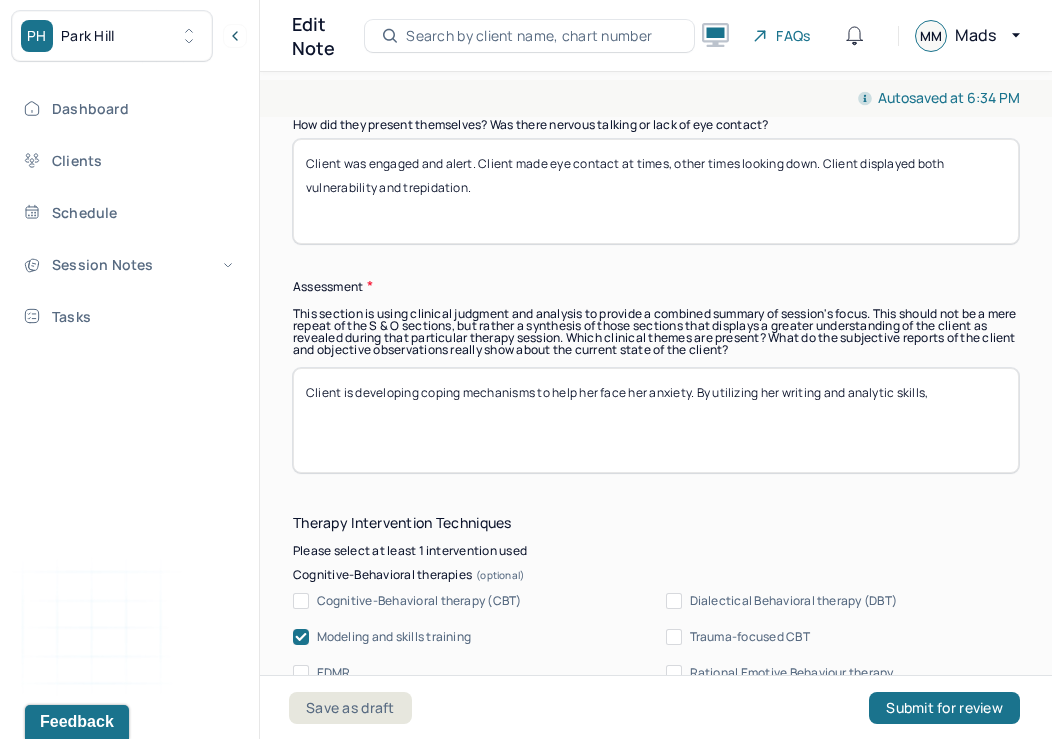 click on "Client is developing coping mechanisms to help her face her anxiety. By utilizing her writing and analytic skills," at bounding box center [656, 420] 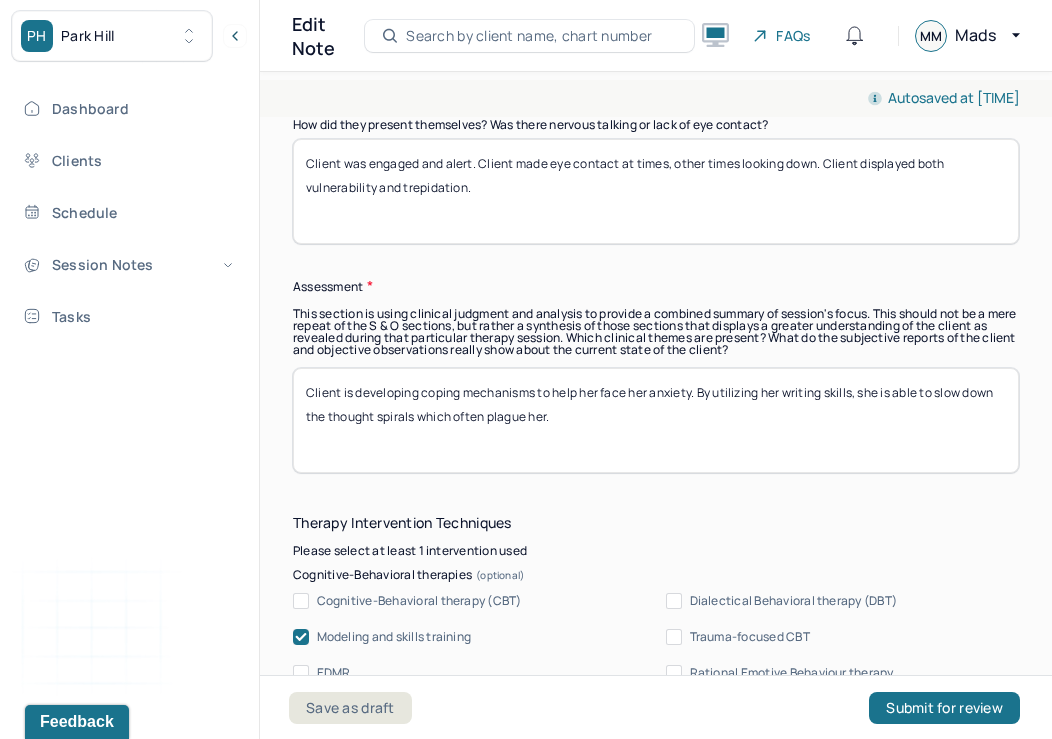 click on "Client is developing coping mechanisms to help her face her anxiety. By utilizing her writing skills, she is able to slow down the thought spirals which often plauge her." at bounding box center (656, 420) 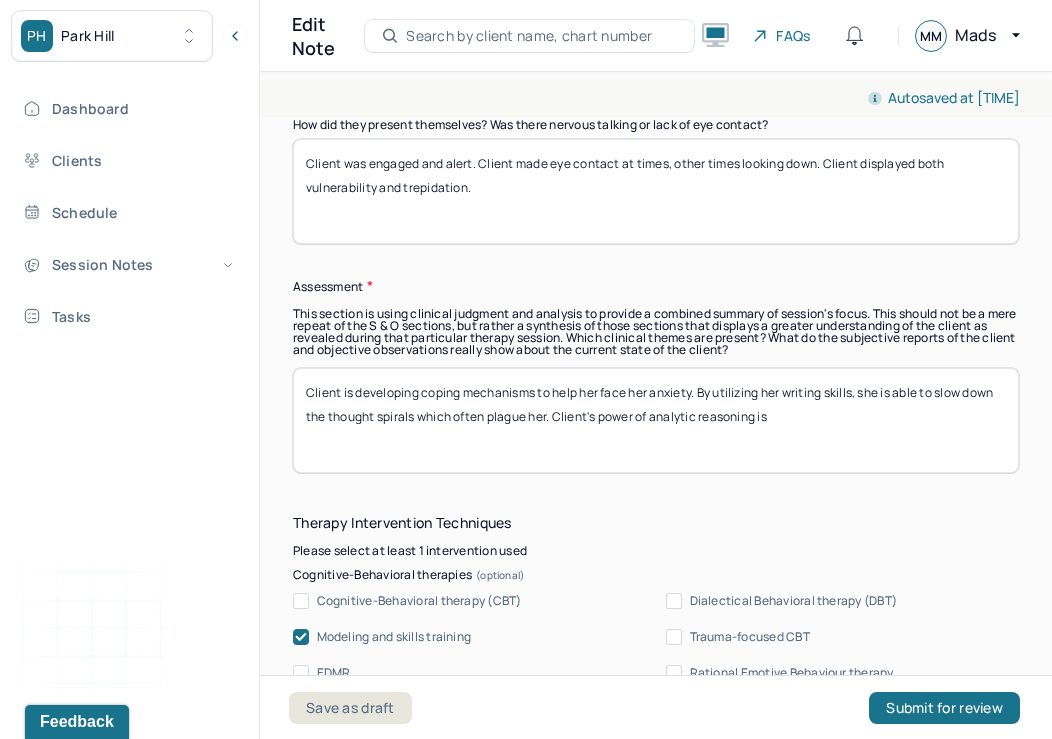 click on "Client is developing coping mechanisms to help her face her anxiety. By utilizing her writing skills, she is able to slow down the thought spirals which often plague her. Client's power of analytic reasoning is" at bounding box center [656, 420] 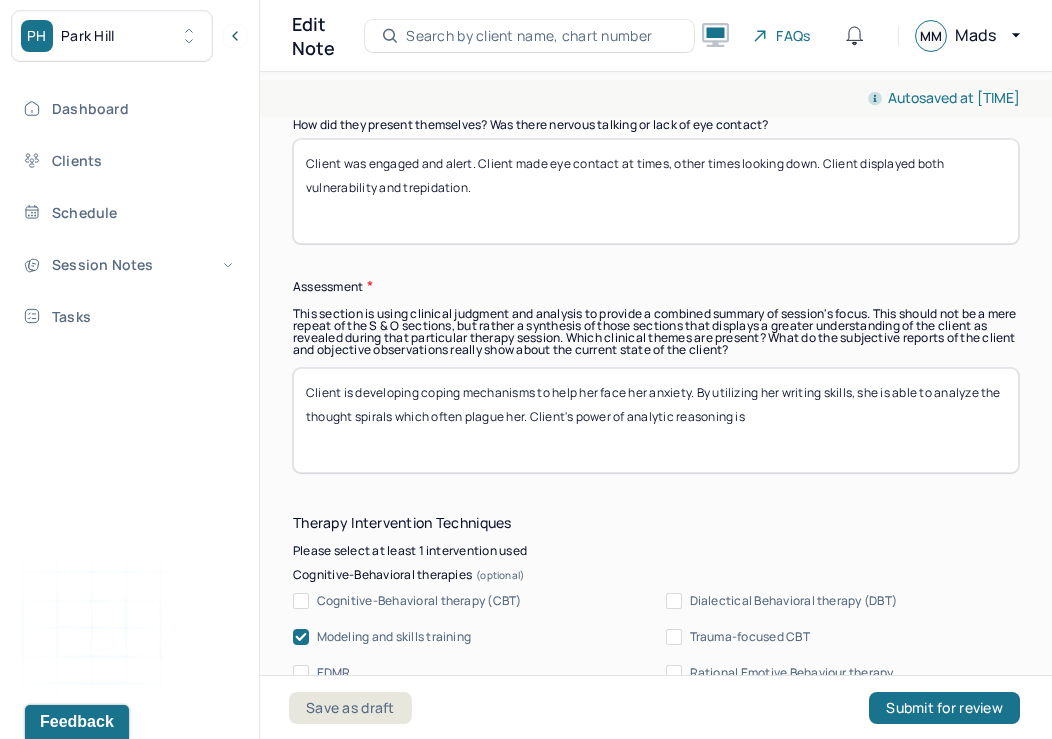 click on "Client is developing coping mechanisms to help her face her anxiety. By utilizing her writing skills, she is able to analyize the thought spirals which often plague her. Client's power of analytic reasoning is" at bounding box center (656, 420) 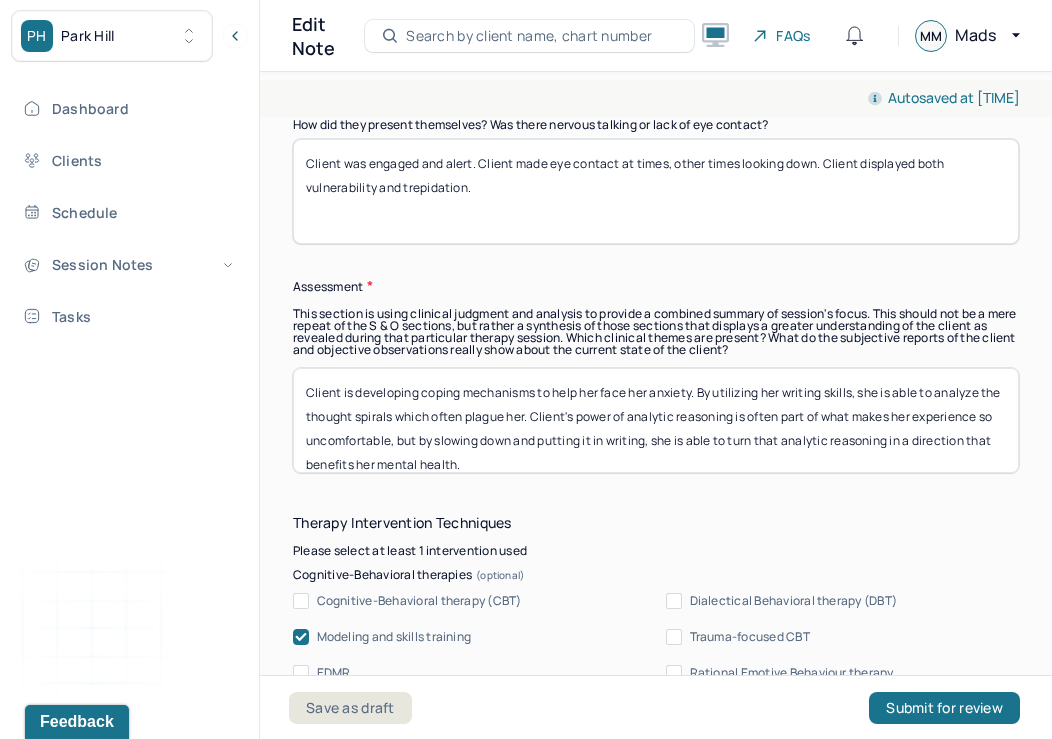 scroll, scrollTop: 16, scrollLeft: 0, axis: vertical 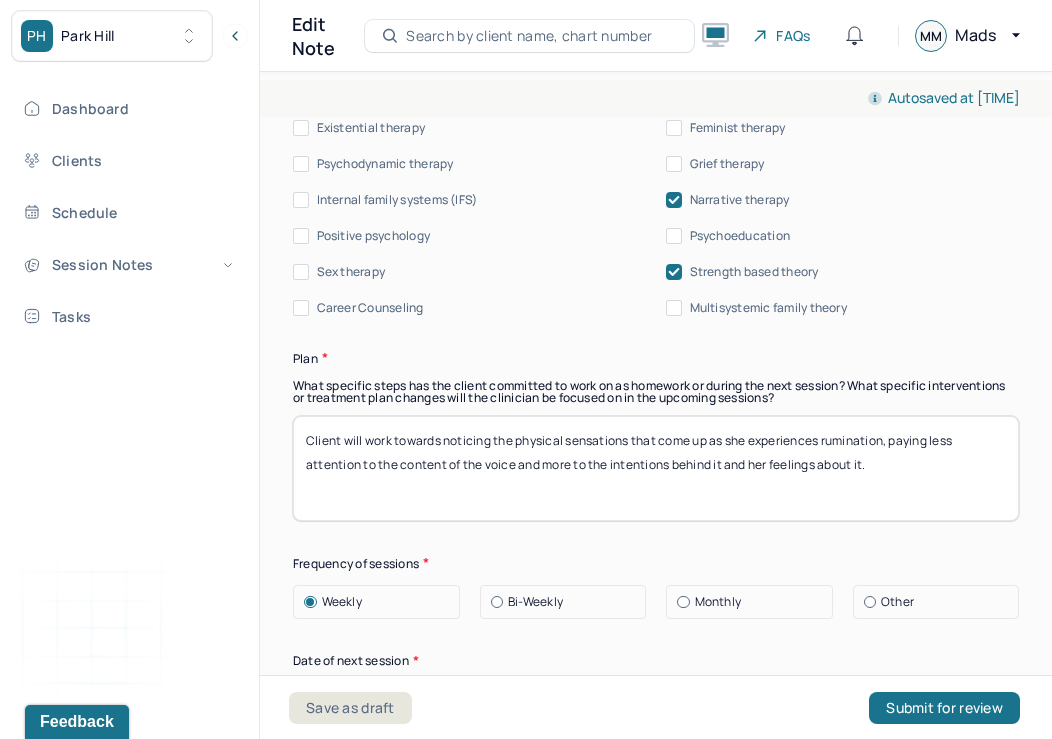 type on "Client is developing coping mechanisms to help her face her anxiety. By utilizing her writing skills, she is able to analyze the thought spirals which often plague her. Client's power of analytic reasoning is often part of what makes her experience so uncomfortable, but by slowing down and putting it in writing, she is able to turn that analytic reasoning in a direction that benefits her mental health." 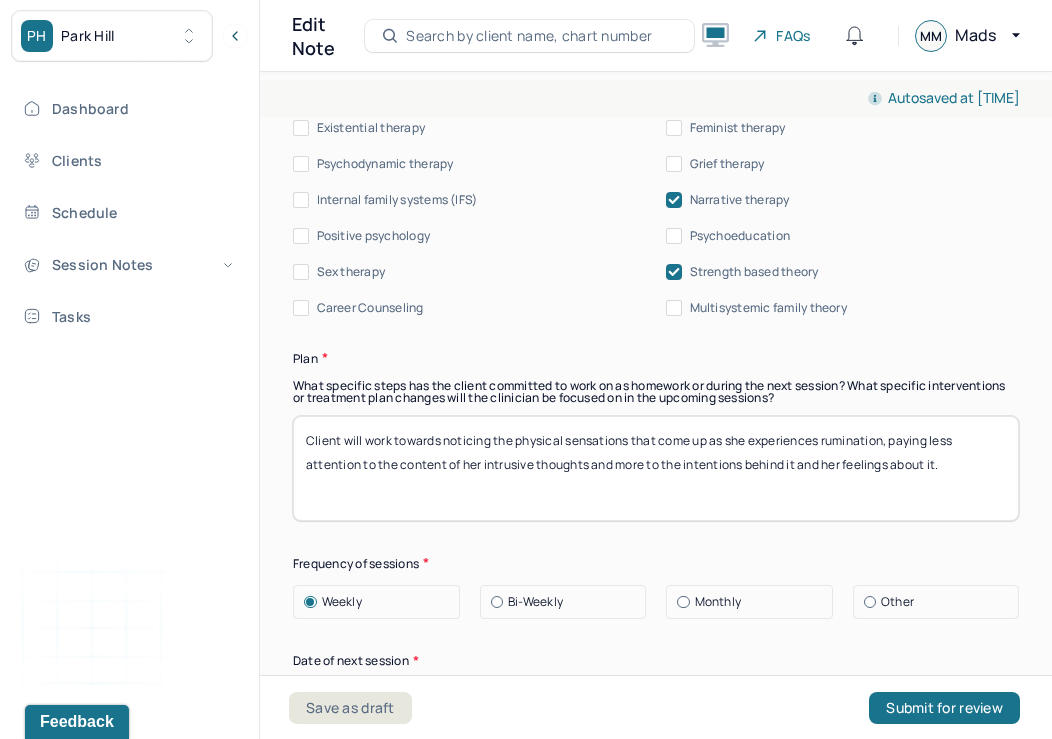 click on "Client will work towards noticing the physical sensations that come up as she experiences rumination, paying less attention to the content of her intrusive thoughts and more to the intentions behind it and her feelings about it." at bounding box center [656, 468] 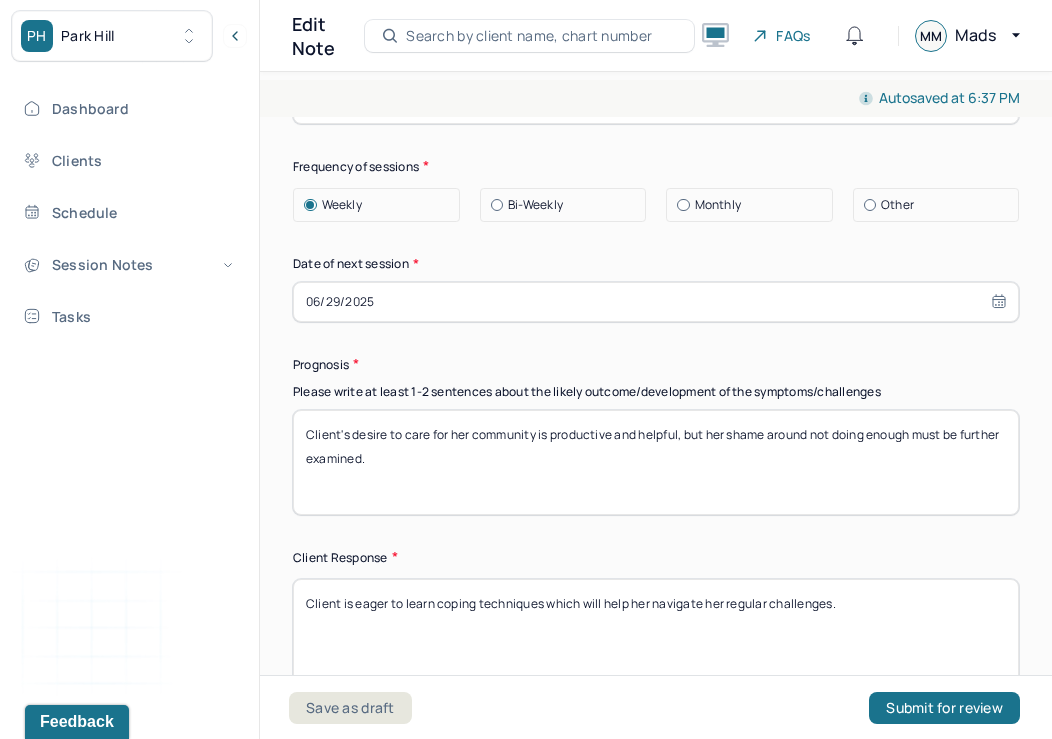 scroll, scrollTop: 3005, scrollLeft: 0, axis: vertical 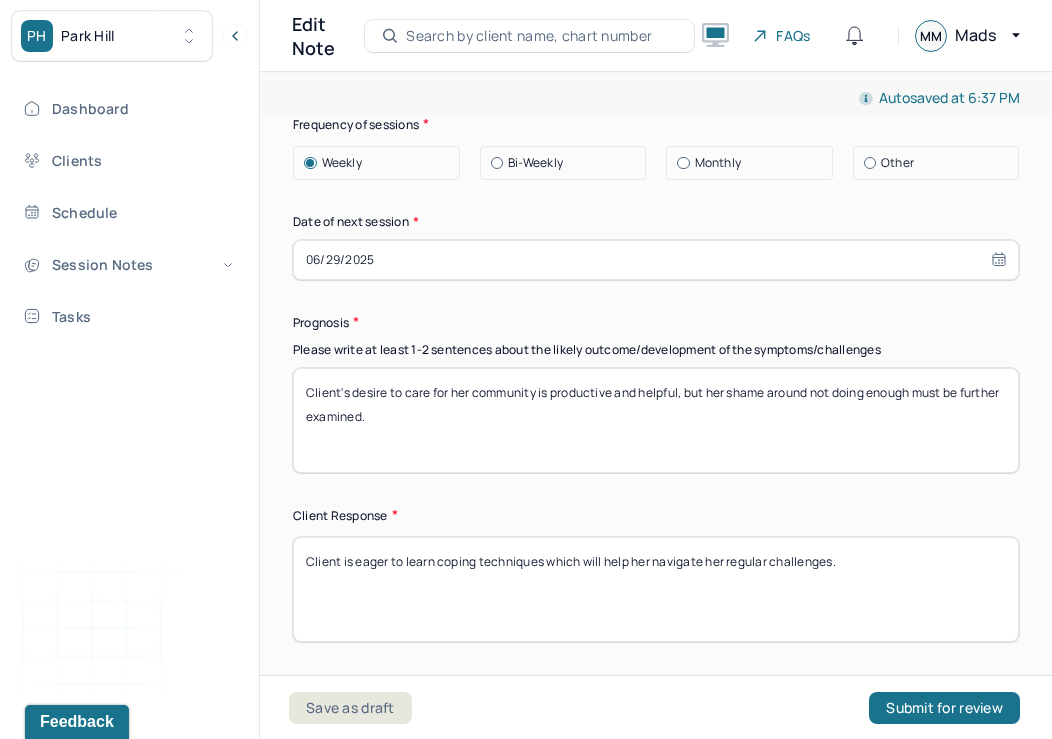 type on "Client will do a workshop designed to help her identify her values." 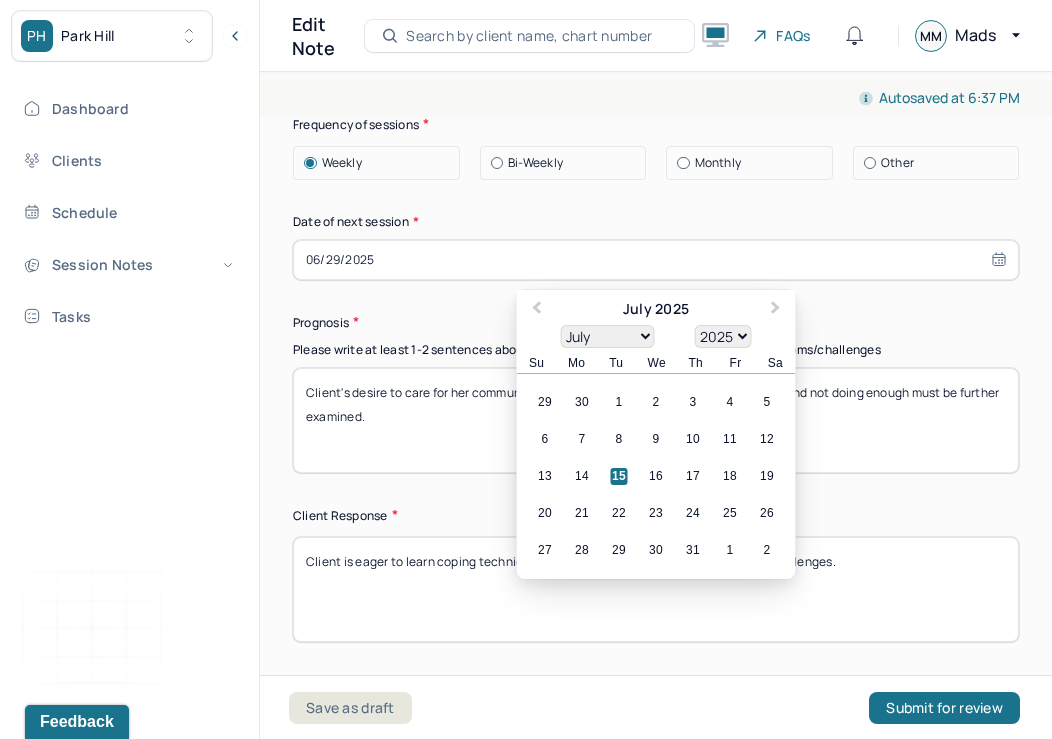 click on "06/29/2025" at bounding box center [656, 260] 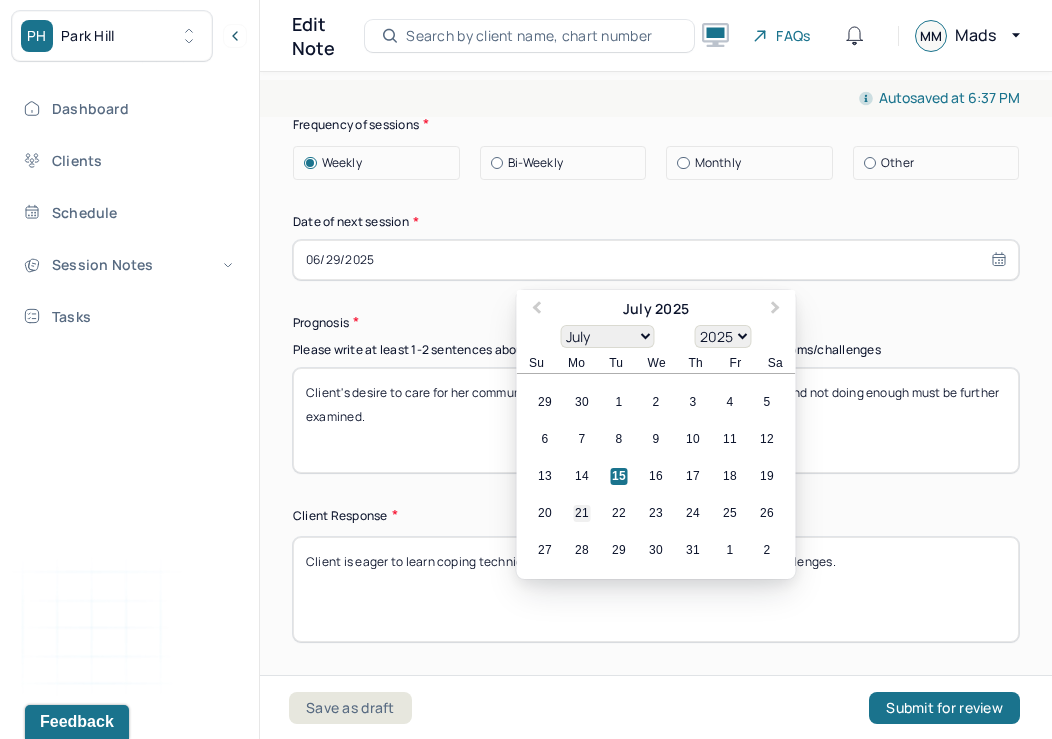 click on "21" at bounding box center (582, 513) 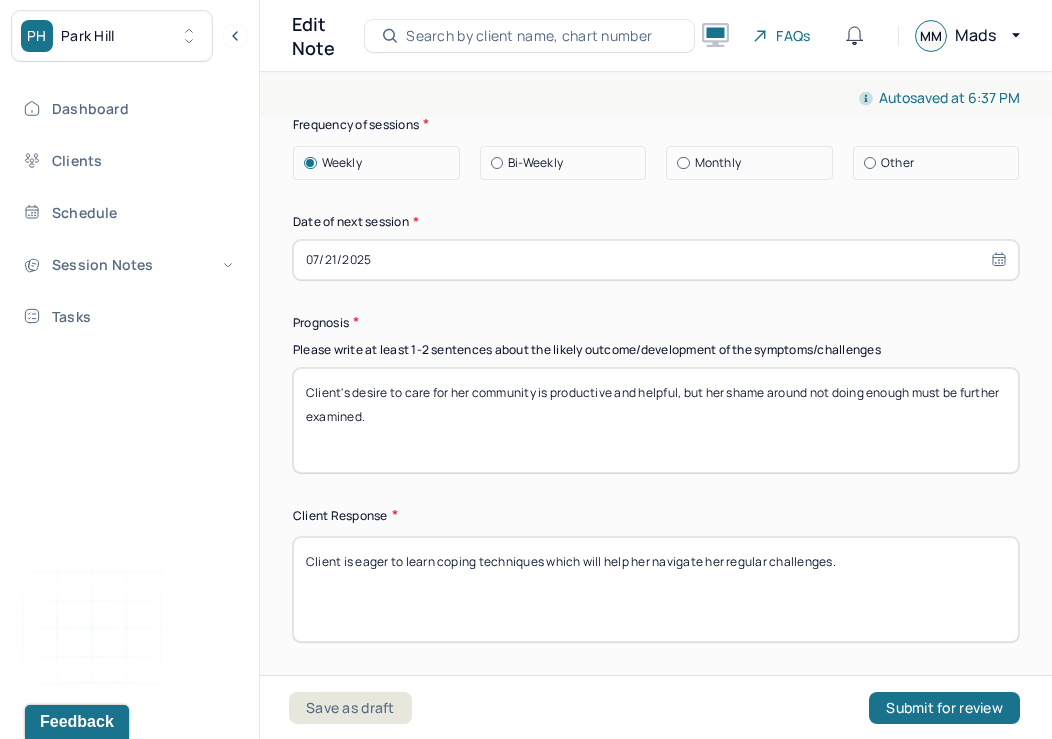 click on "Client's desire to care for her community is productive and helpful, but her shame around not doing enough must be further examined." at bounding box center [656, 420] 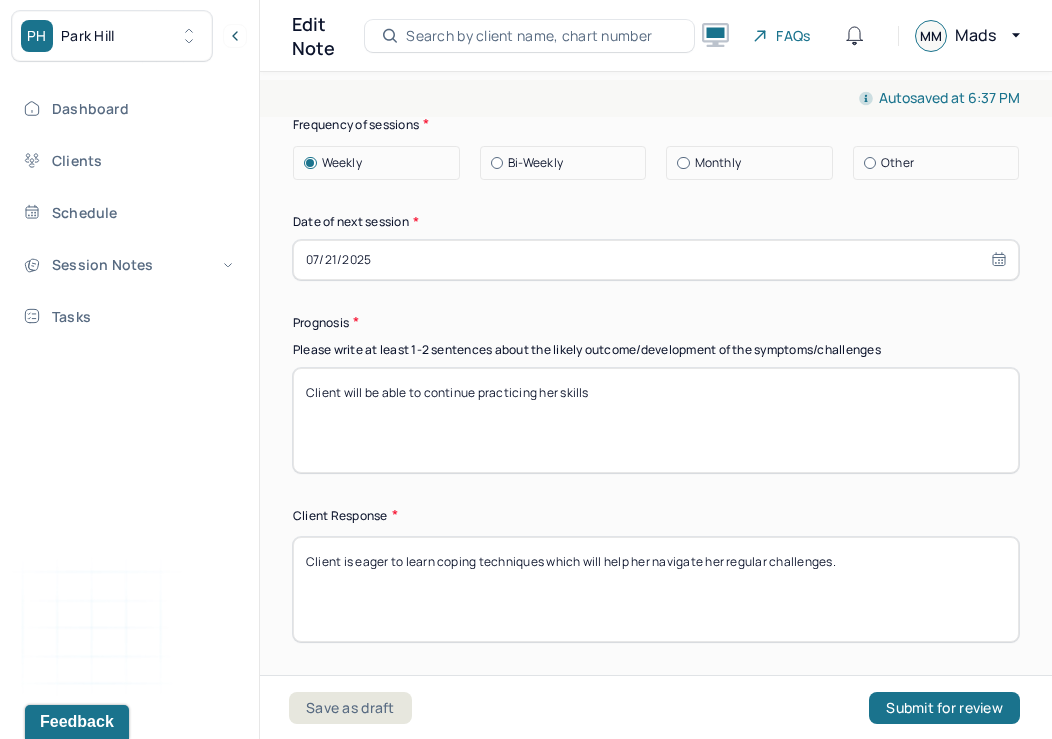 click on "Client will be able to continue practicing her skill" at bounding box center (656, 420) 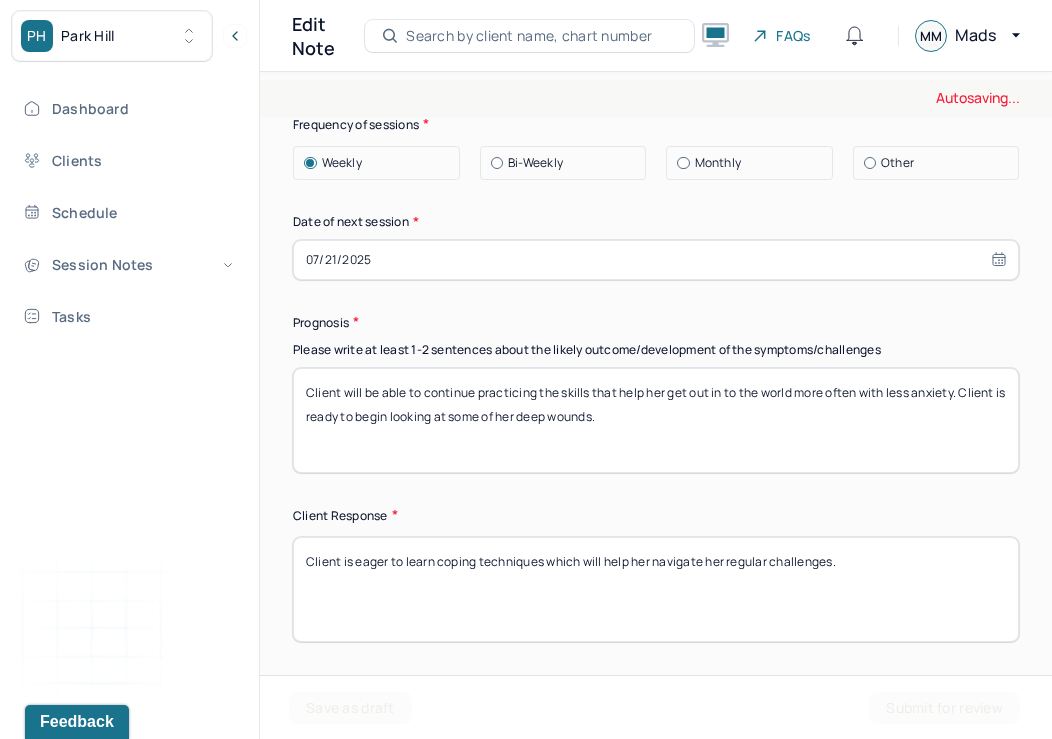 type on "Client will be able to continue practicing the skills that help her get out in to the world more often with less anxiety. Client is ready to begin looking at some of her deep wounds." 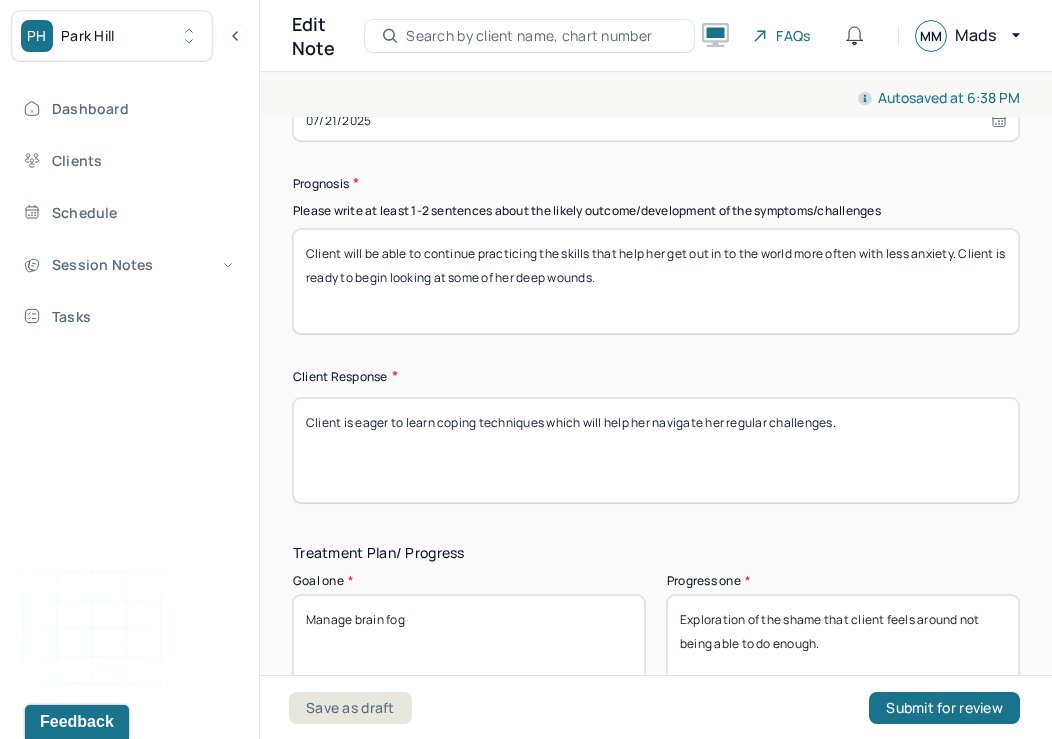 scroll, scrollTop: 3149, scrollLeft: 0, axis: vertical 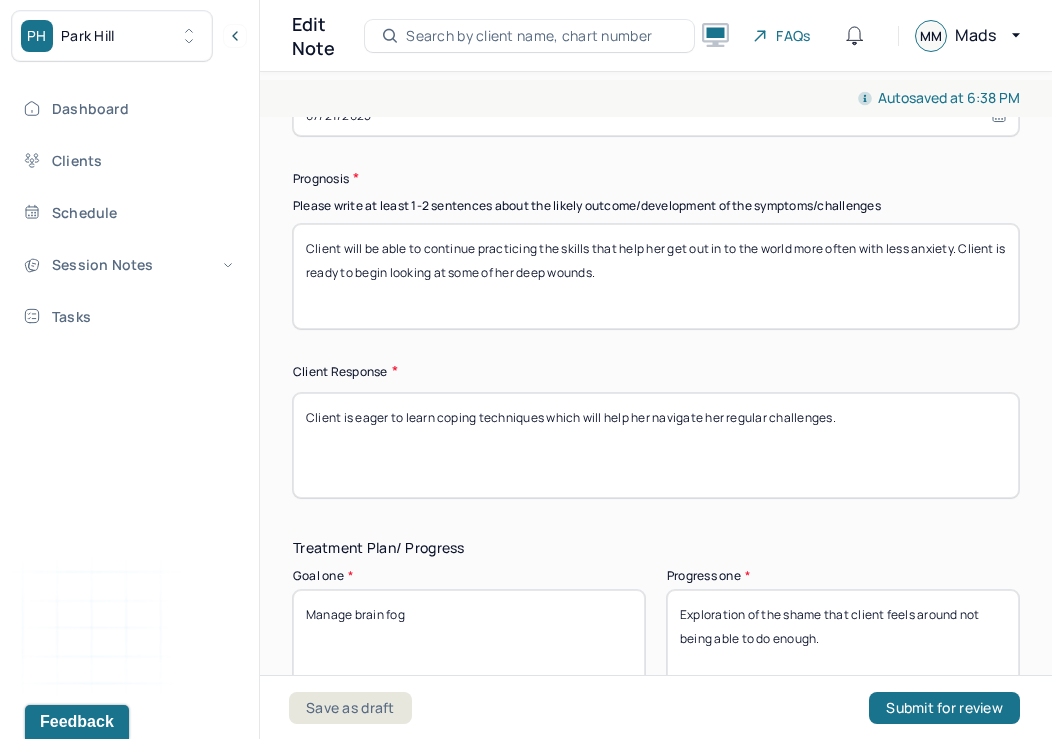 click on "Client is eager to learn coping techniques which will help her navigate her regular challenges." at bounding box center (656, 445) 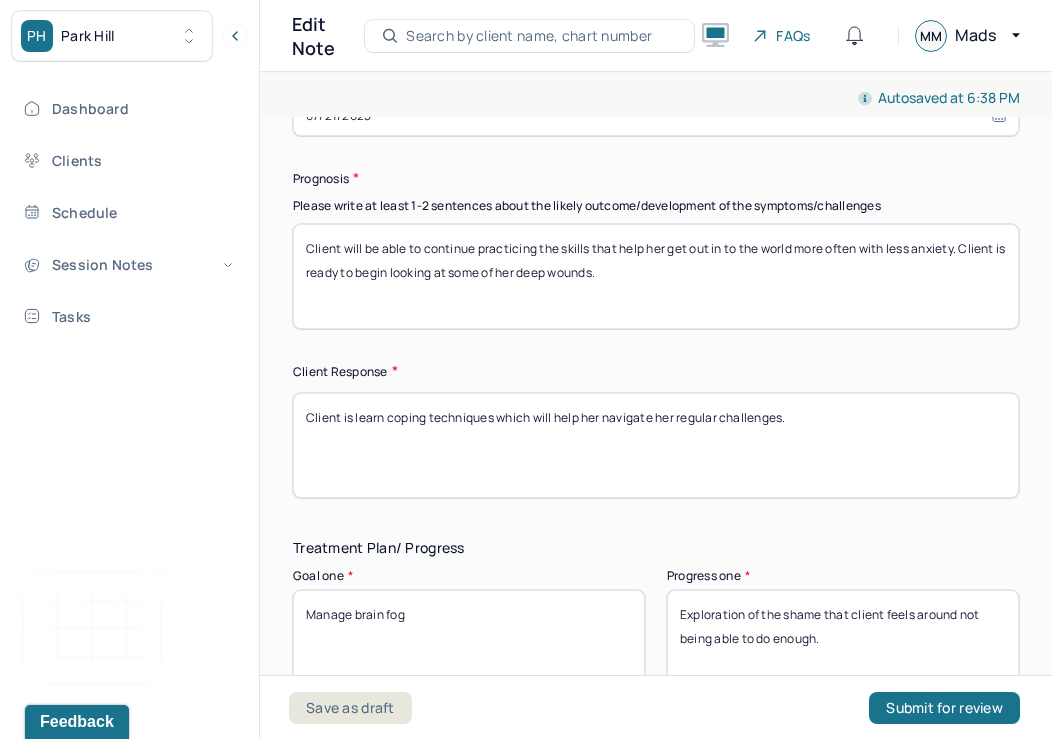 click on "Client is learn coping techniques which will help her navigate her regular challenges." at bounding box center [656, 445] 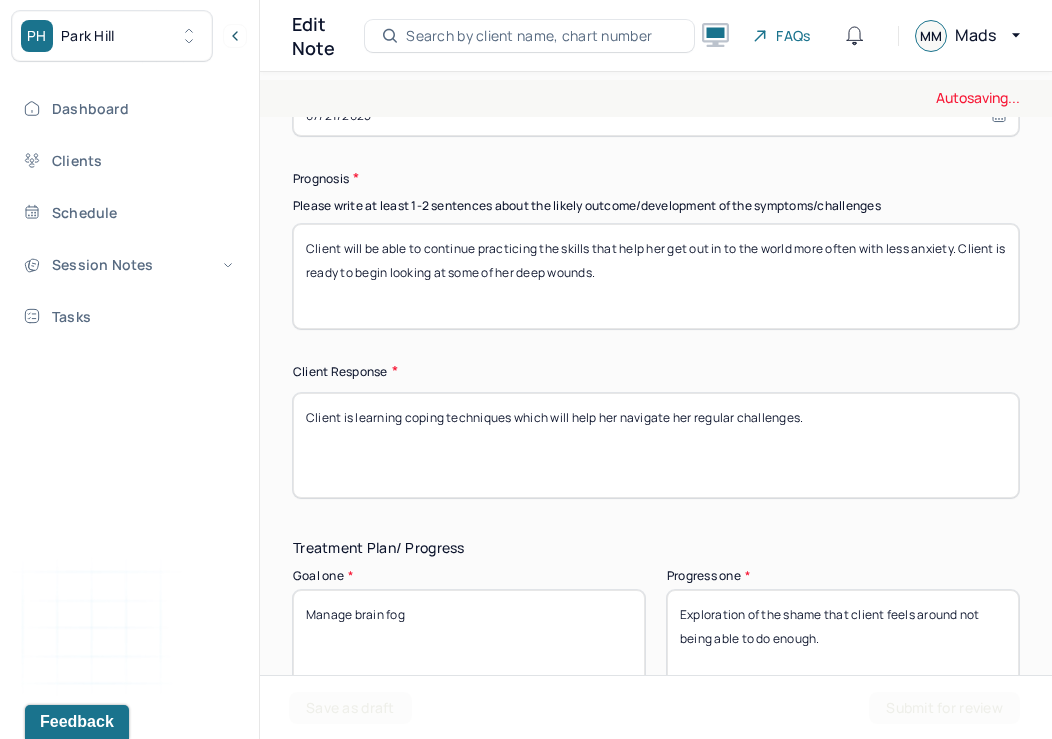 click on "Client is learn coping techniques which will help her navigate her regular challenges." at bounding box center (656, 445) 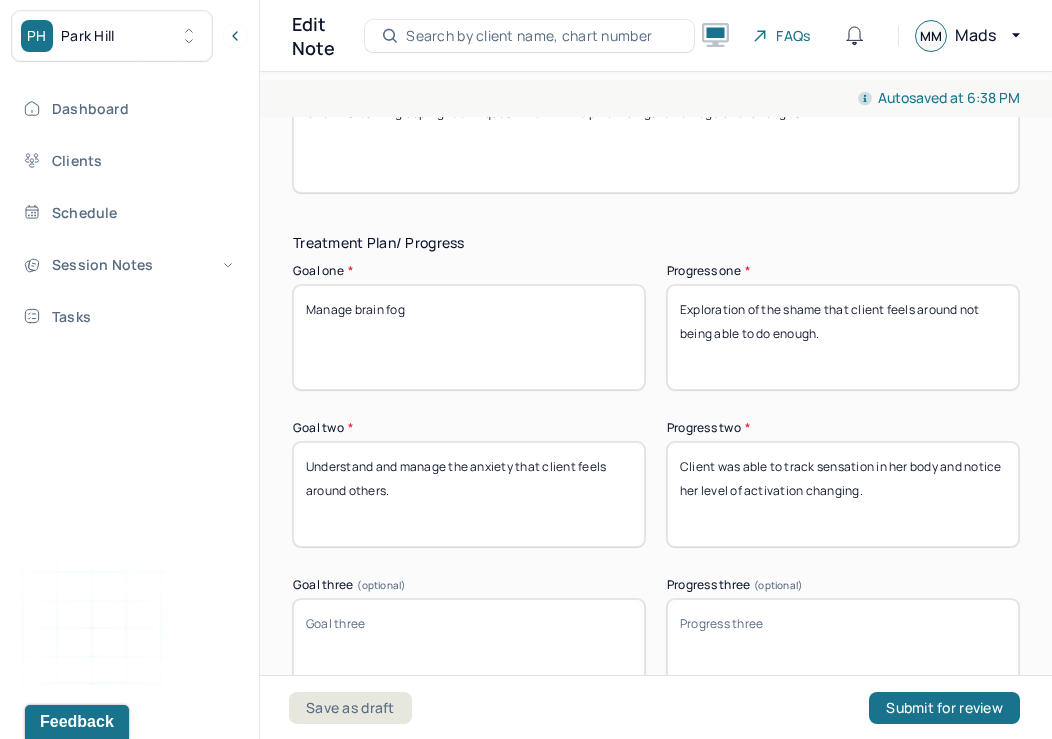 scroll, scrollTop: 3457, scrollLeft: 0, axis: vertical 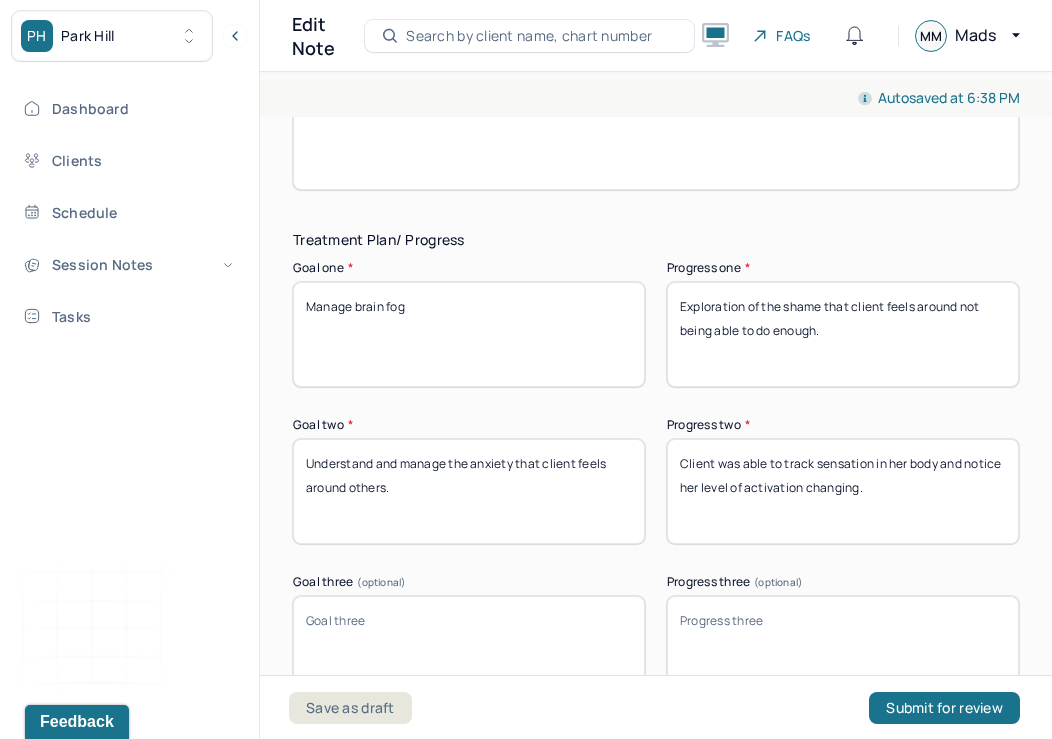 type on "Client is learning coping techniques which will help her navigate her regular challenges." 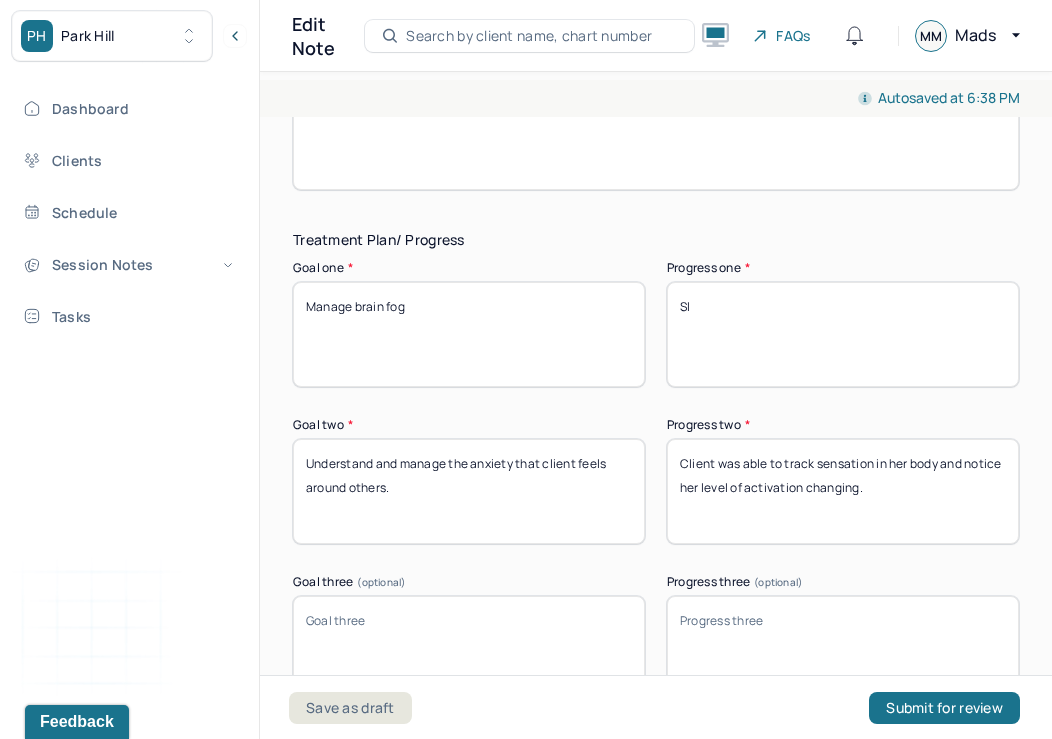 type on "S" 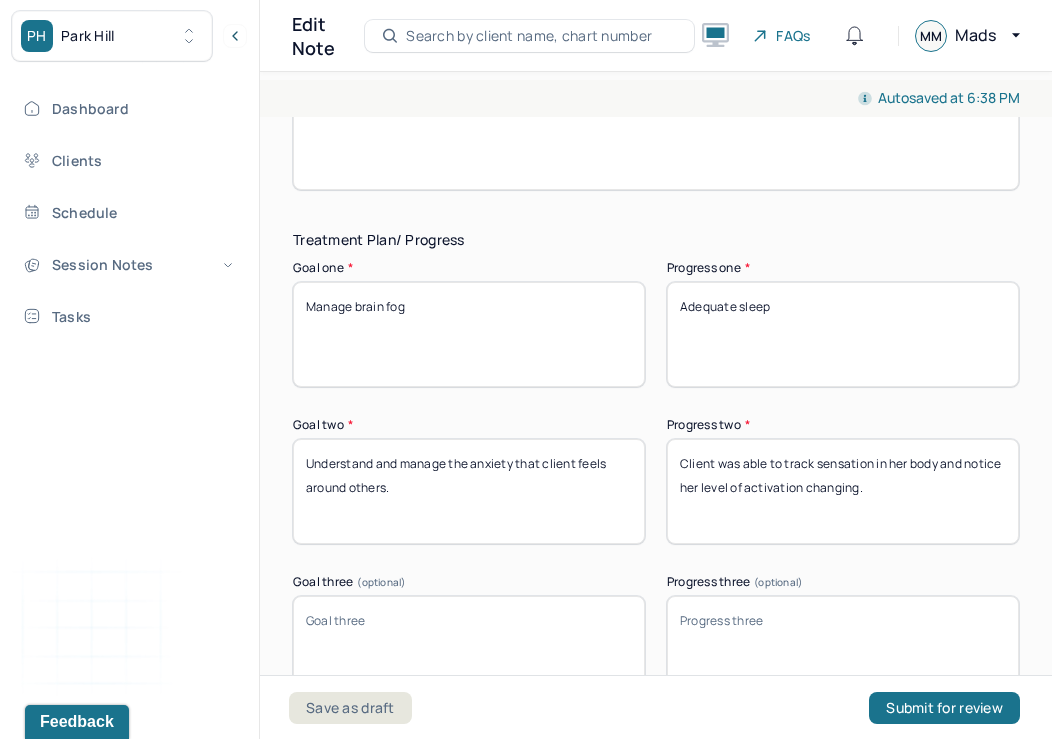 click on "Adequte sleep" at bounding box center (843, 334) 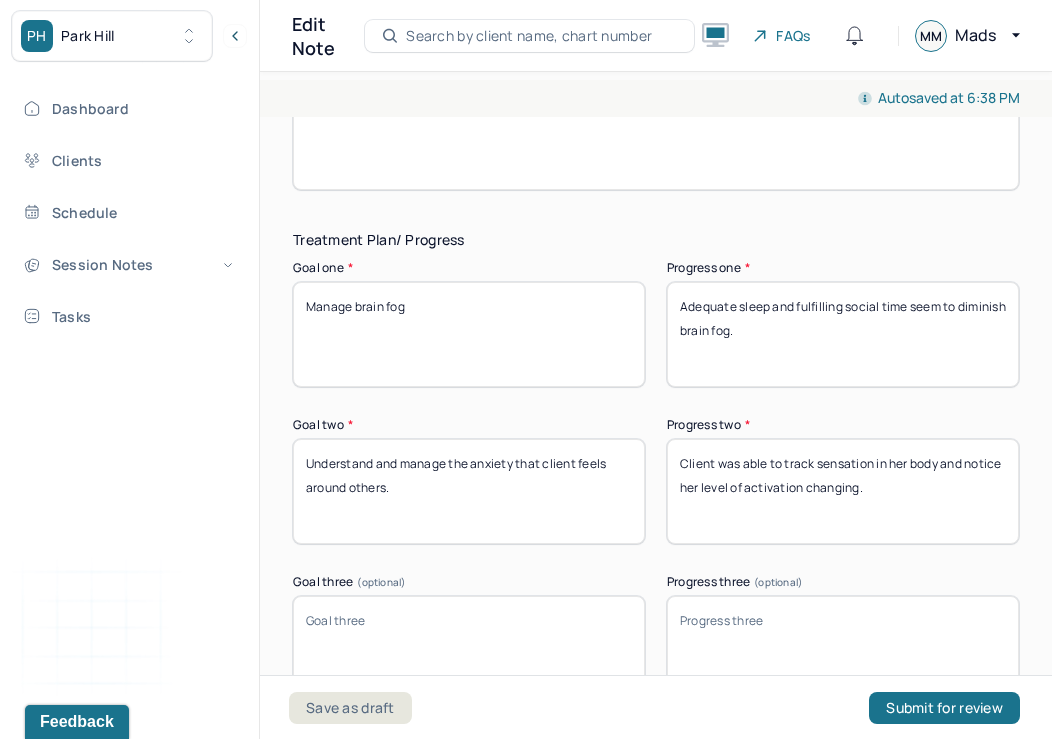 click on "Adequate sleep and fufilling social time seem to diminish brain fog." at bounding box center (843, 334) 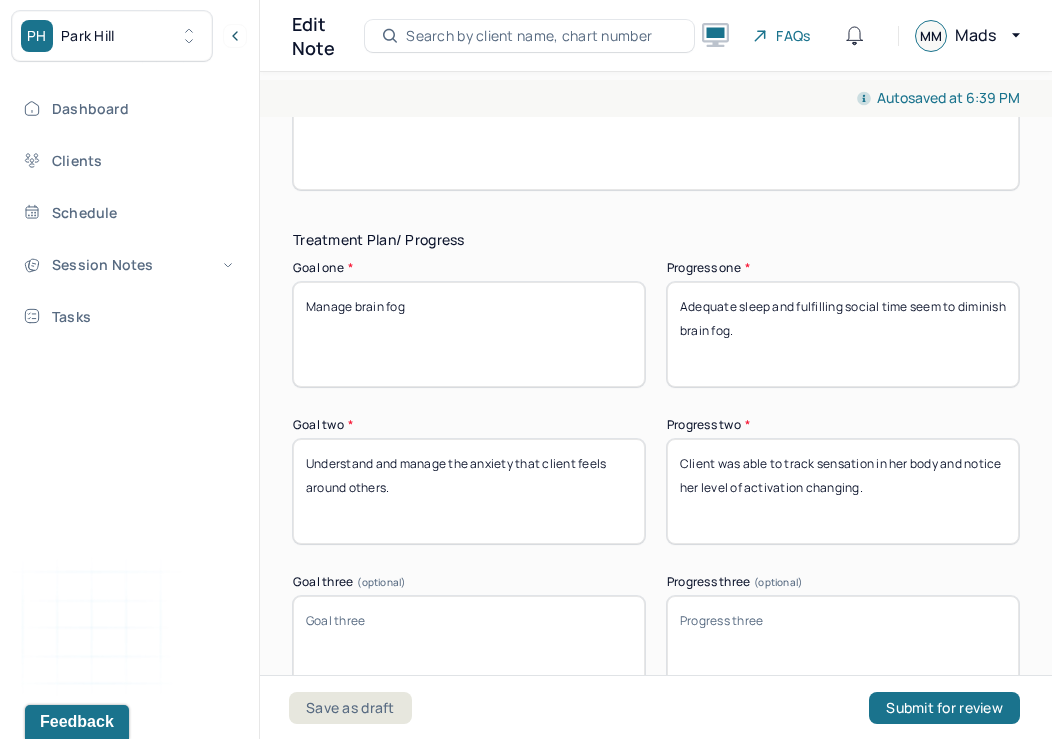 type on "Adequate sleep and fulfilling social time seem to diminish brain fog." 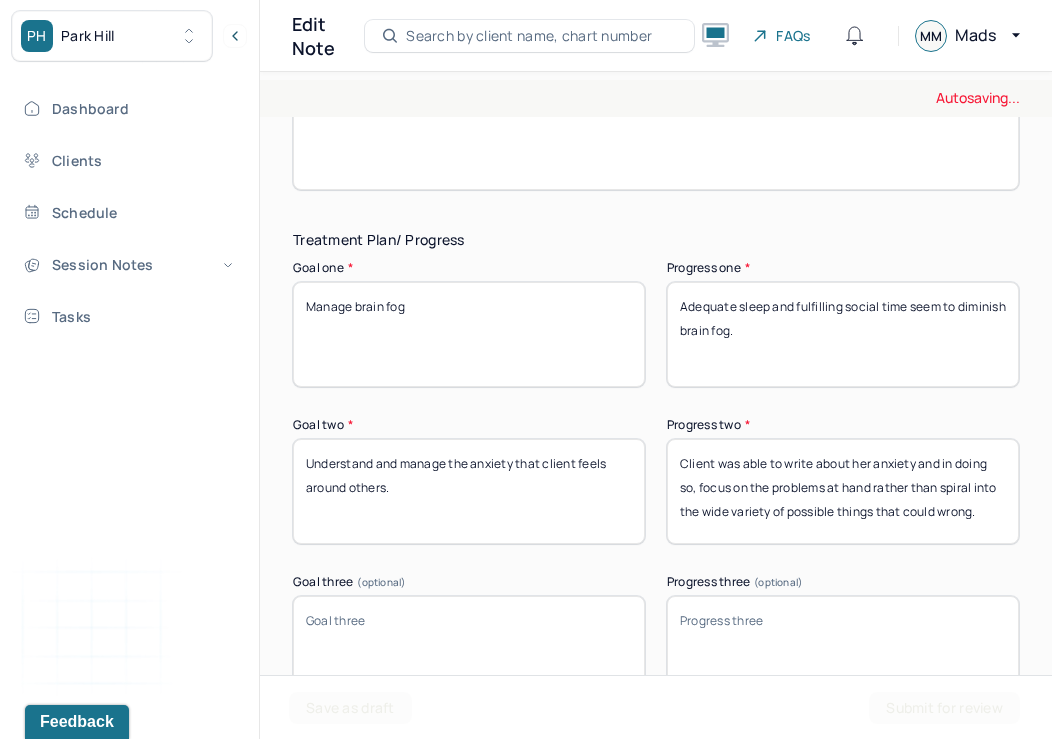 click on "Client was able to write about her anxiety and in doing so, focus on the problems at hand rather than s" at bounding box center (843, 491) 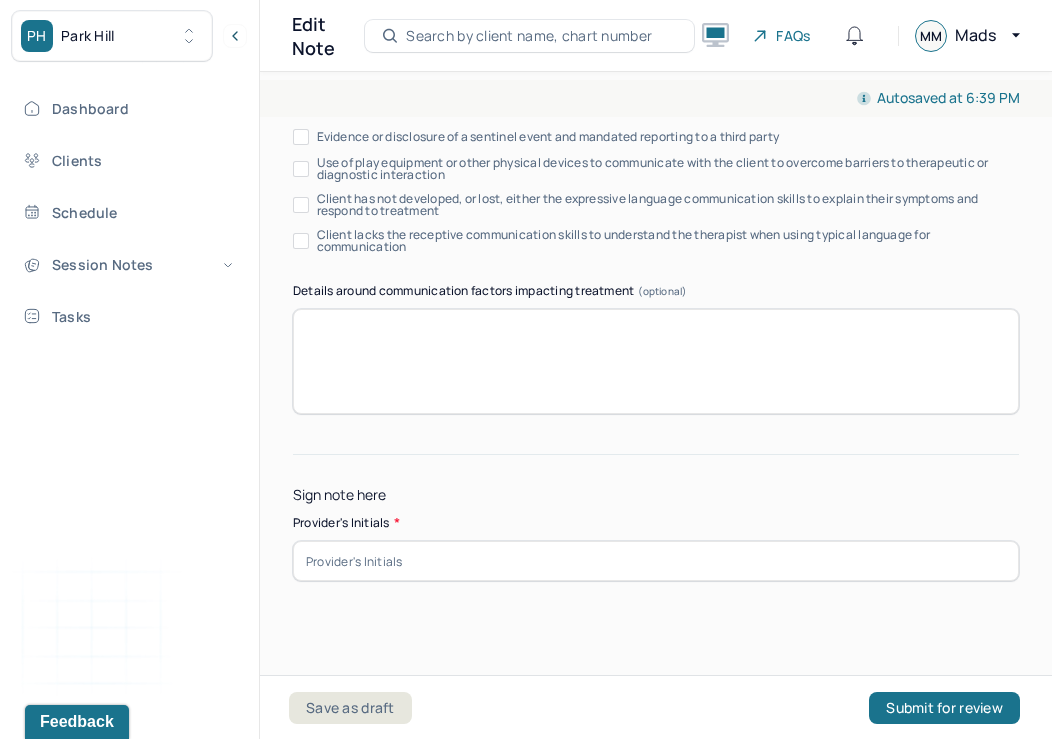 scroll, scrollTop: 4168, scrollLeft: 0, axis: vertical 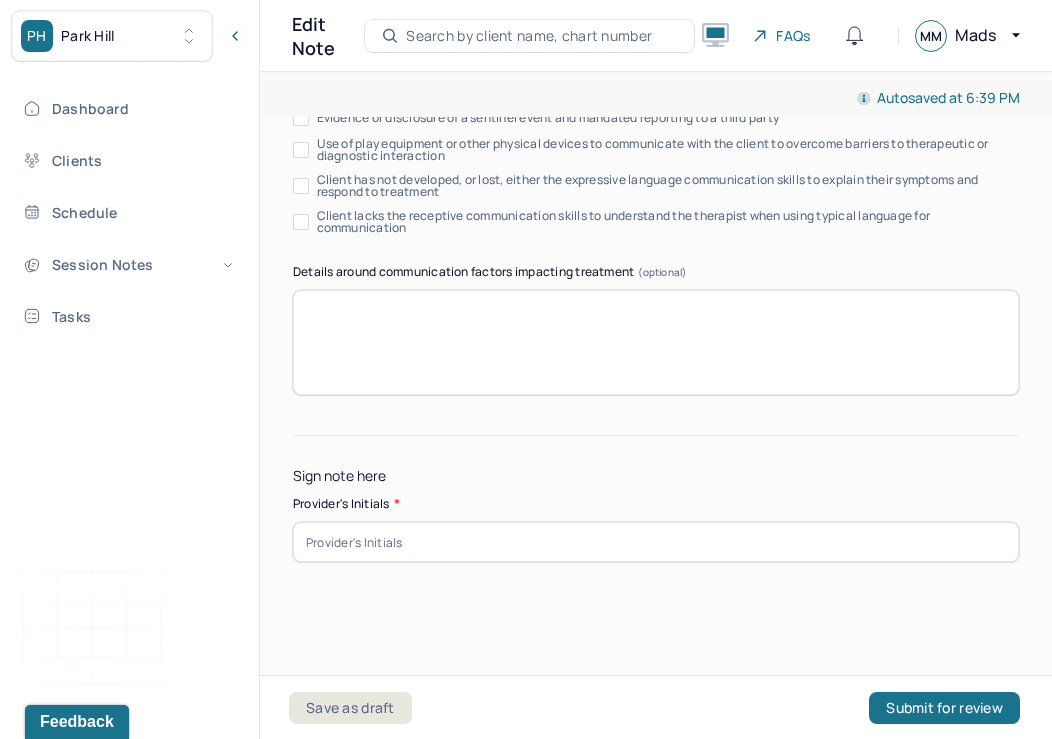 type on "Client was able to write about her anxiety and in doing so, focus on the challenges at hand rather than spiral into the wide variety of possible things that could wrong." 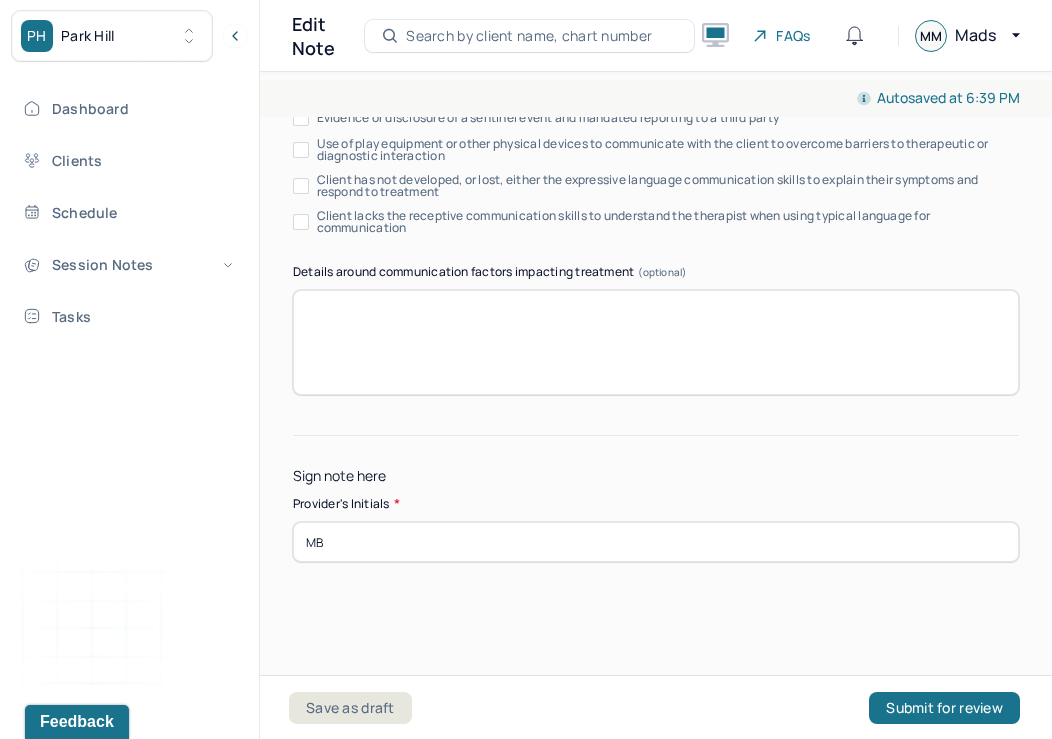 type on "MB" 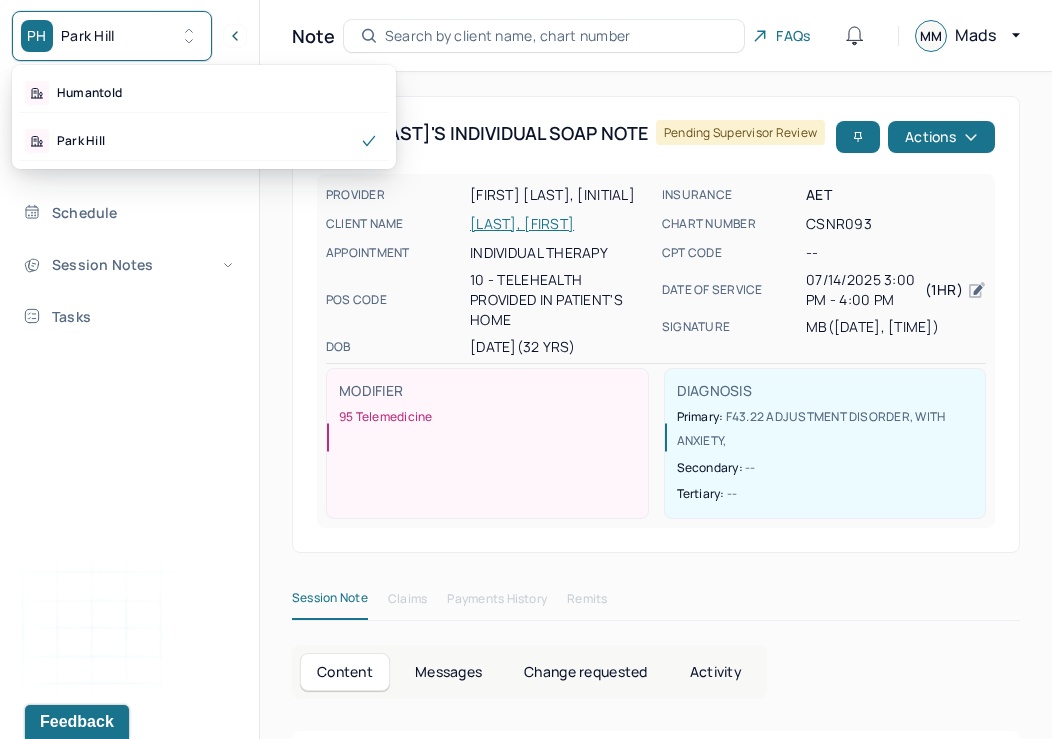 click on "PH Park Hill" at bounding box center (112, 36) 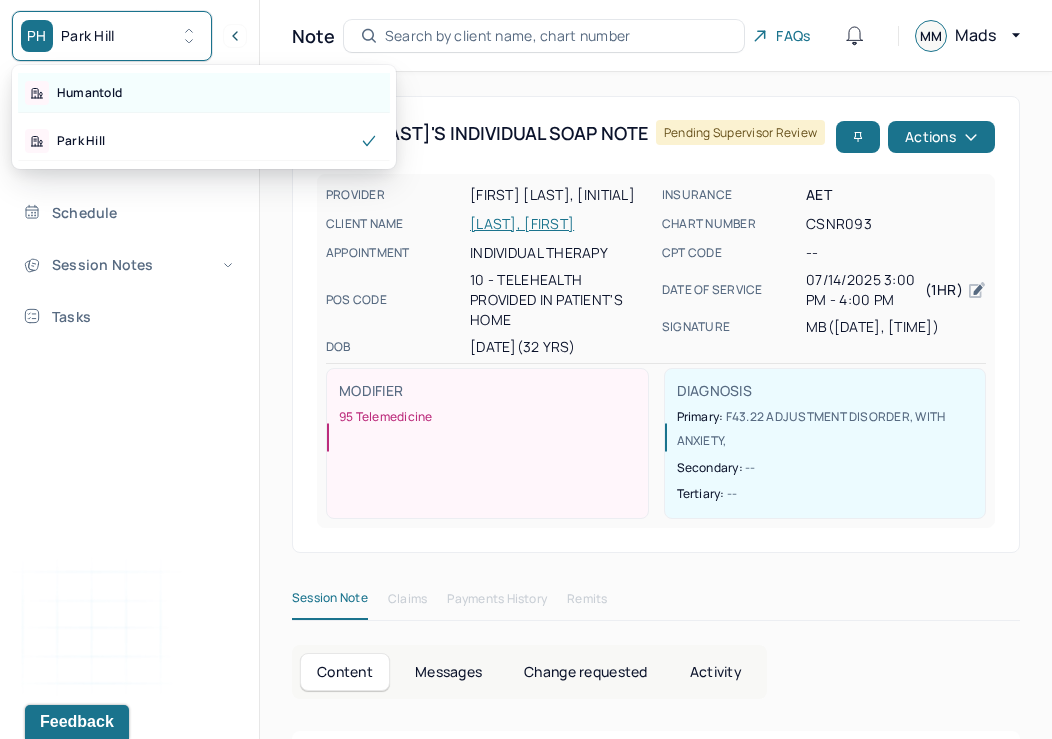 click on "Humantold" at bounding box center (204, 93) 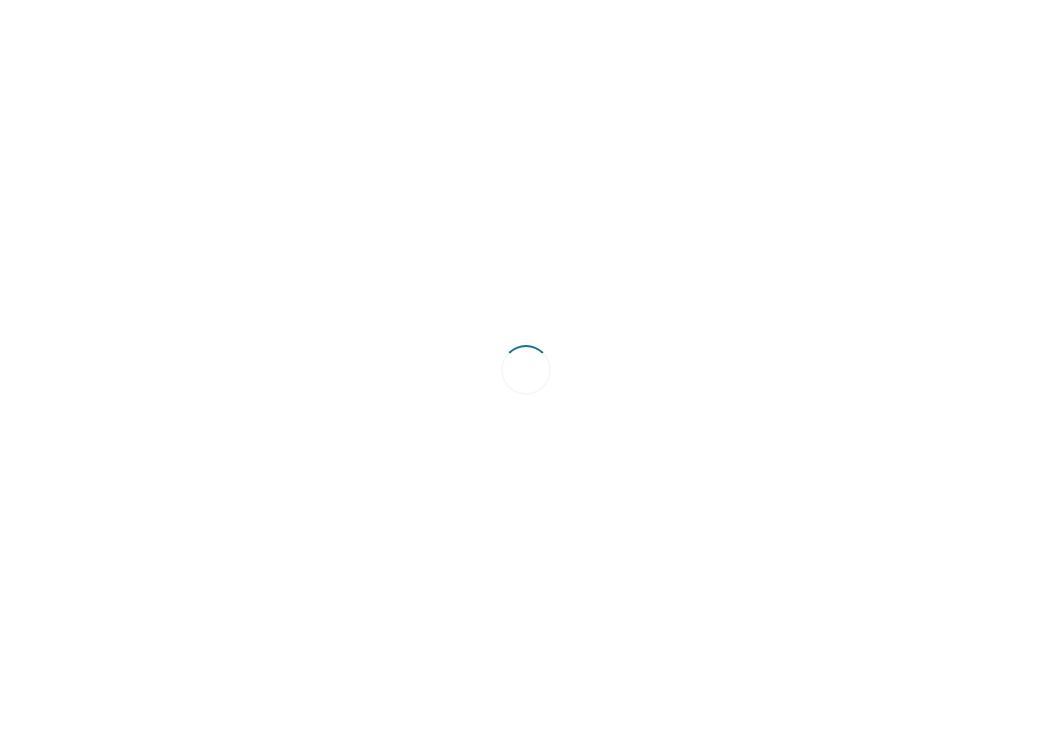 scroll, scrollTop: 0, scrollLeft: 0, axis: both 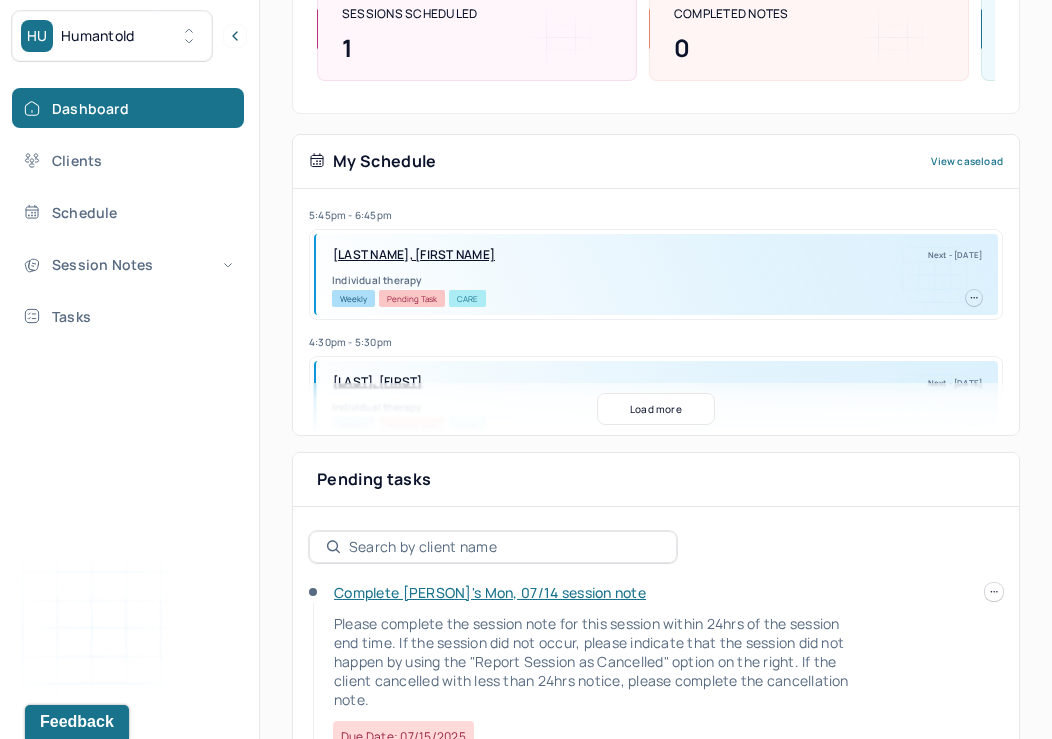 click on "[LAST NAME], [FIRST NAME]" at bounding box center (414, 255) 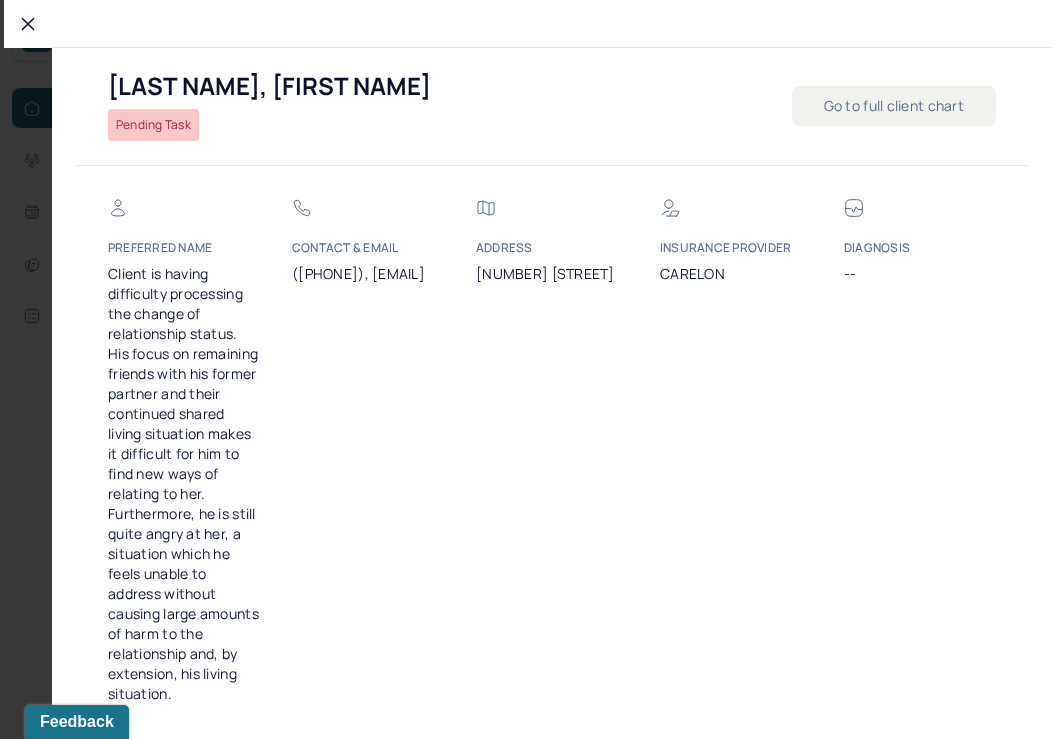 click on "Due date: 07/15/2025" at bounding box center [202, 950] 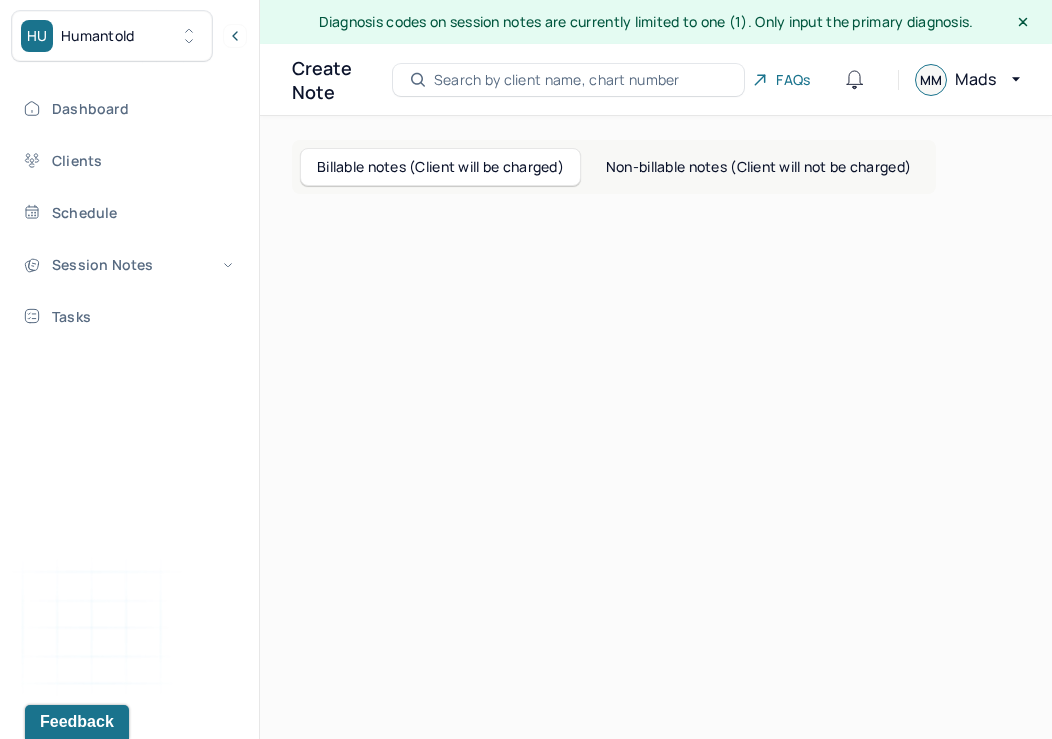 scroll, scrollTop: 0, scrollLeft: 0, axis: both 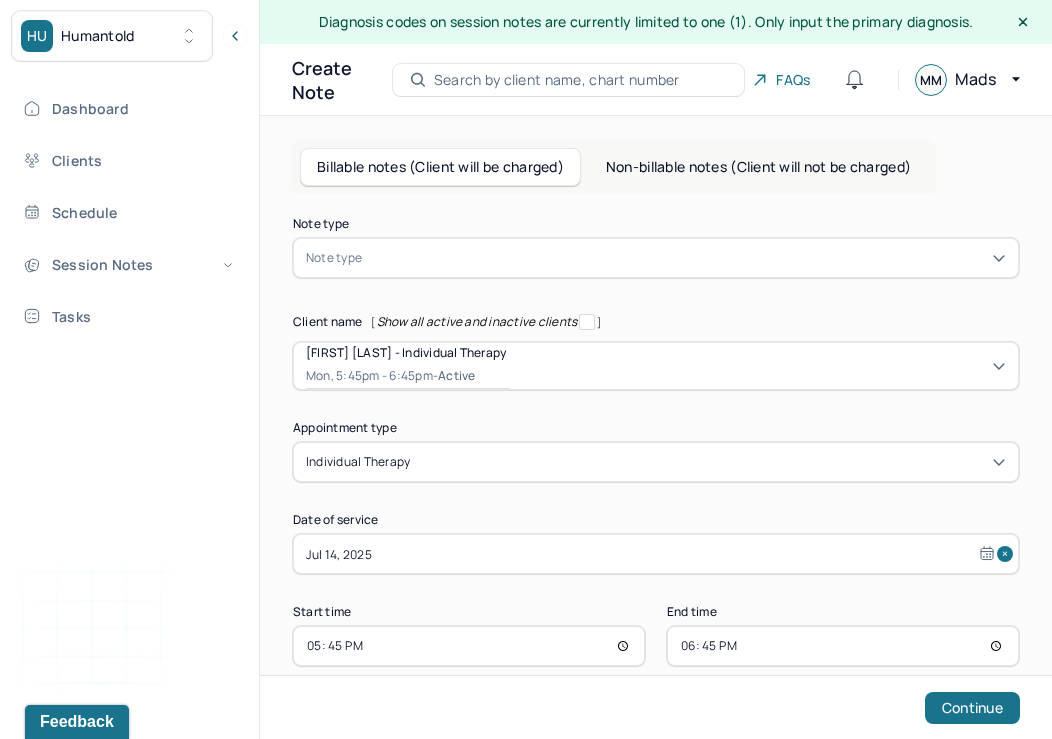 click at bounding box center (686, 258) 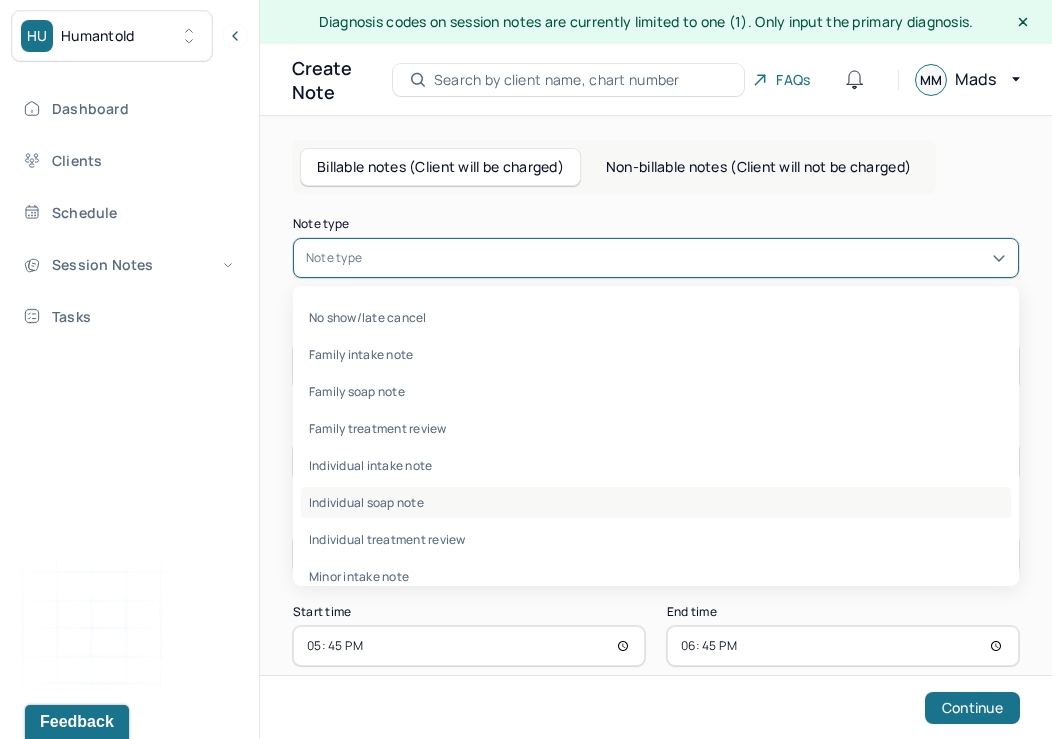 click on "Individual soap note" at bounding box center [656, 502] 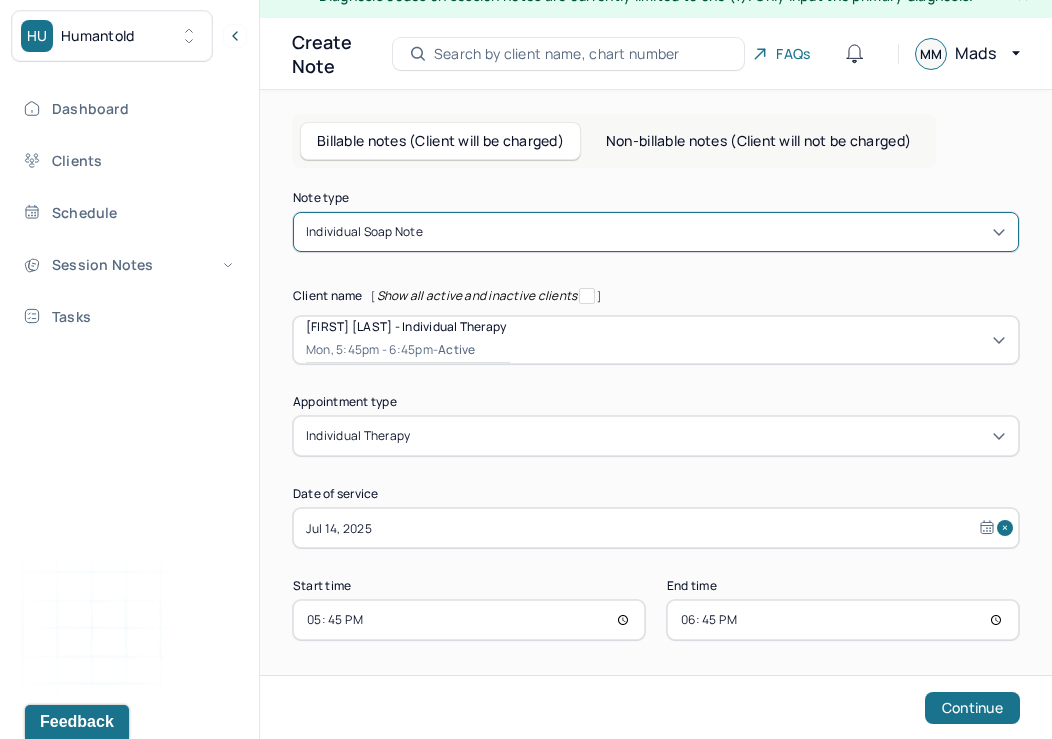 scroll, scrollTop: 32, scrollLeft: 0, axis: vertical 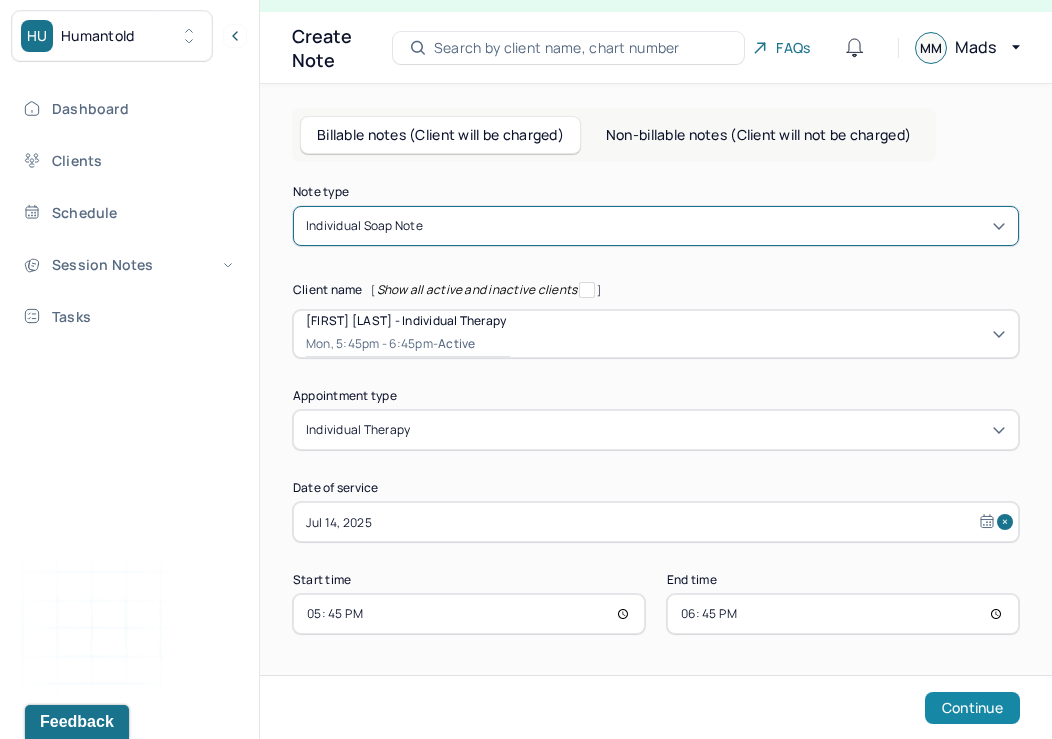 click on "Continue" at bounding box center [972, 708] 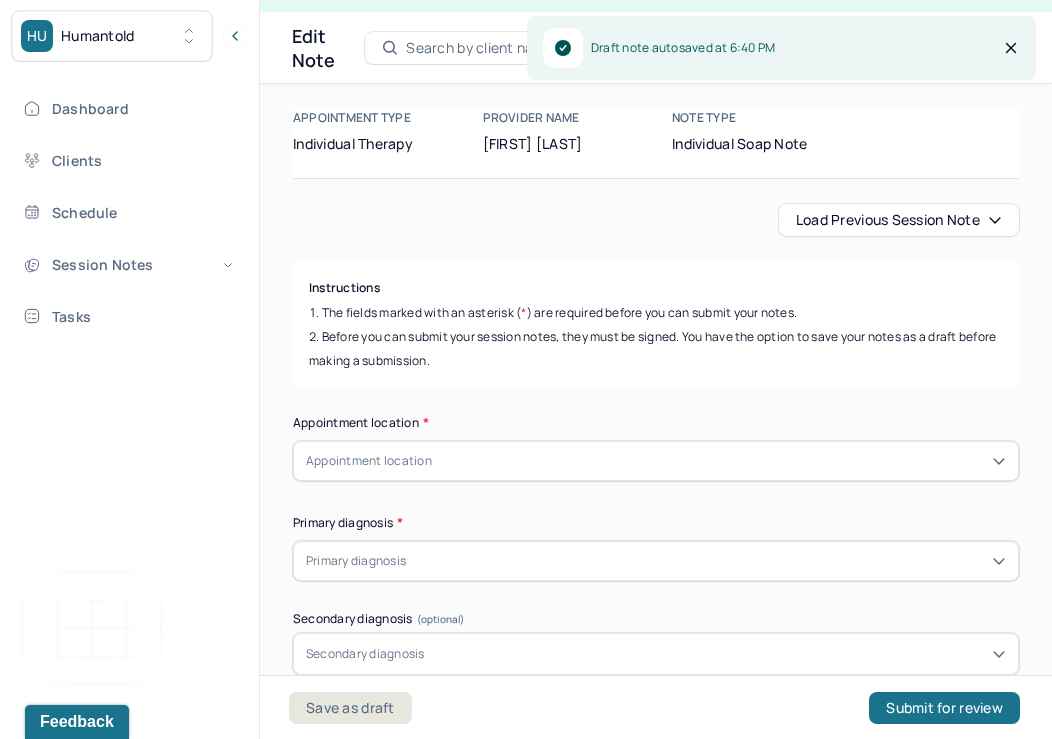 scroll, scrollTop: 216, scrollLeft: 0, axis: vertical 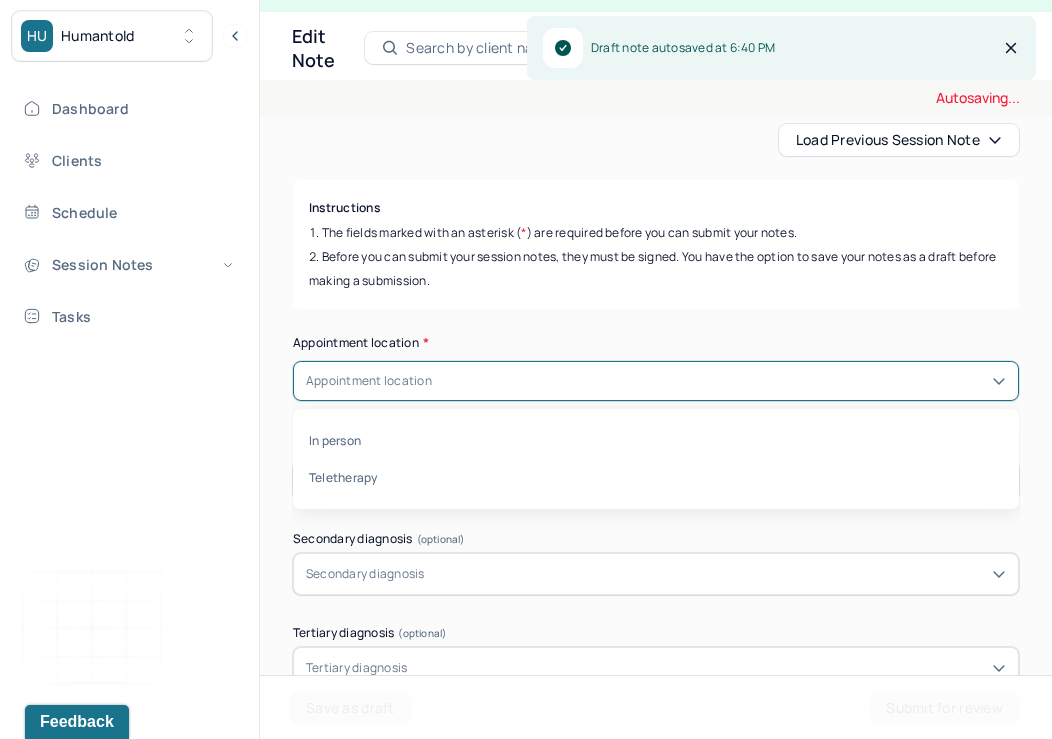 click on "Appointment location" at bounding box center (656, 381) 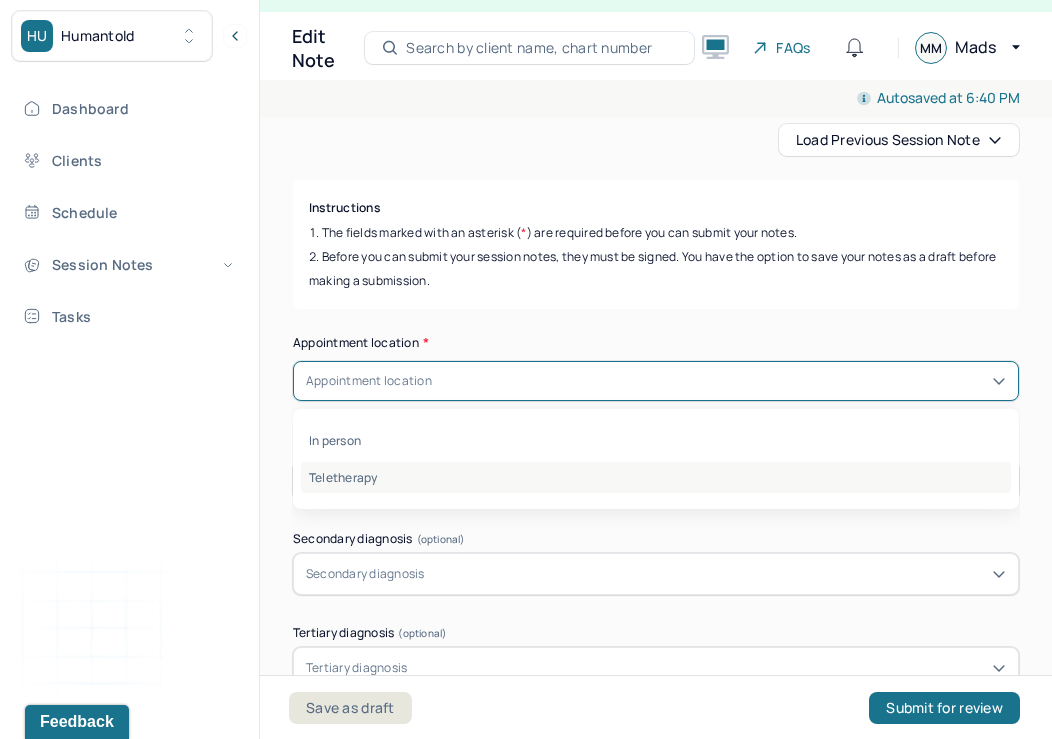 click on "Teletherapy" at bounding box center [656, 477] 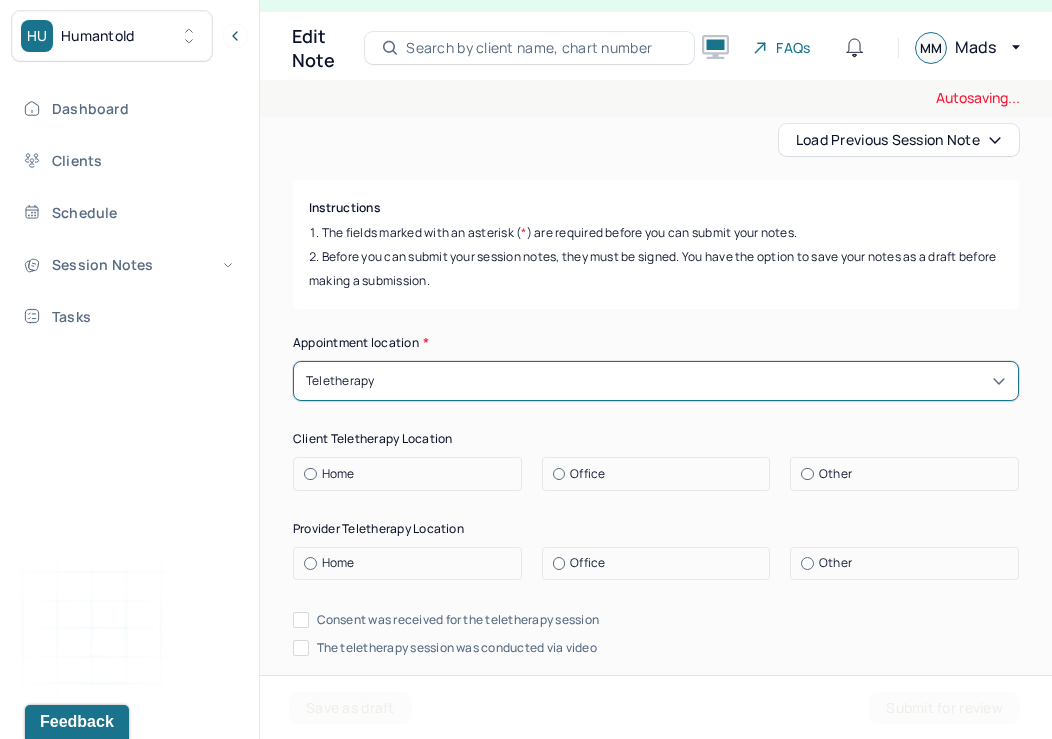 click at bounding box center [310, 474] 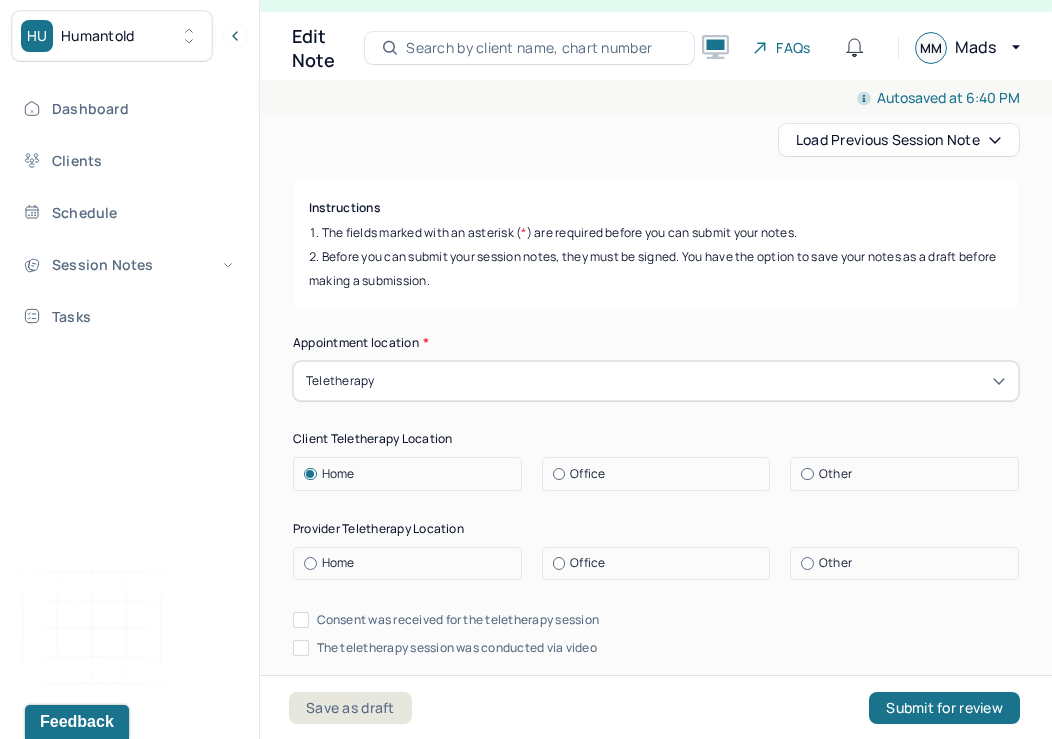 click at bounding box center [310, 563] 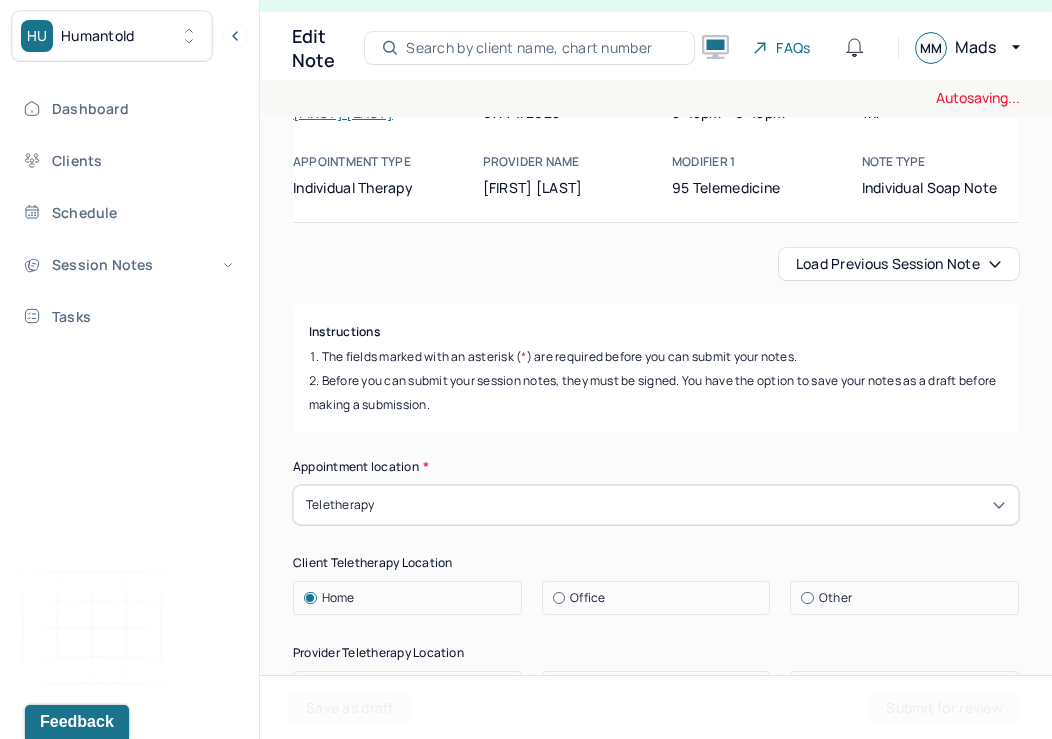 scroll, scrollTop: 27, scrollLeft: 0, axis: vertical 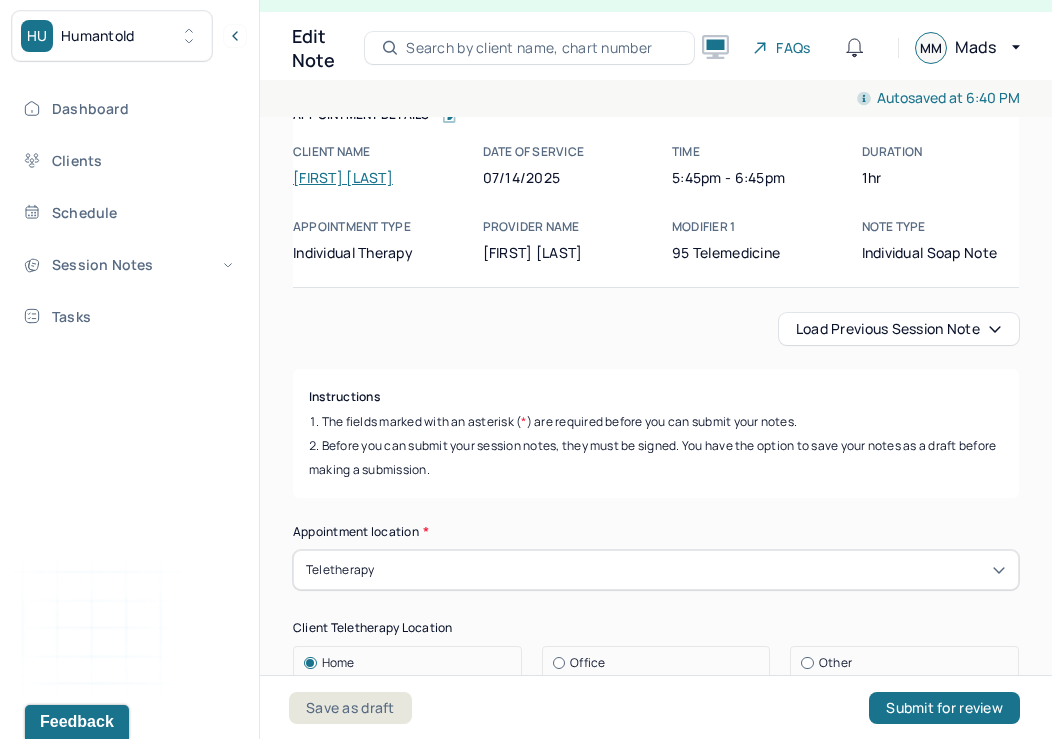 click on "Client name Samantha Dudek Date of service 07/14/2025 Time 5:45pm - 6:45pm Duration 1hr Appointment type individual therapy Provider name Mads Madelaine Bukiet Modifier 1 95 Telemedicine Note type Individual soap note" at bounding box center (656, 203) 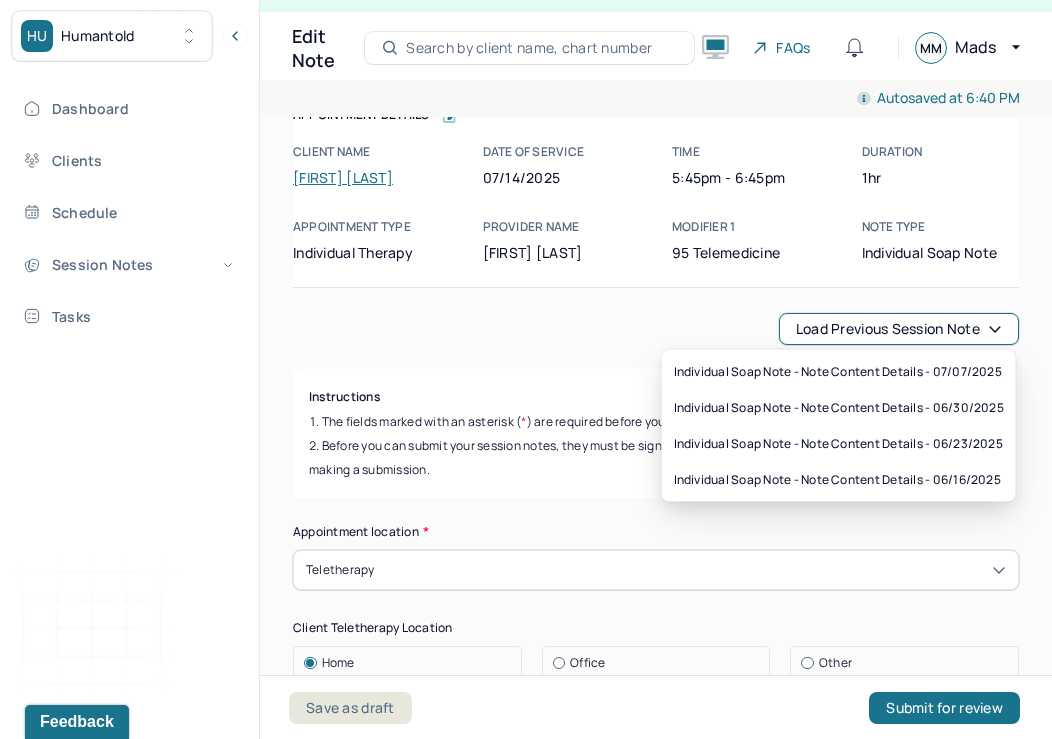 click on "Load previous session note" at bounding box center (899, 329) 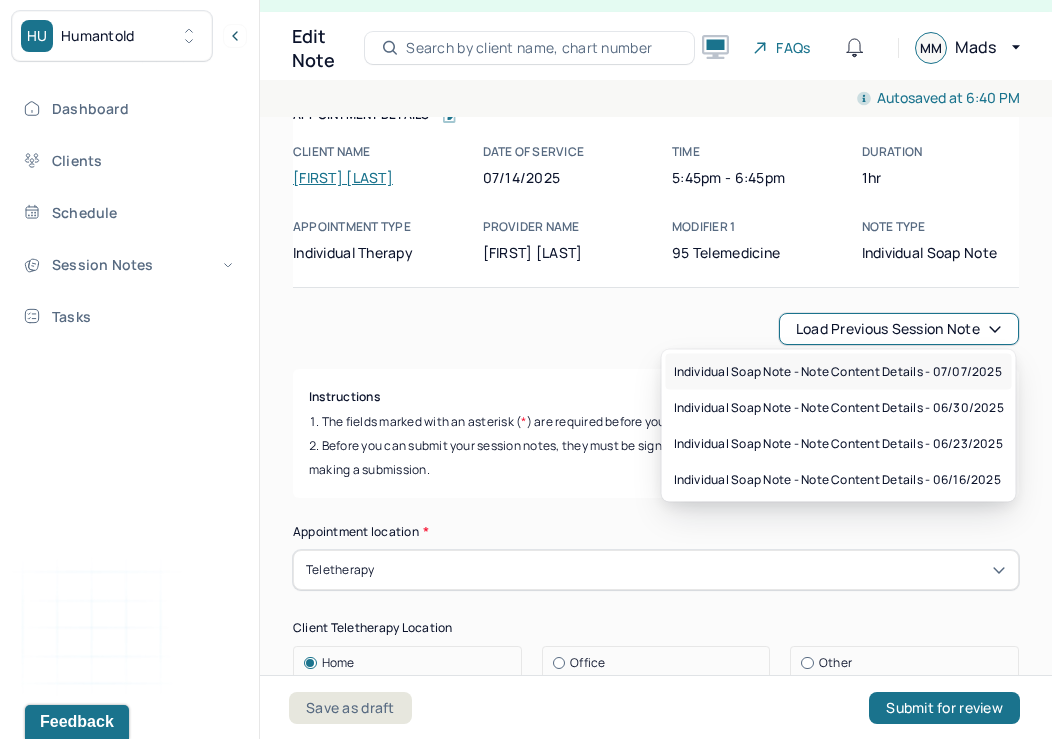 click on "Individual soap note   - Note content Details -   07/07/2025" at bounding box center (838, 372) 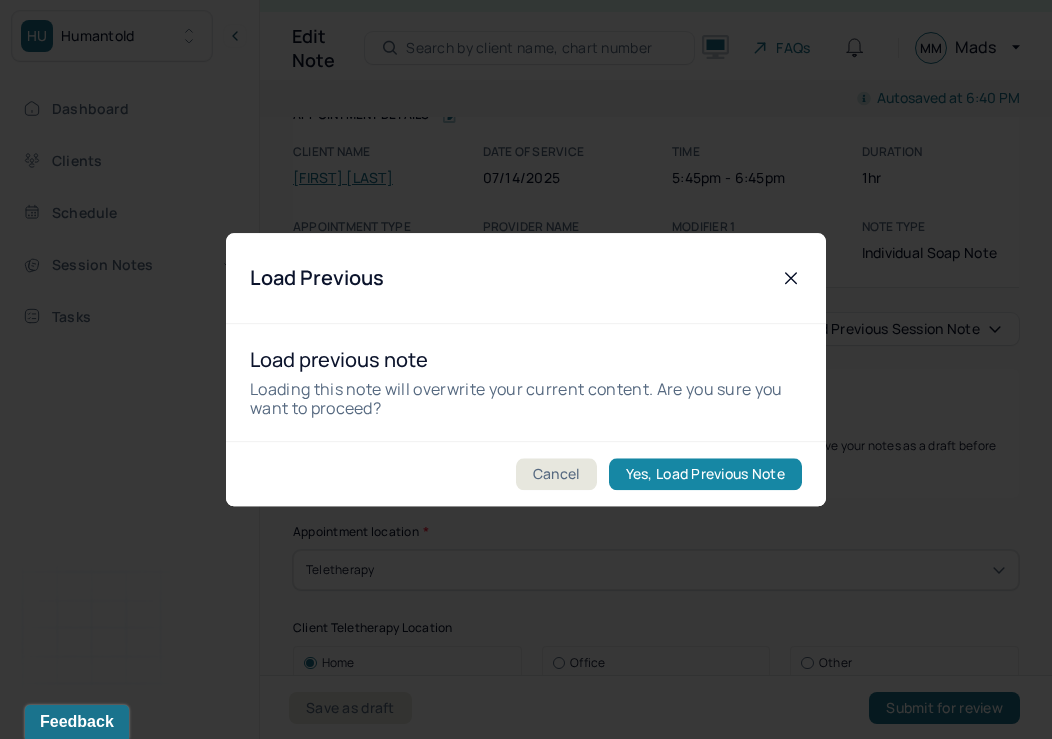 click on "Yes, Load Previous Note" at bounding box center [705, 474] 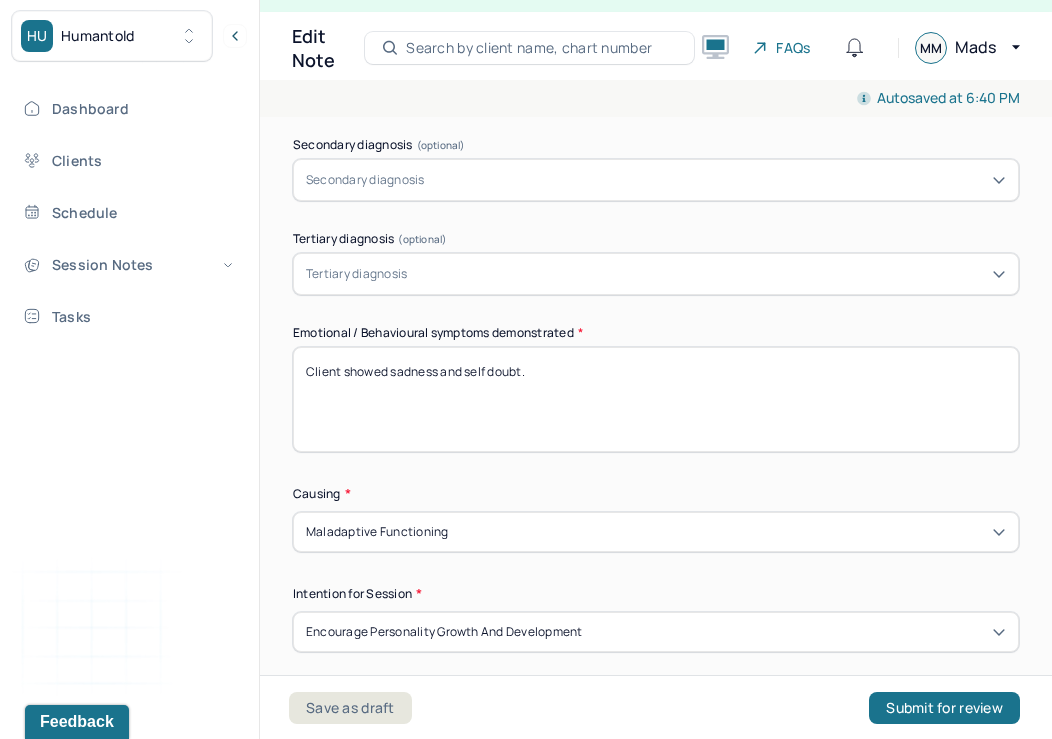 scroll, scrollTop: 915, scrollLeft: 0, axis: vertical 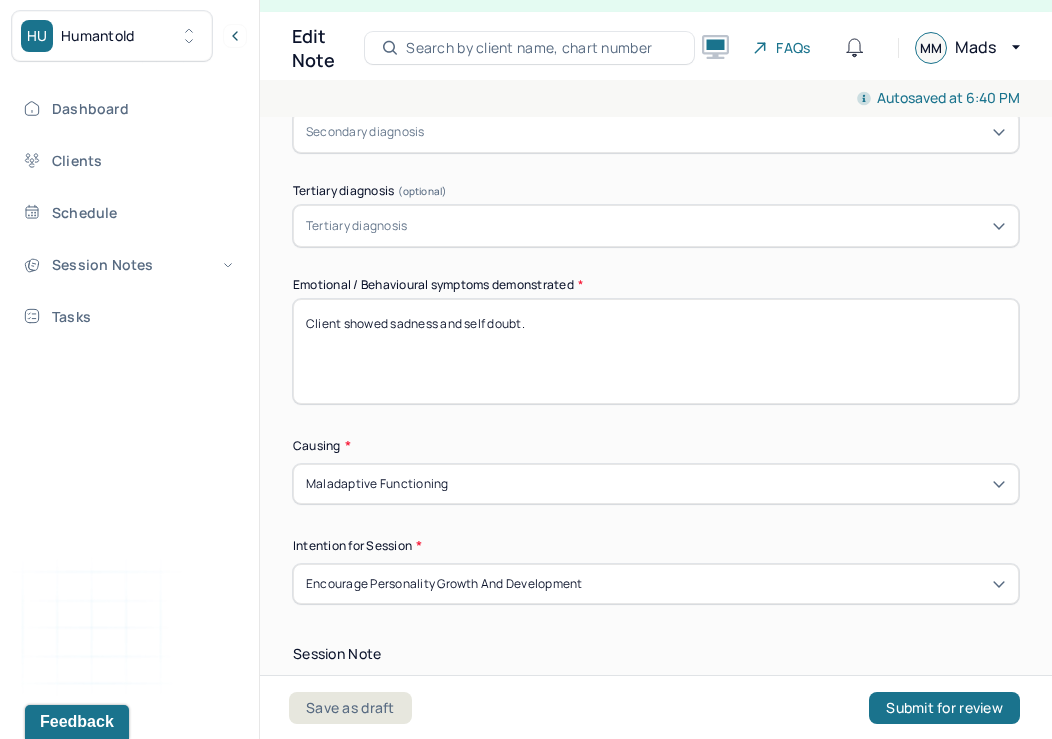 click on "Client showed sadness and self doubt." at bounding box center (656, 351) 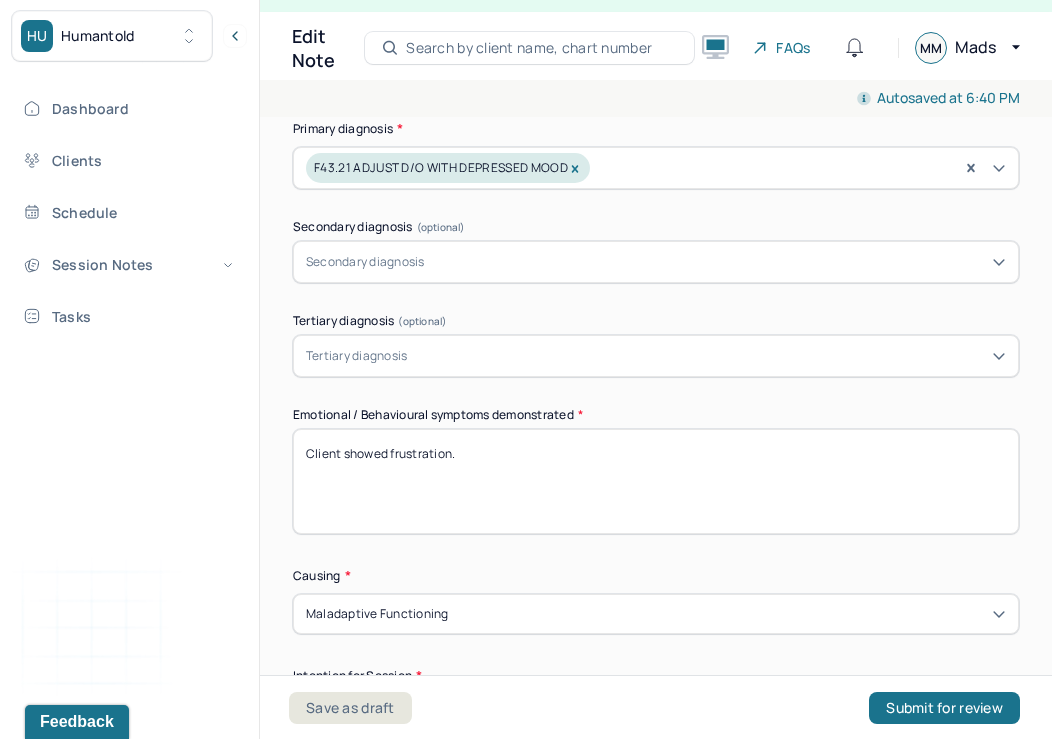 scroll, scrollTop: 768, scrollLeft: 0, axis: vertical 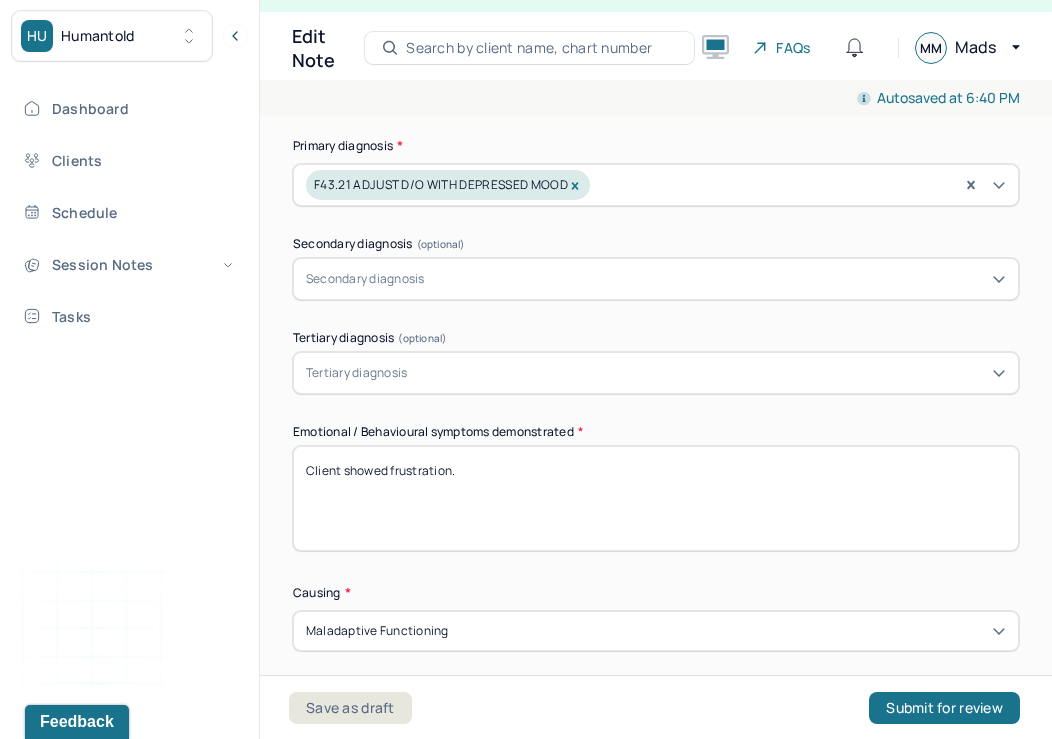 click on "Client showed frustration." at bounding box center (656, 498) 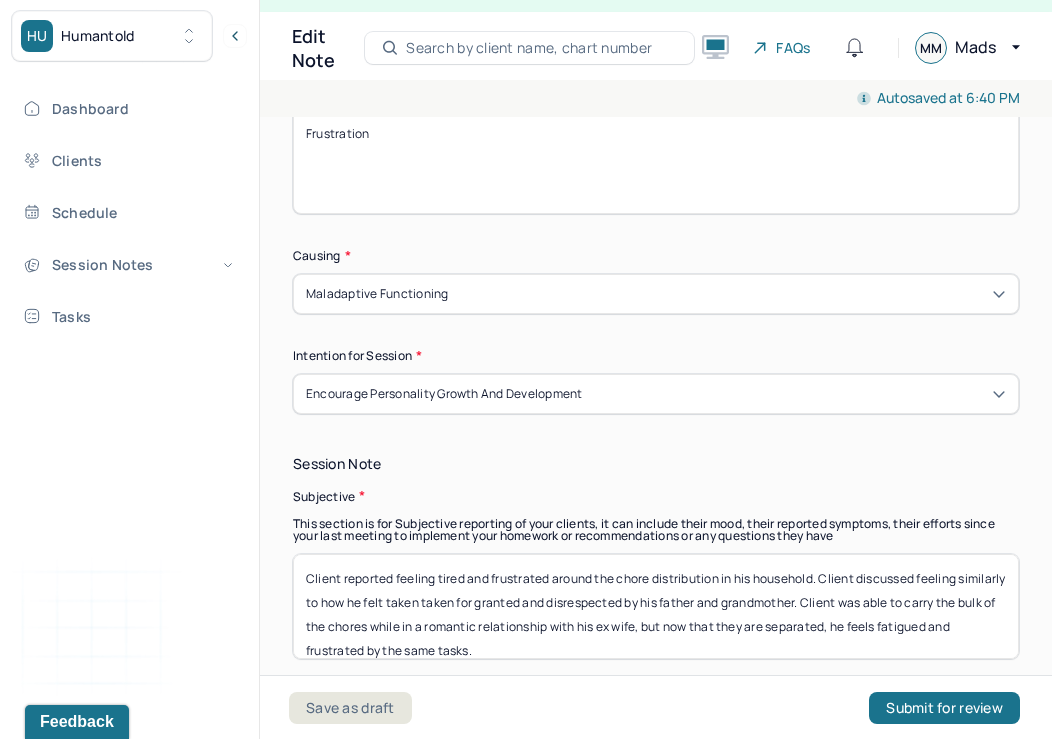 scroll, scrollTop: 1143, scrollLeft: 0, axis: vertical 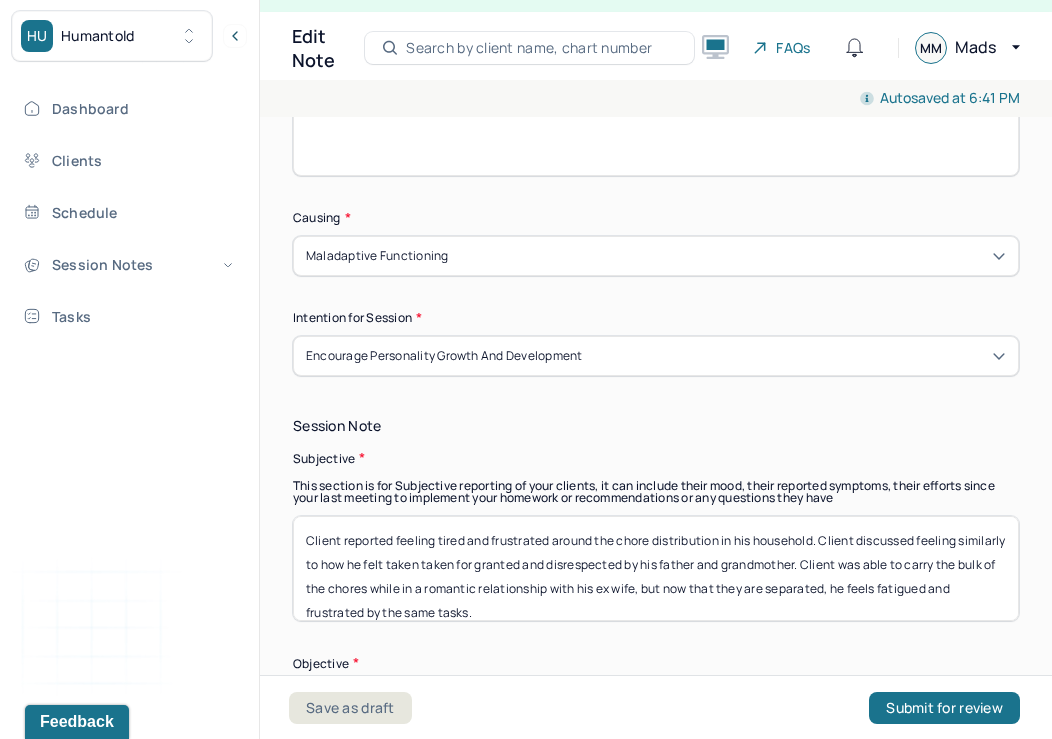 type on "Frustration" 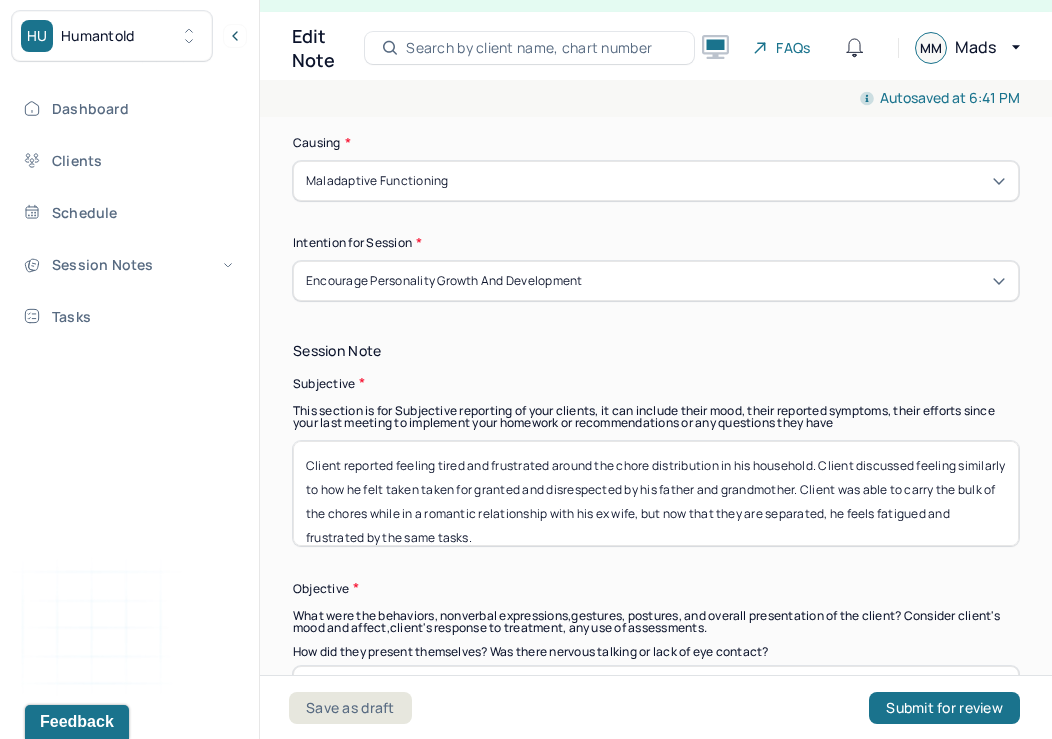 scroll, scrollTop: 1223, scrollLeft: 0, axis: vertical 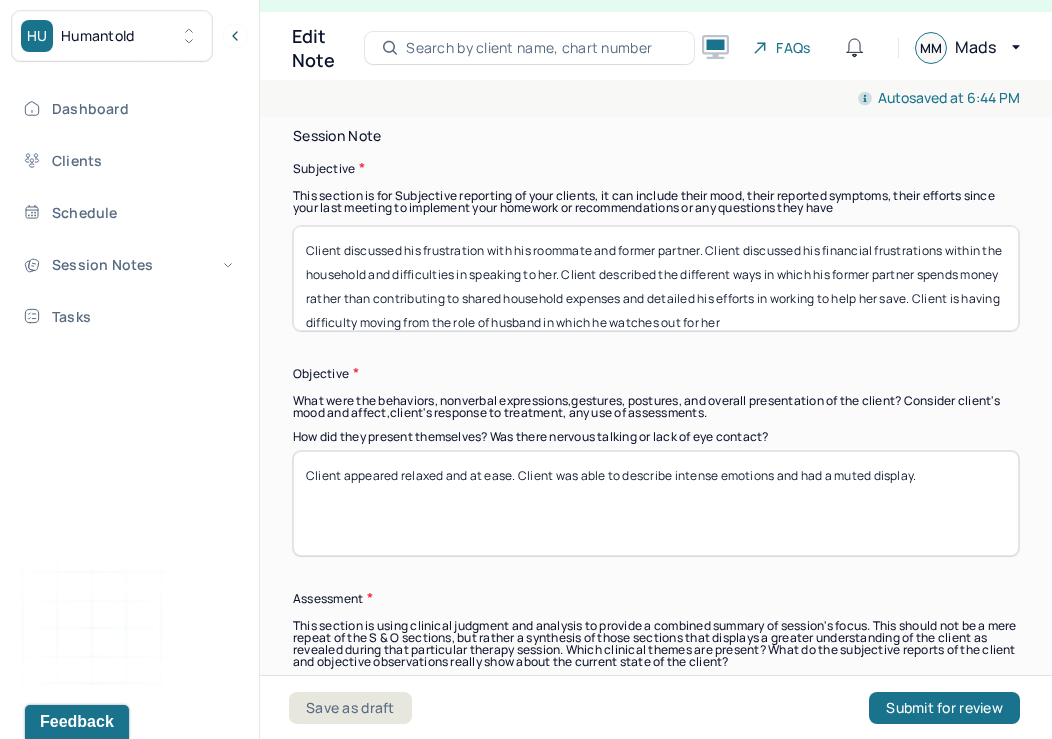 click on "Client discussed his frustration with his roommate and former partner. Client discussed his financial frustrations within the household and difficulties in speaking to her. Client described the different ways in which his former partner spends money rather than contributing to shared household expenses and detailed his efforts in working to help her save. Client is having difficulty moving from the role of husband in which he watches out for her" at bounding box center [656, 278] 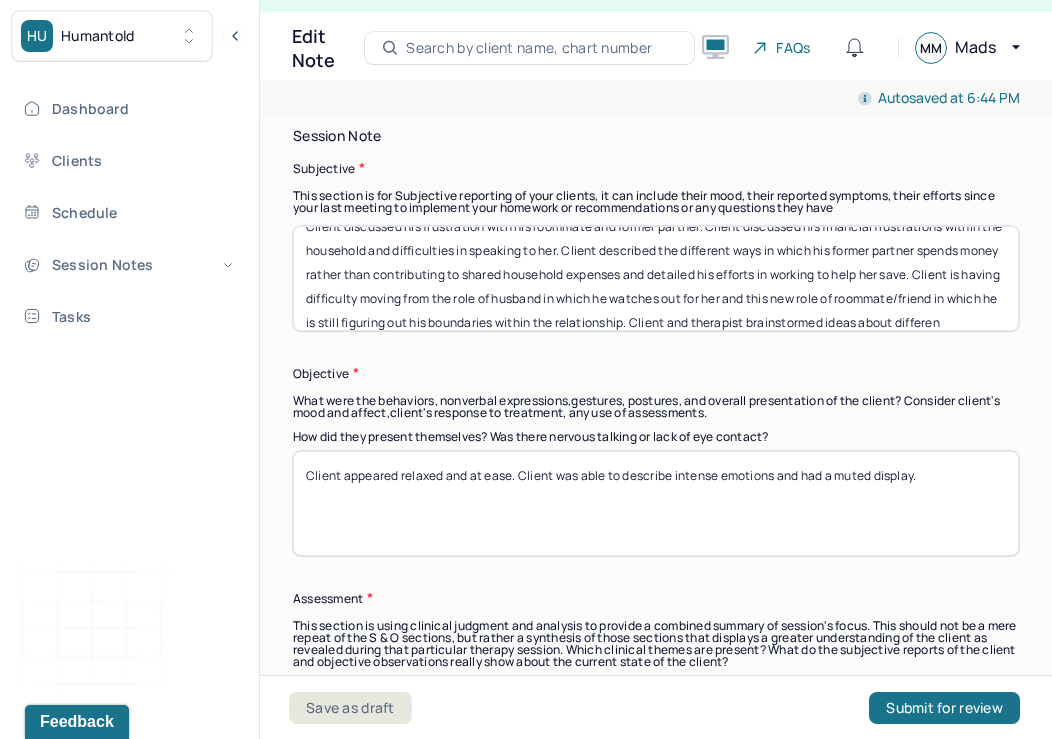 scroll, scrollTop: 48, scrollLeft: 0, axis: vertical 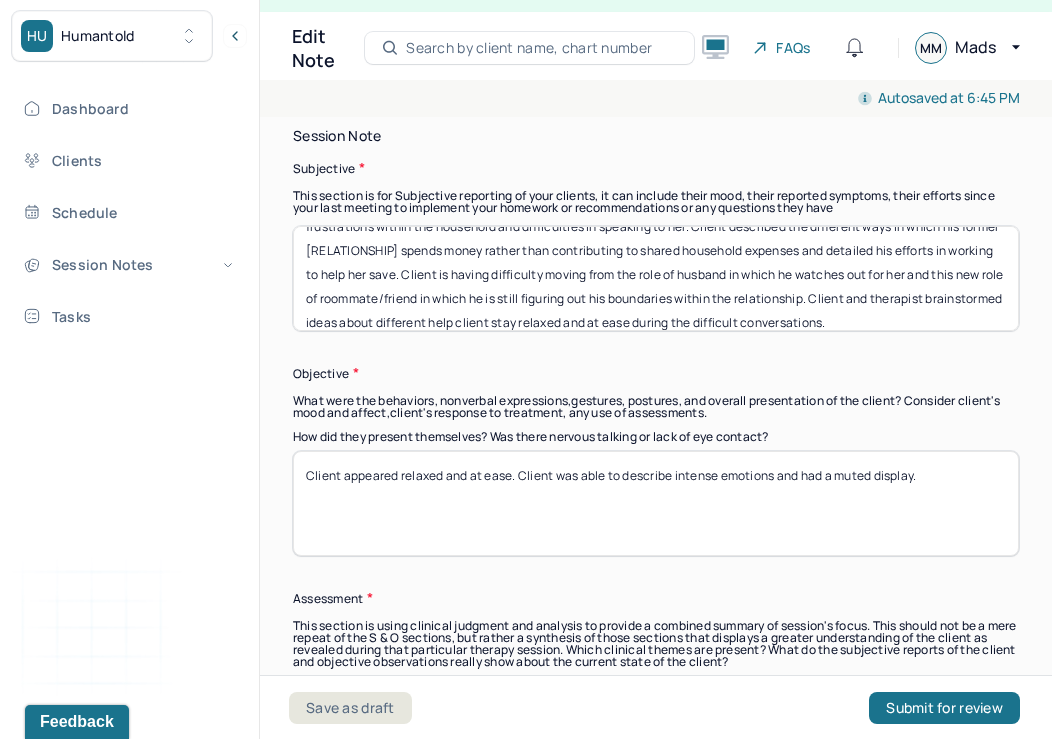 click on "Client discussed his frustration with his roommate and former partner. Client discussed his financial frustrations within the household and difficulties in speaking to her. Client described the different ways in which his former partner spends money rather than contributing to shared household expenses and detailed his efforts in working to help her save. Client is having difficulty moving from the role of husband in which he watches out for her and this new role of roommate/friend in which he is still figuring out his boundaries within the relationship. Client and therapist brainstormed ideas about different help client stay relaxed and at ease during the difficult conversations." at bounding box center (656, 278) 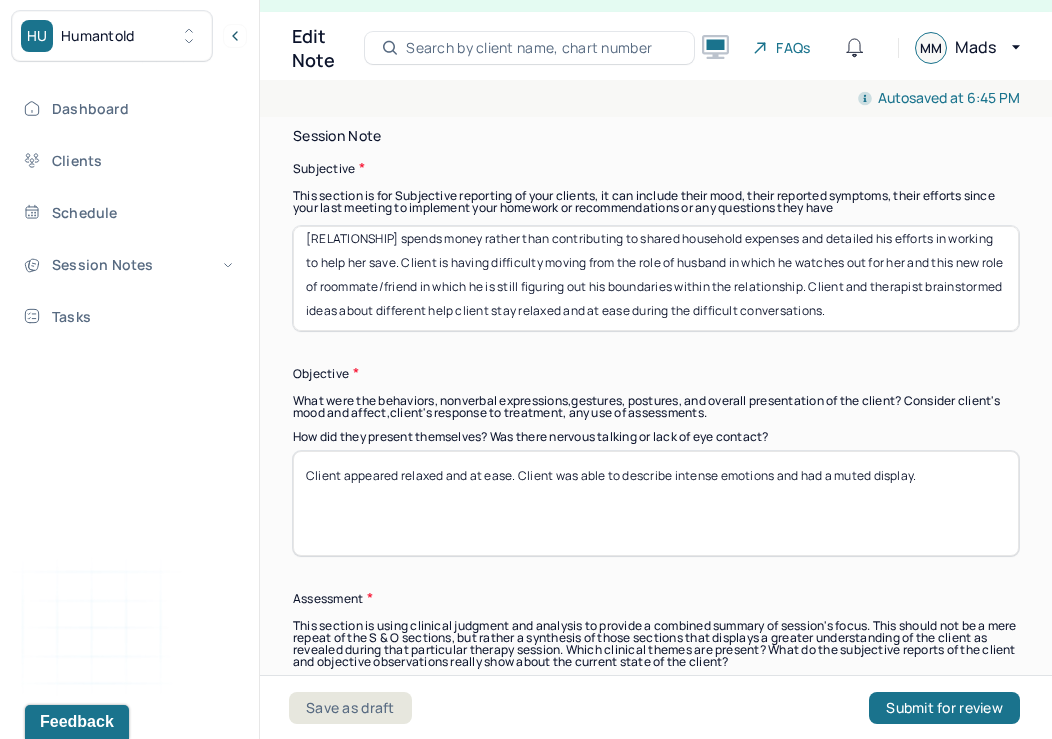 scroll, scrollTop: 64, scrollLeft: 0, axis: vertical 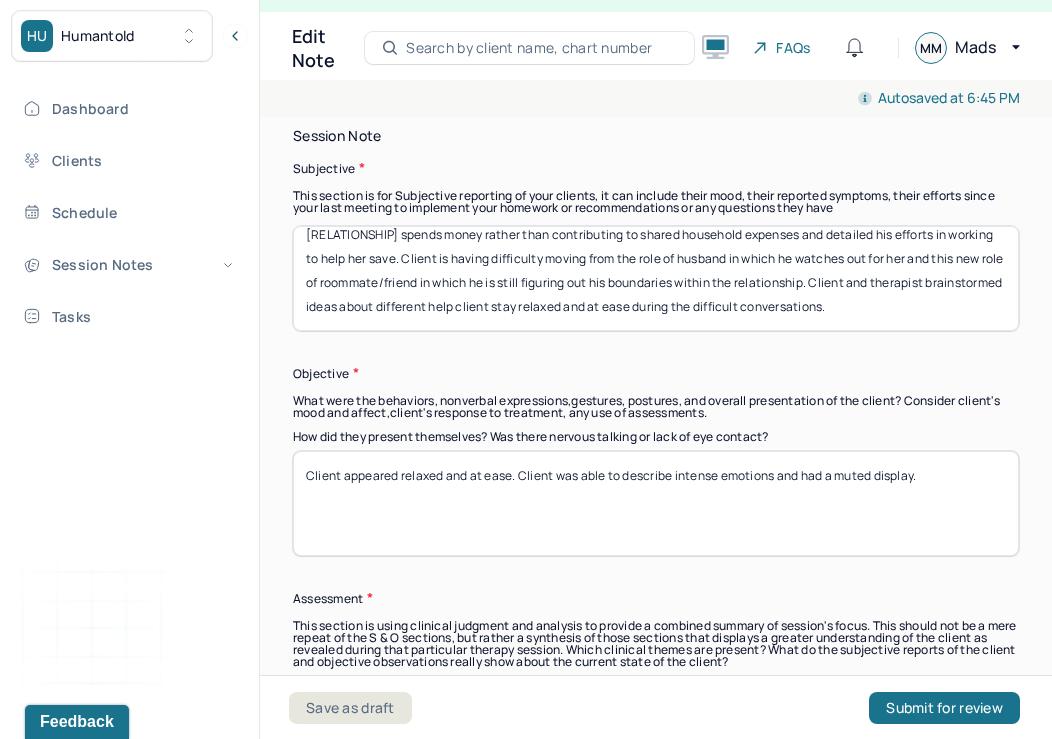 drag, startPoint x: 501, startPoint y: 315, endPoint x: 548, endPoint y: 303, distance: 48.507732 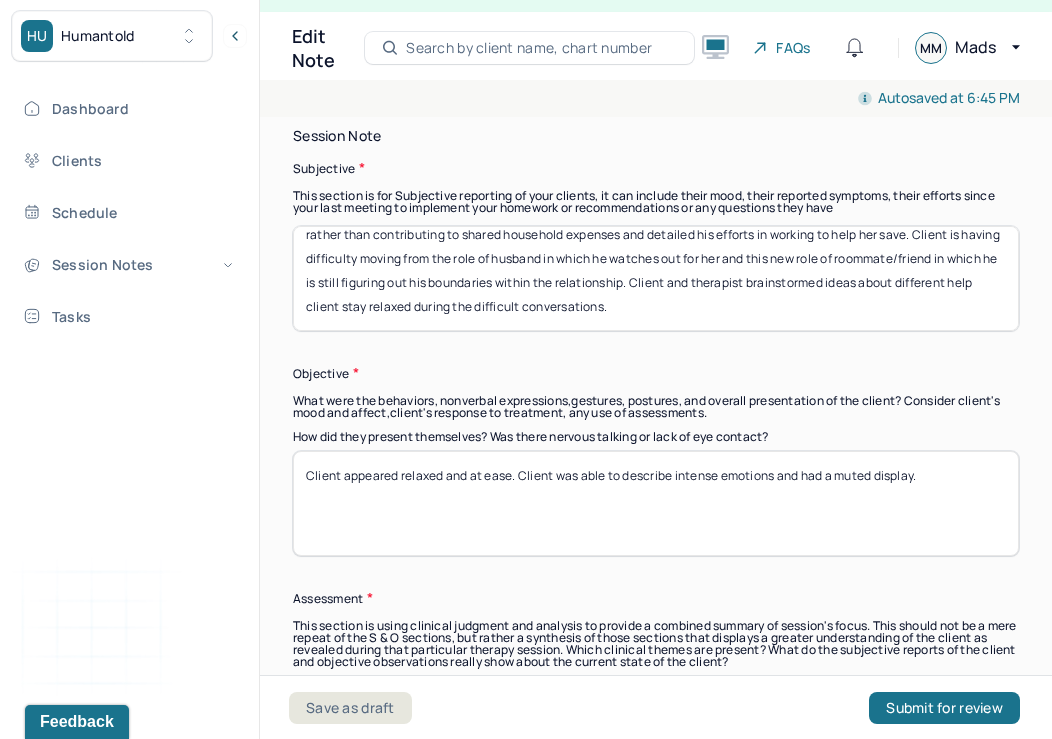 type on "Client discussed his frustration with his roommate and former partner. Client discussed his financial frustrations within the household and difficulties in speaking to her. Client described the different ways in which his former partner spends money rather than contributing to shared household expenses and detailed his efforts in working to help her save. Client is having difficulty moving from the role of husband in which he watches out for her and this new role of roommate/friend in which he is still figuring out his boundaries within the relationship. Client and therapist brainstormed ideas about different help client stay relaxed during the difficult conversations." 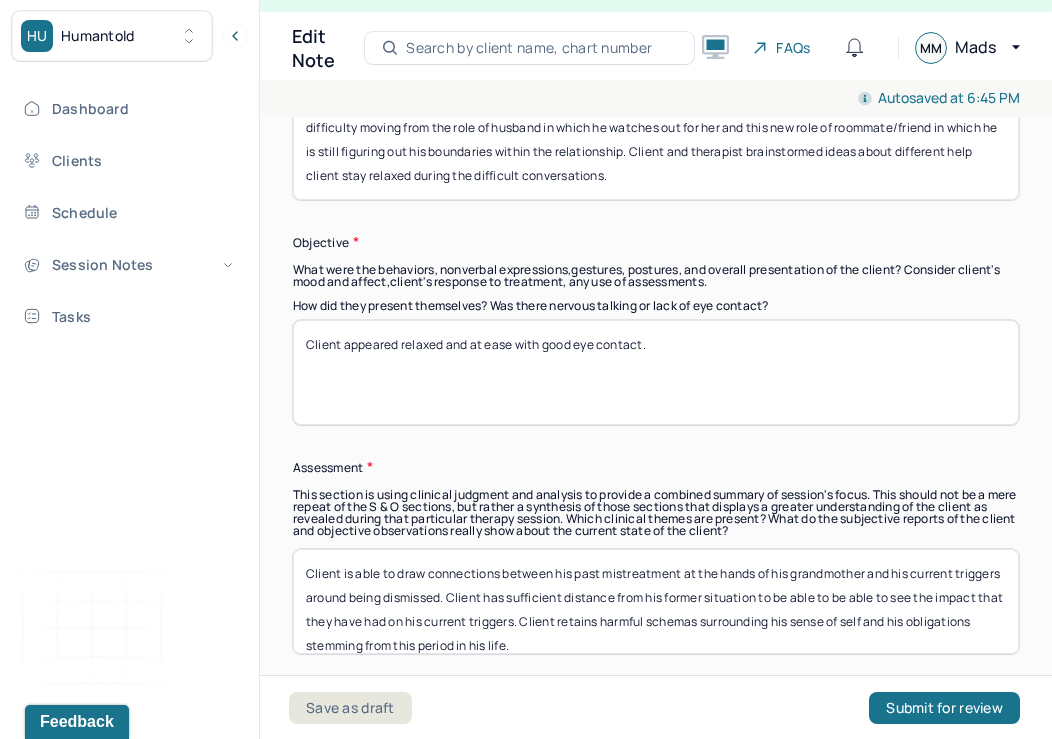 scroll, scrollTop: 1577, scrollLeft: 0, axis: vertical 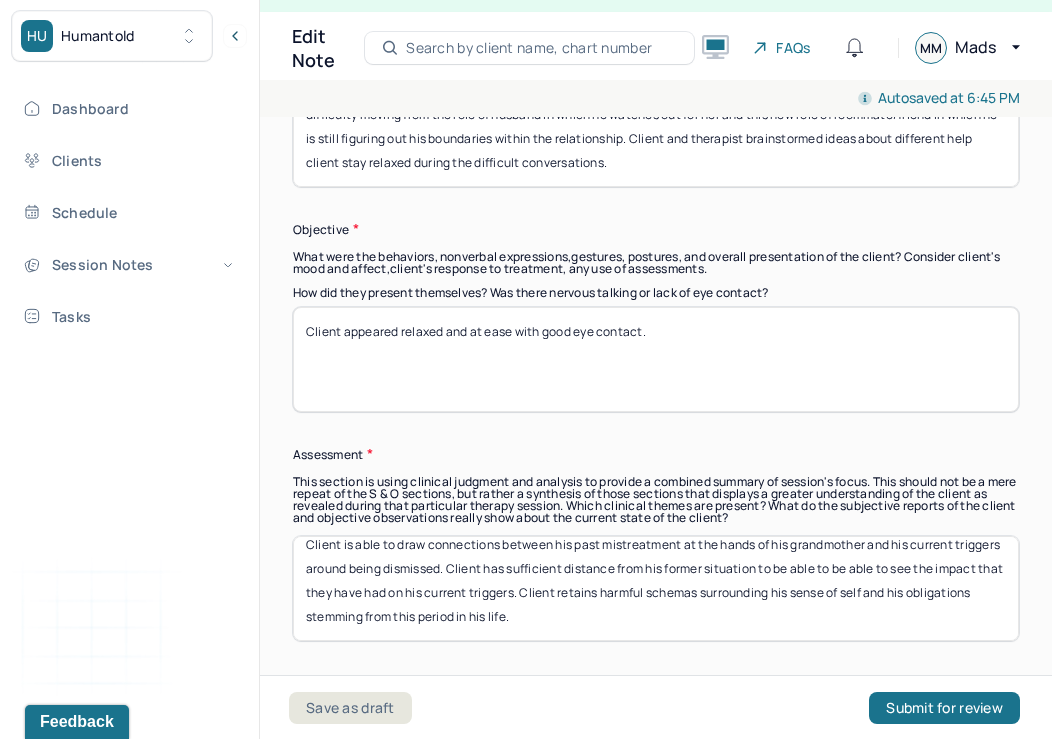 type on "Client appeared relaxed and at ease with good eye contact." 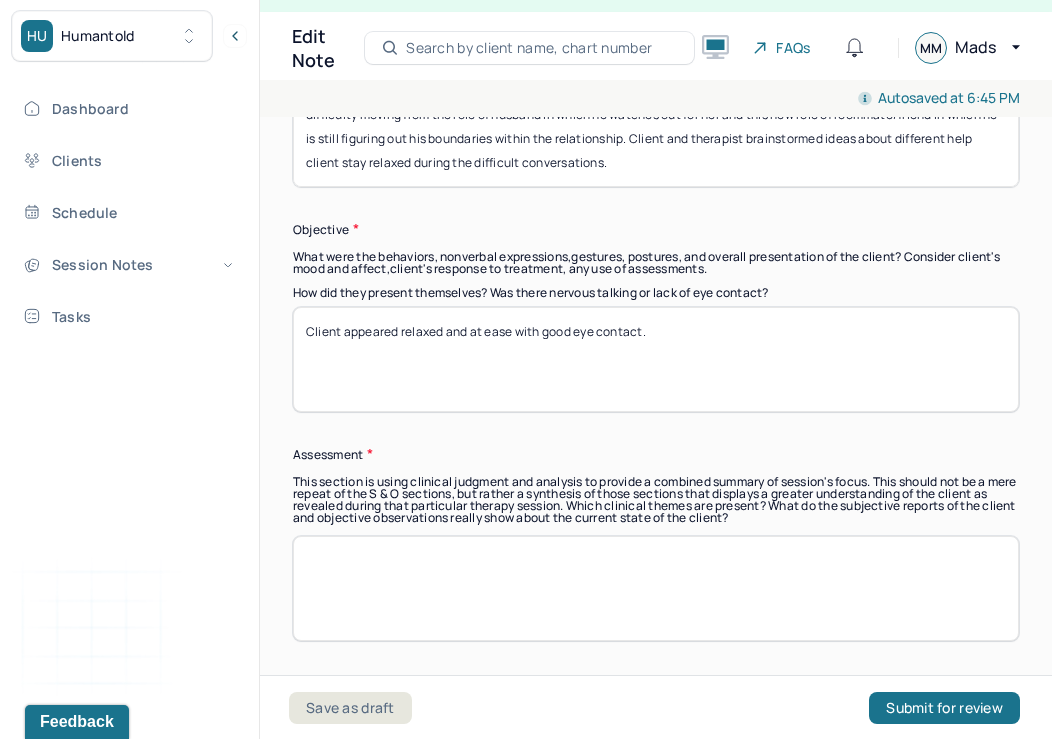 scroll, scrollTop: 0, scrollLeft: 0, axis: both 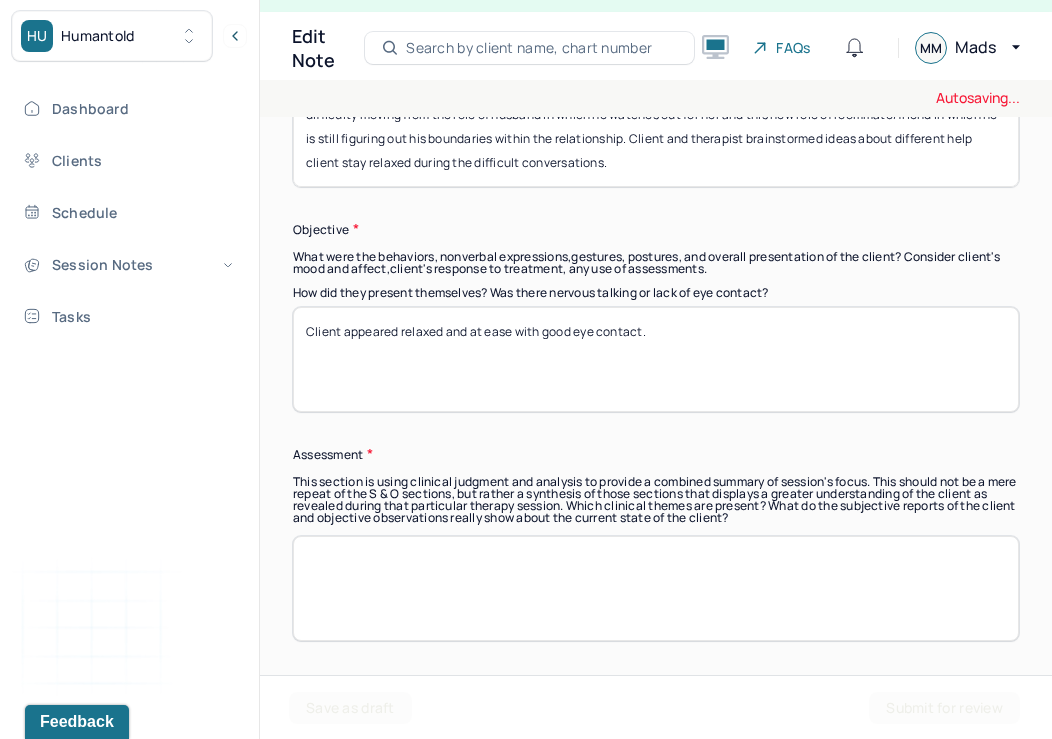 click on "Client appeared relaxed and at ease with good eye contact." at bounding box center [656, 359] 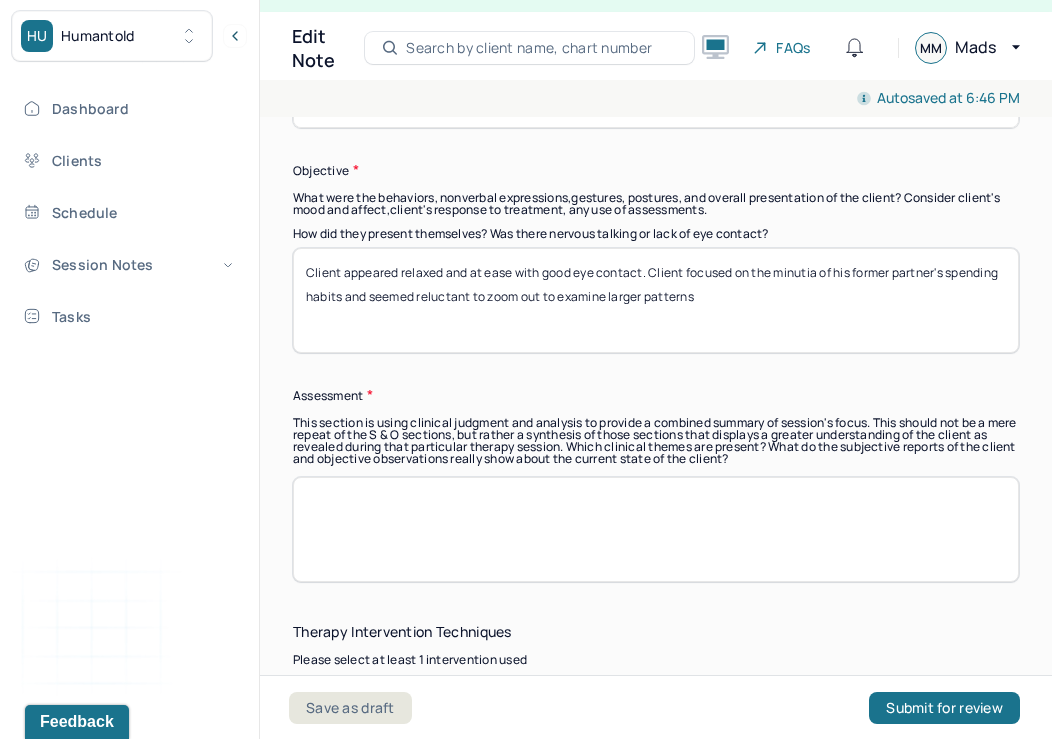 scroll, scrollTop: 1643, scrollLeft: 0, axis: vertical 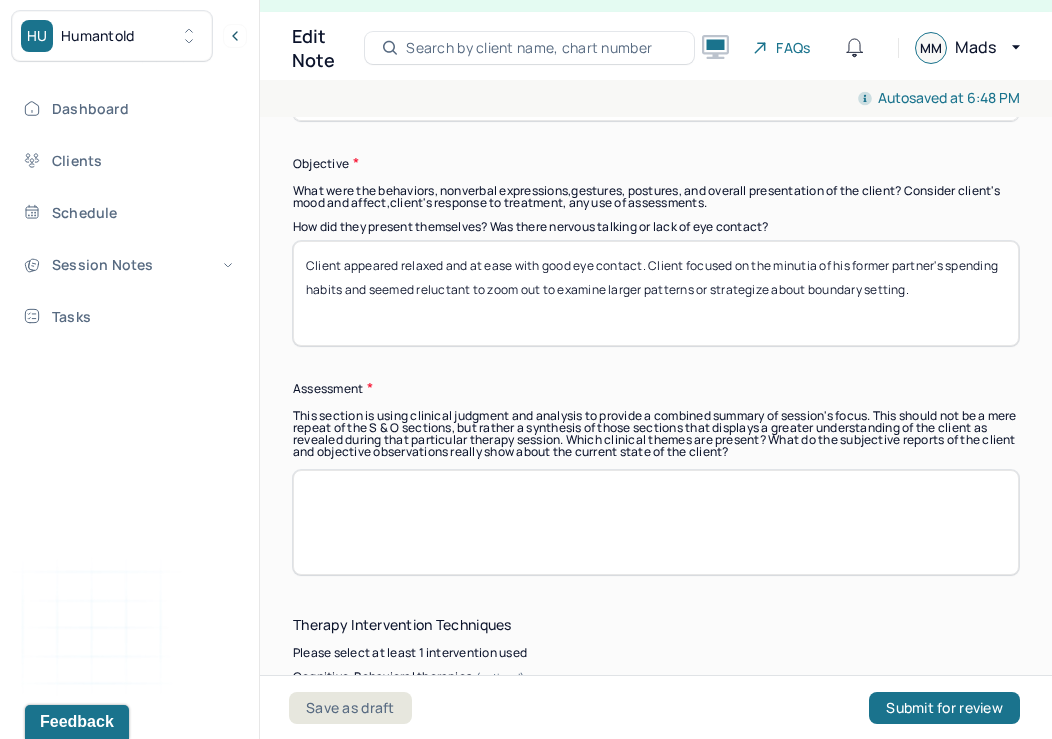 type on "Client appeared relaxed and at ease with good eye contact. Client focused on the minutia of his former partner's spending habits and seemed reluctant to zoom out to examine larger patterns or strategize about boundary setting." 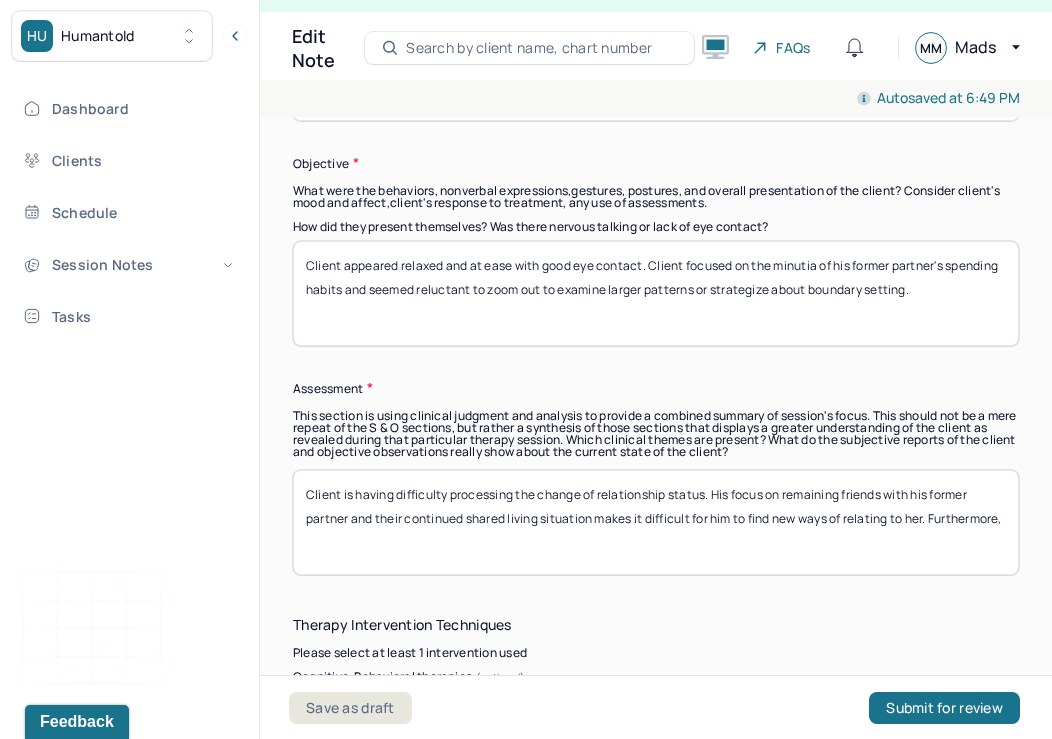 click on "Client is having difficulty processing the change of relationship status. His focus on remaining friends with his former partner and their continued shared living situation makes it difficult for him to find new ways of relating to her. Furthermore," at bounding box center [656, 522] 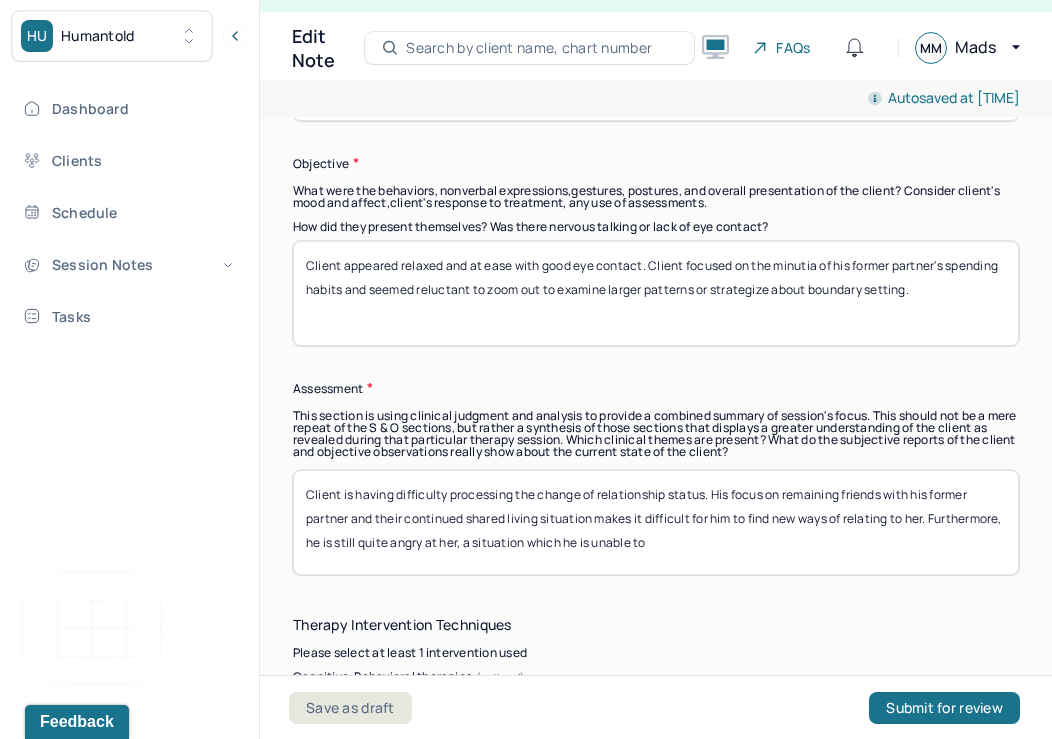 click on "Client is having difficulty processing the change of relationship status. His focus on remaining friends with his former partner and their continued shared living situation makes it difficult for him to find new ways of relating to her. Furthermore, he is still quite angry at her, a situation which he is unable to" at bounding box center [656, 522] 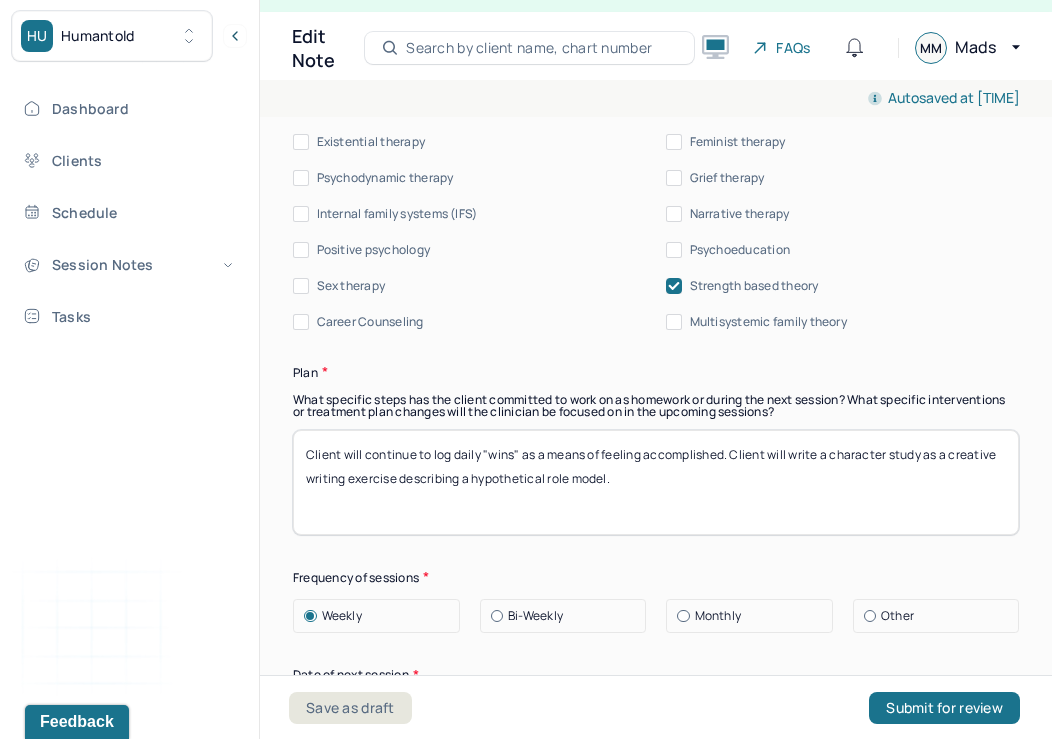 scroll, scrollTop: 2575, scrollLeft: 0, axis: vertical 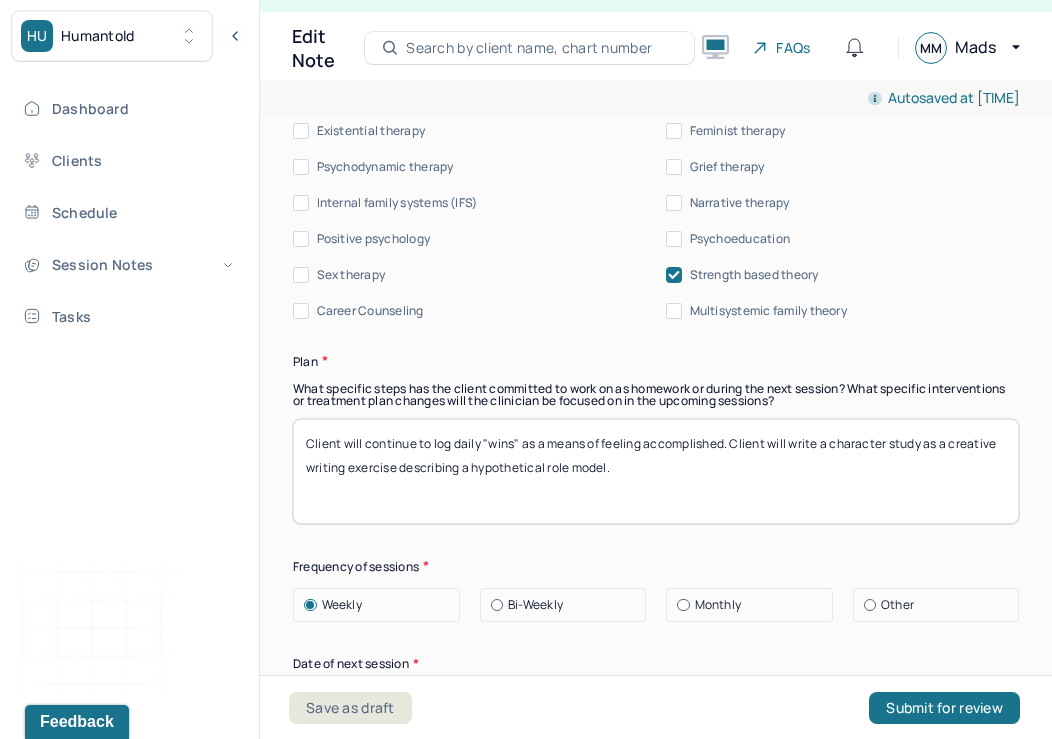 type on "Client is having difficulty processing the change of relationship status. His focus on remaining friends with his former partner and their continued shared living situation makes it difficult for him to find new ways of relating to her. Furthermore, he is still quite angry at her, a situation which he feels unable to address without causing large amounts of harm to the relationship and, by extension, his living situation." 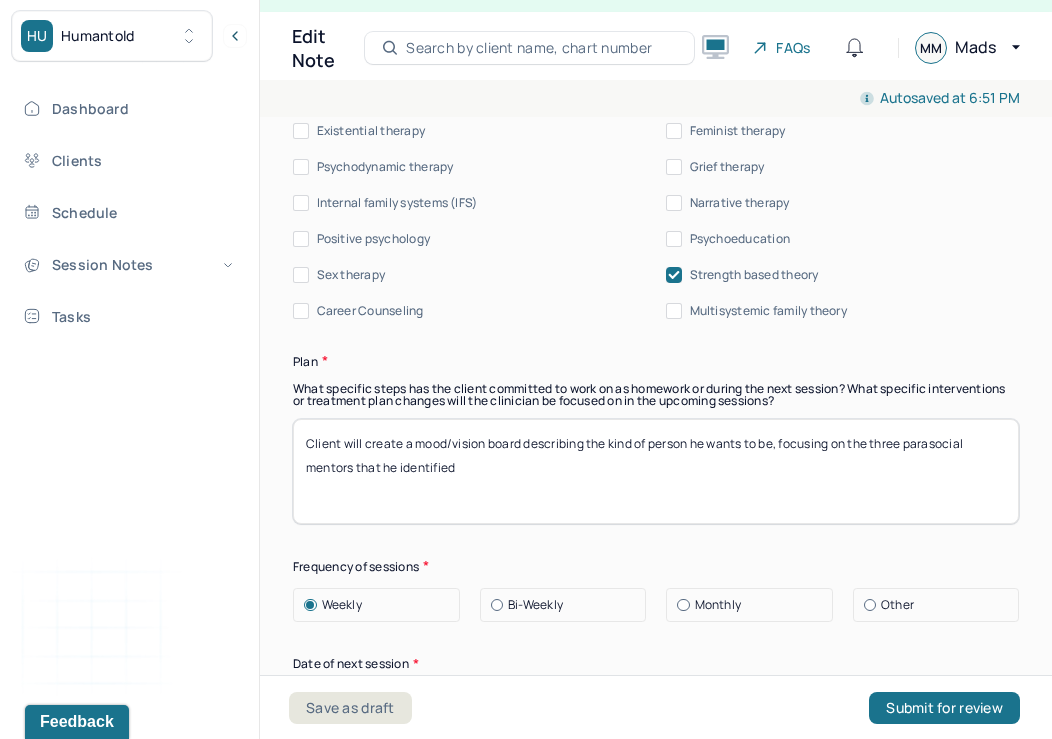 click on "Client will create a mood/vision board describing the kind of person he wants to be, focusing on the three parasocial mentors that he identified" at bounding box center [656, 471] 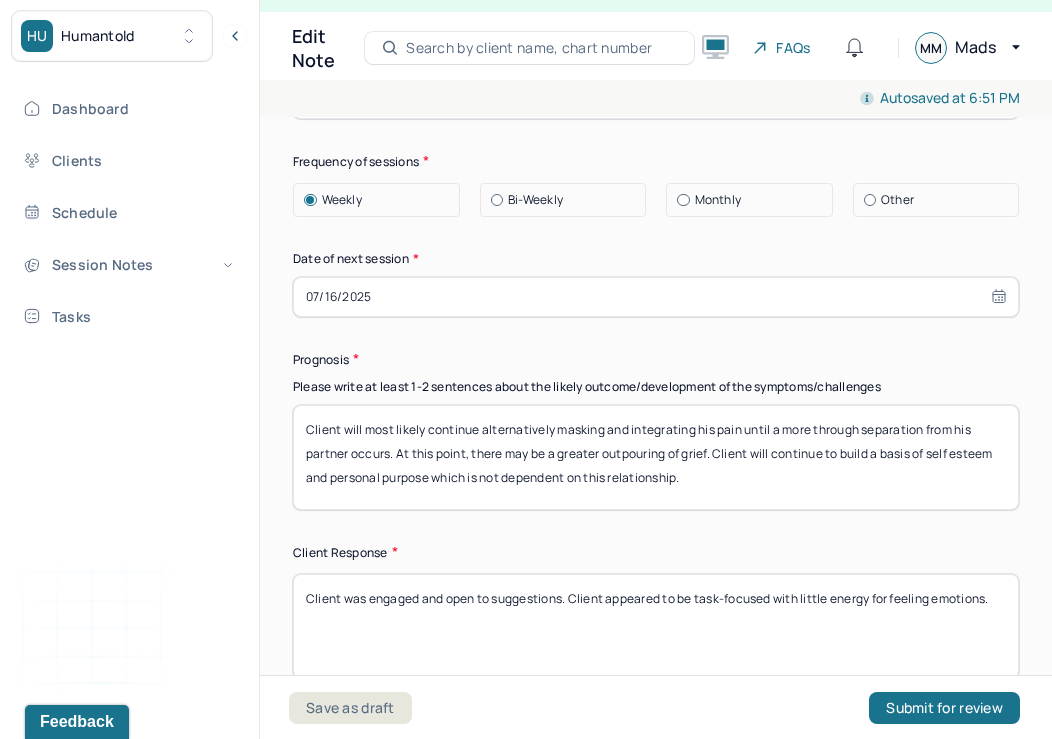 scroll, scrollTop: 3030, scrollLeft: 0, axis: vertical 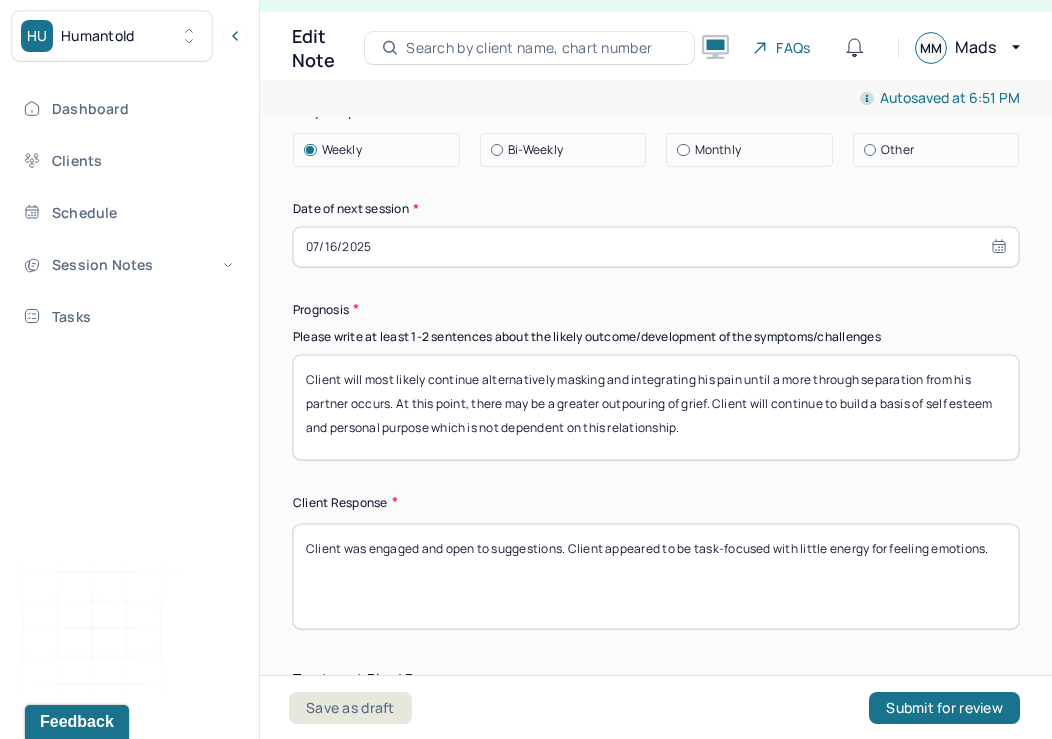 type on "Client will create a mood/vision board describing the kind of person he wants to be, focusing on the three parasocial mentors that he identified over the last week." 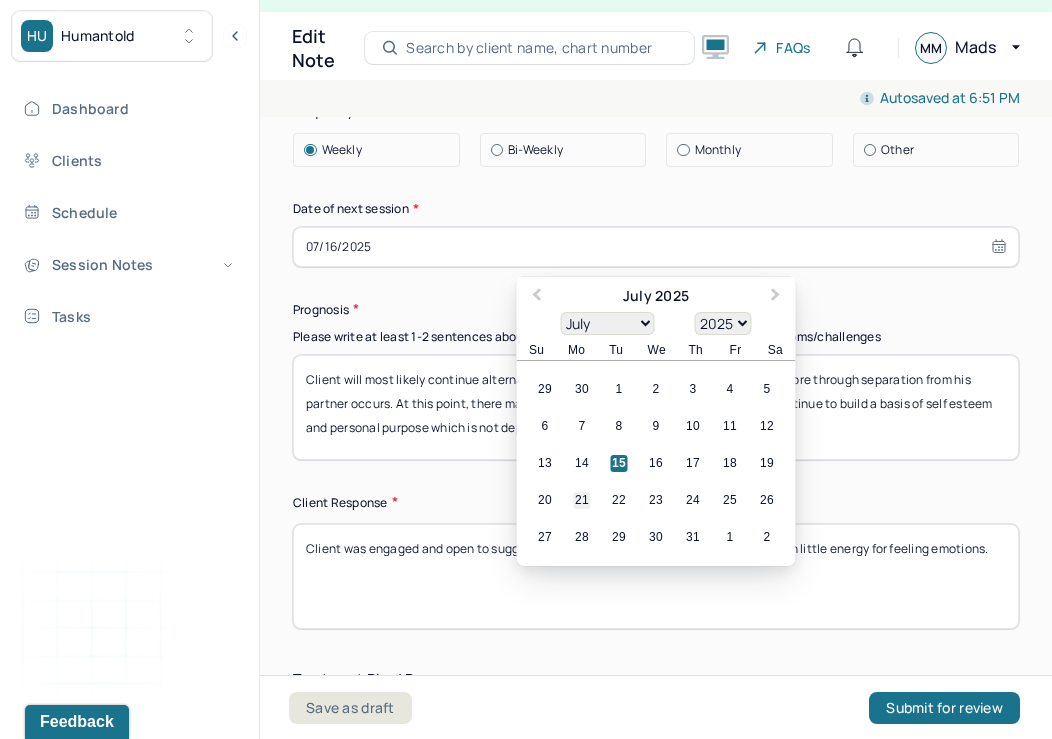 click on "21" at bounding box center (582, 500) 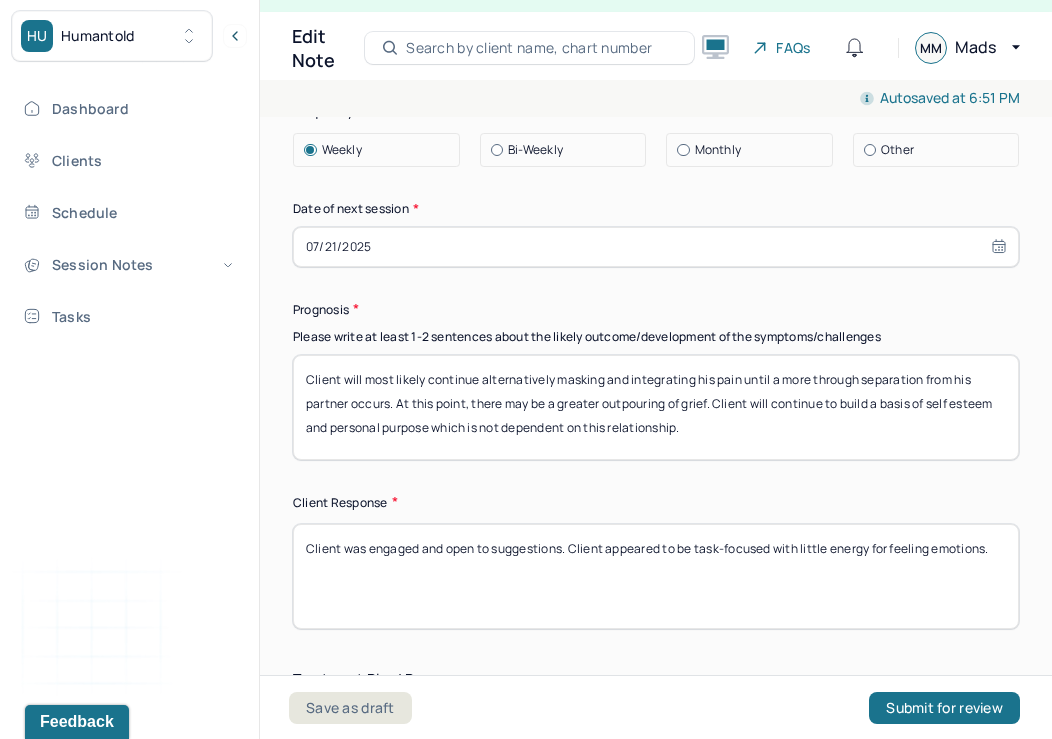 click on "Client will most likely continue alternatively masking and integrating his pain until a more through separation from his partner occurs. At this point, there may be a greater outpouring of grief. Client will continue to build a basis of self esteem and personal purpose which is not dependent on this relationship." at bounding box center [656, 407] 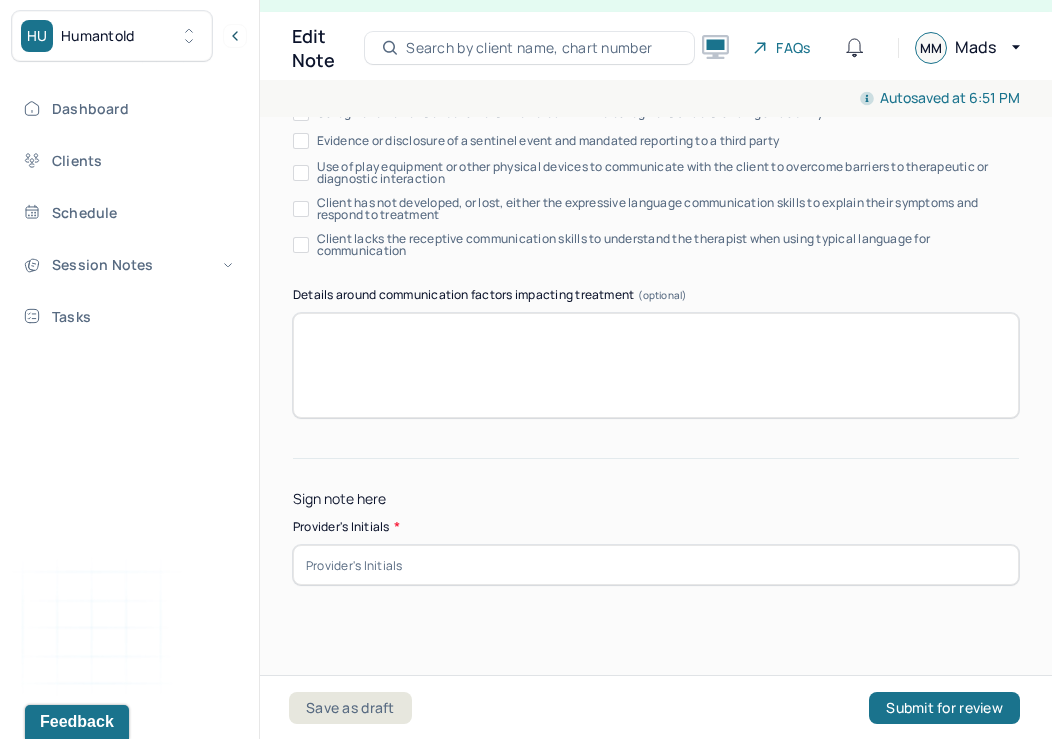 scroll, scrollTop: 4168, scrollLeft: 0, axis: vertical 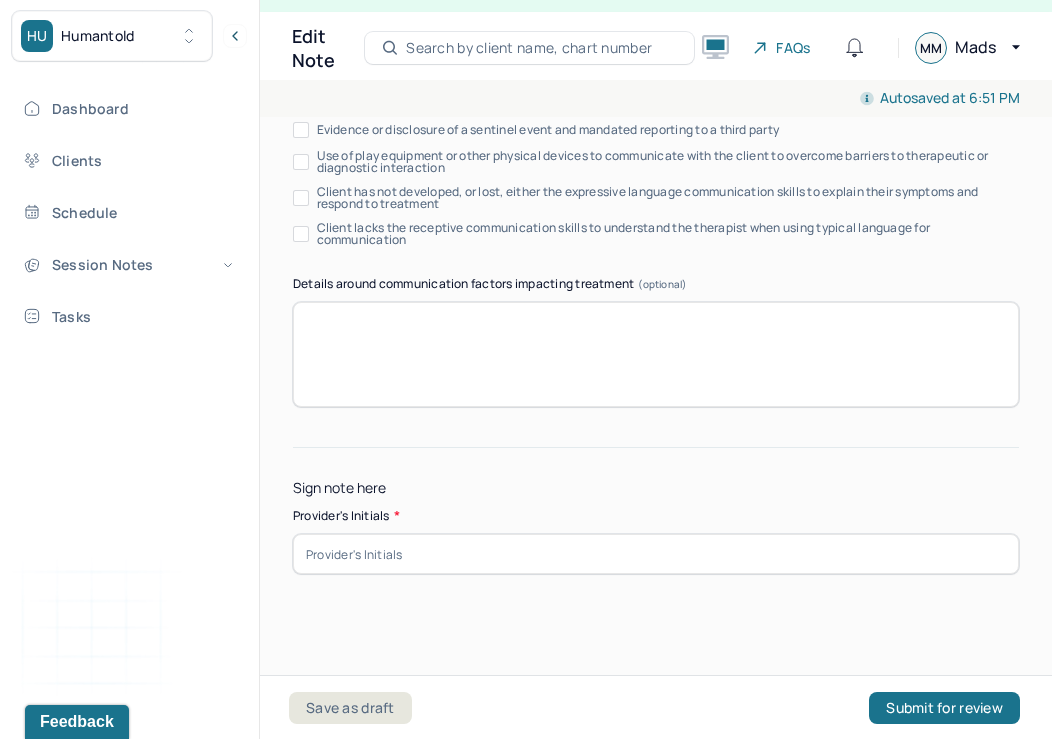 click at bounding box center (656, 554) 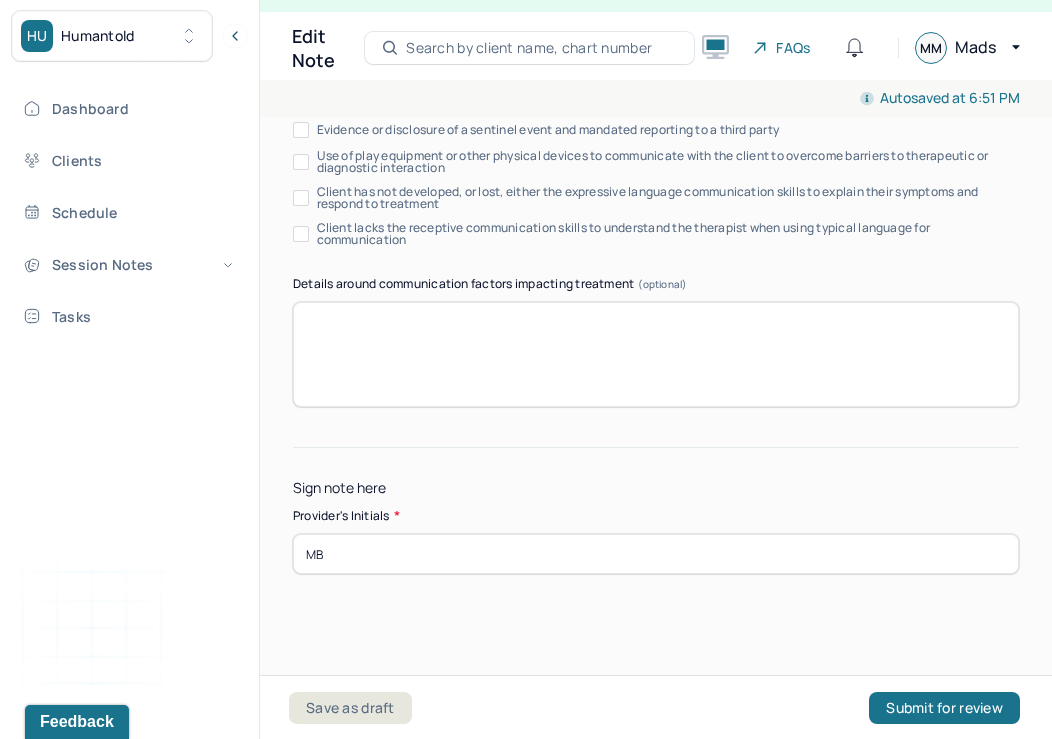 type on "MB" 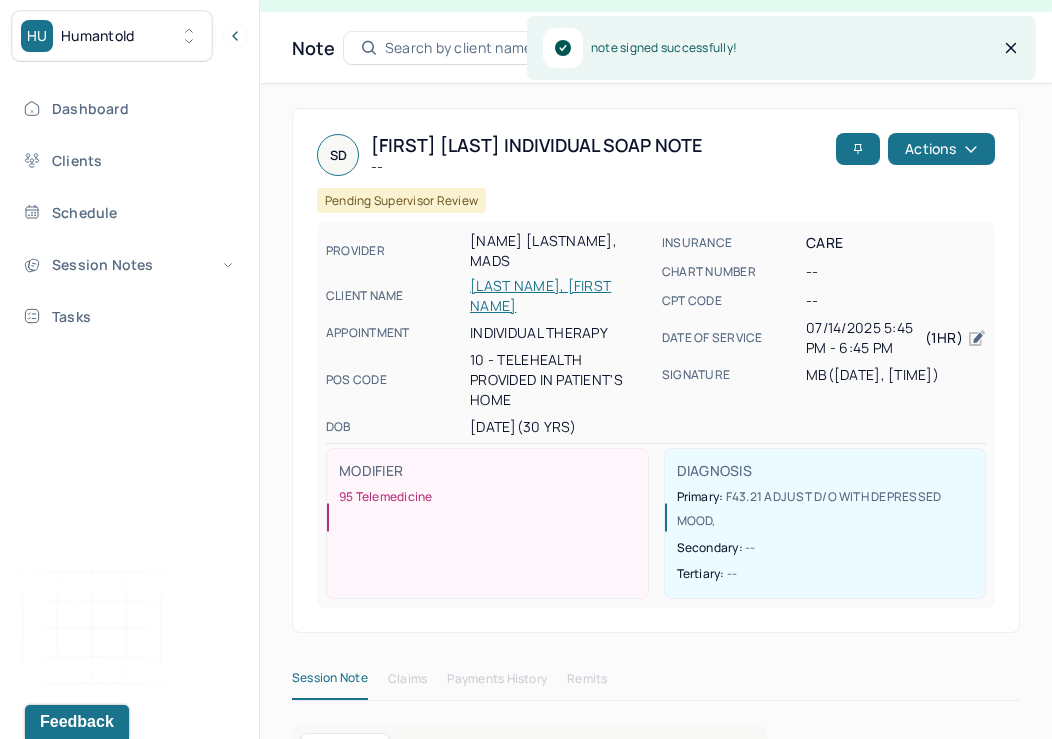 scroll, scrollTop: 0, scrollLeft: 0, axis: both 